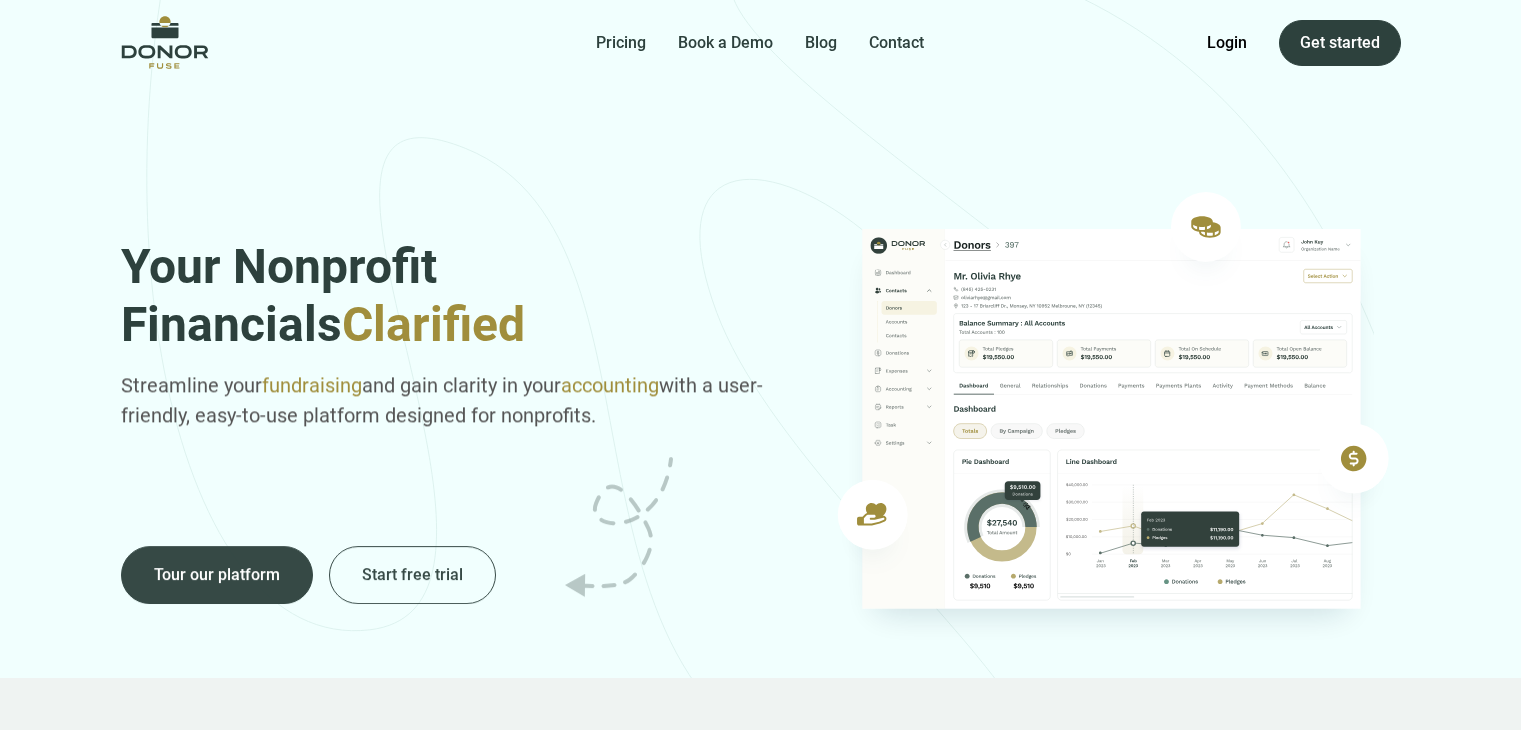 scroll, scrollTop: 0, scrollLeft: 0, axis: both 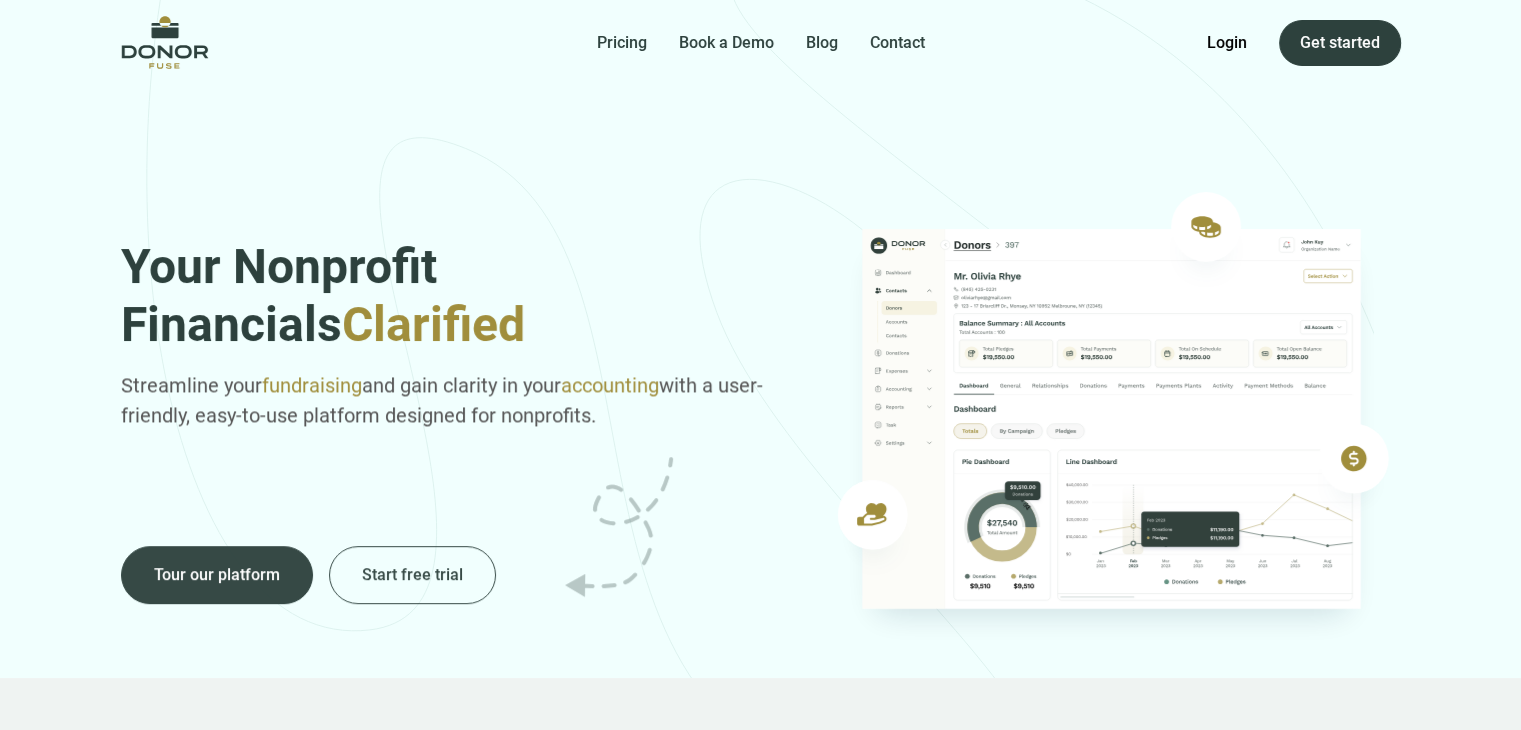click on "Pricing Book a Demo Blog Contact Get Started Login Login Get started" at bounding box center (761, 42) 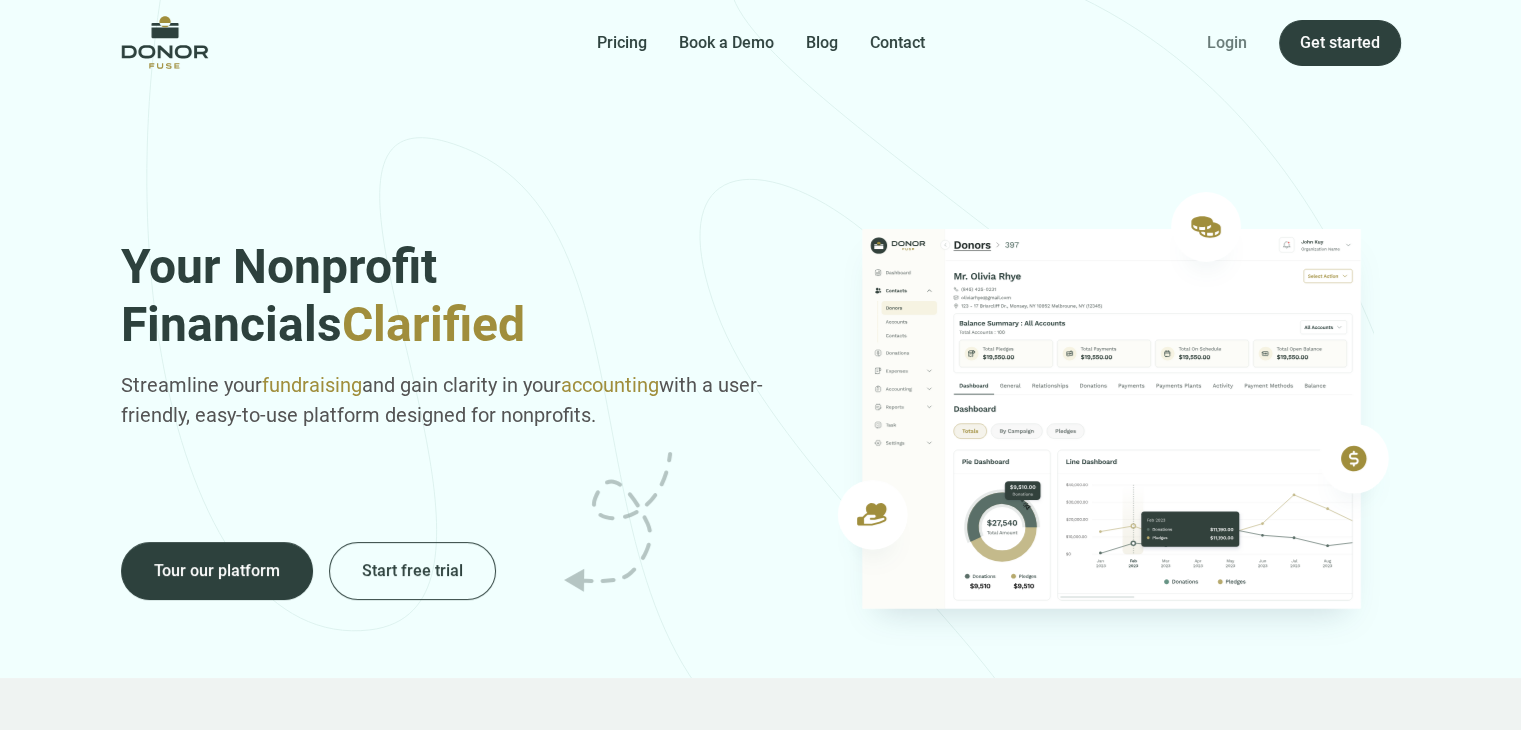 click on "Login" at bounding box center (1227, 43) 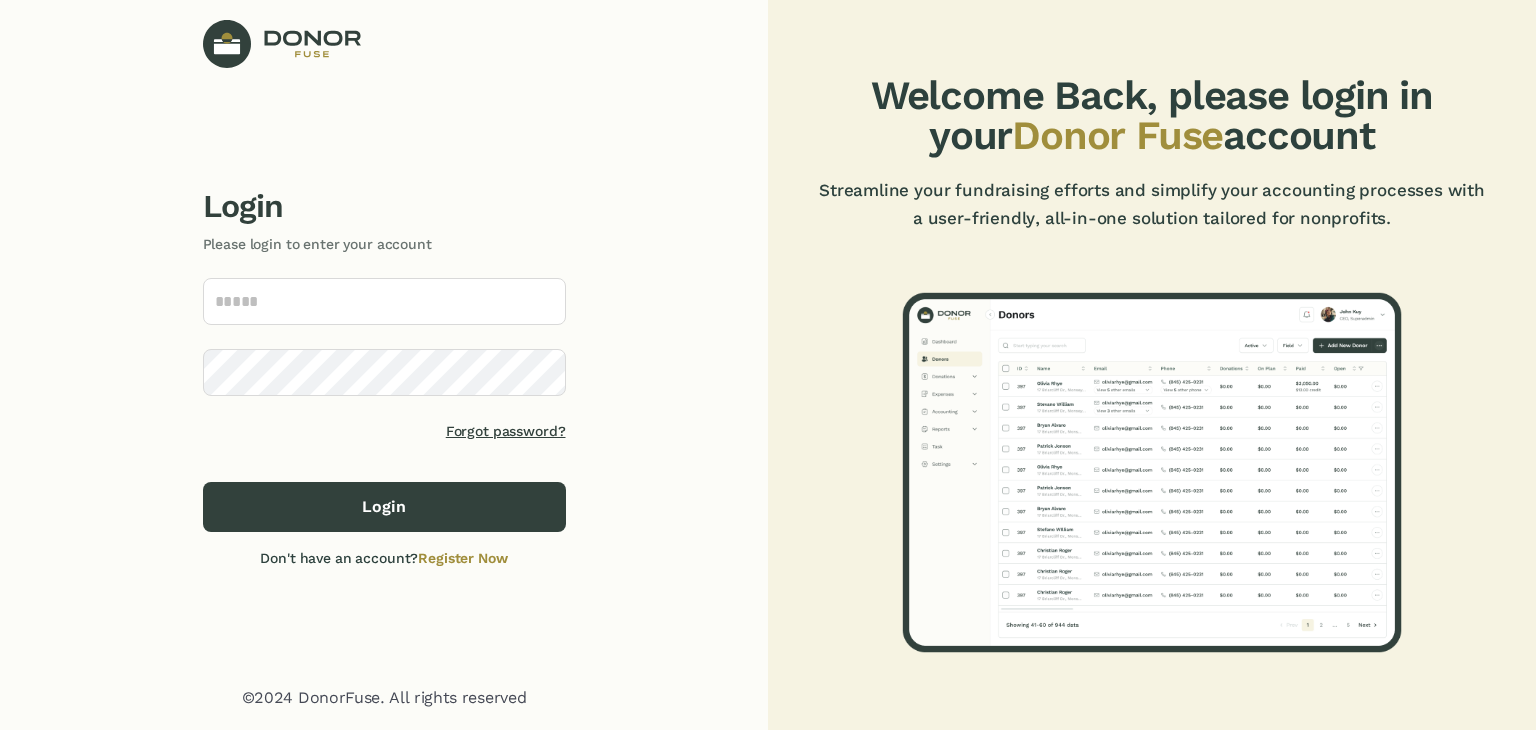 scroll, scrollTop: 0, scrollLeft: 0, axis: both 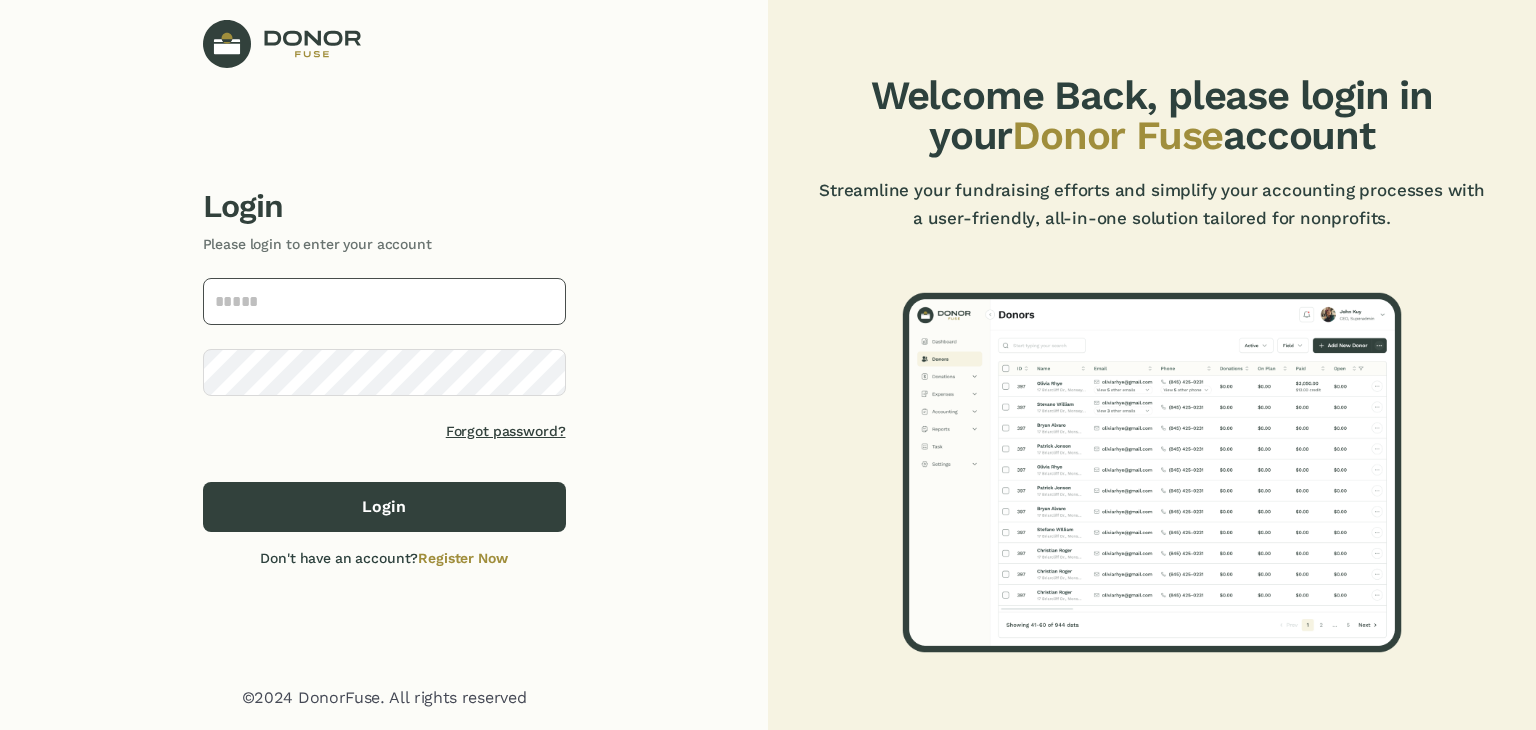 click at bounding box center (384, 301) 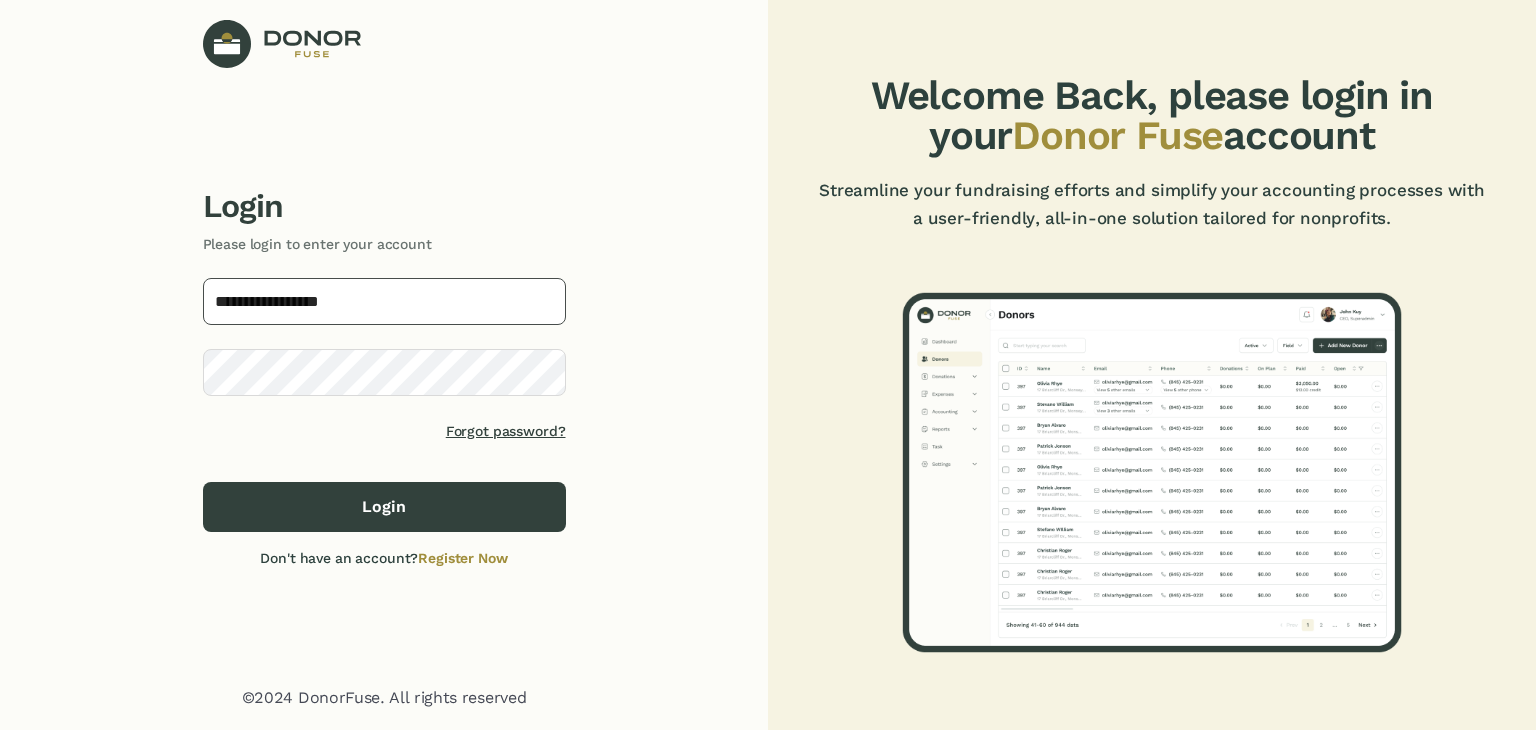 type on "**********" 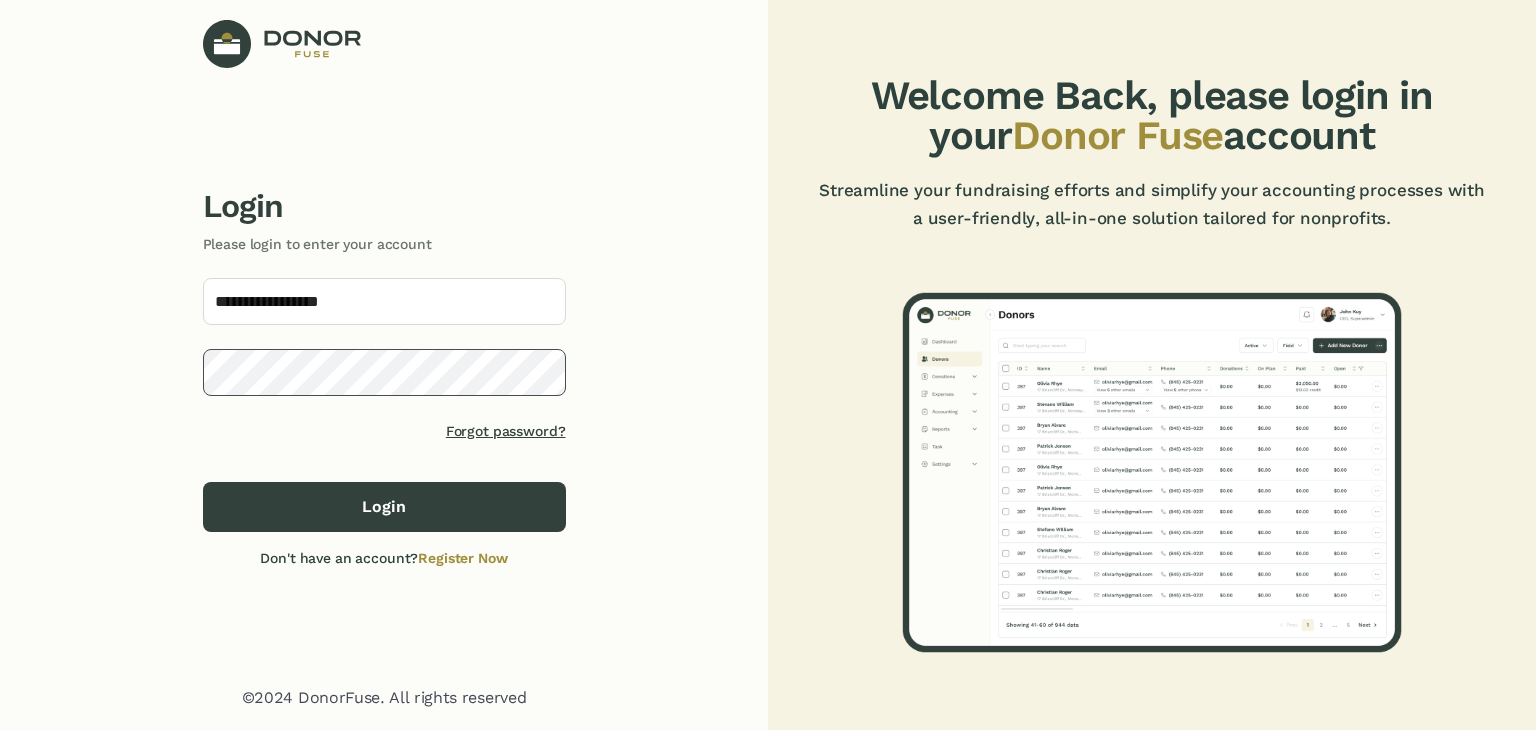 click on "Login" at bounding box center (384, 507) 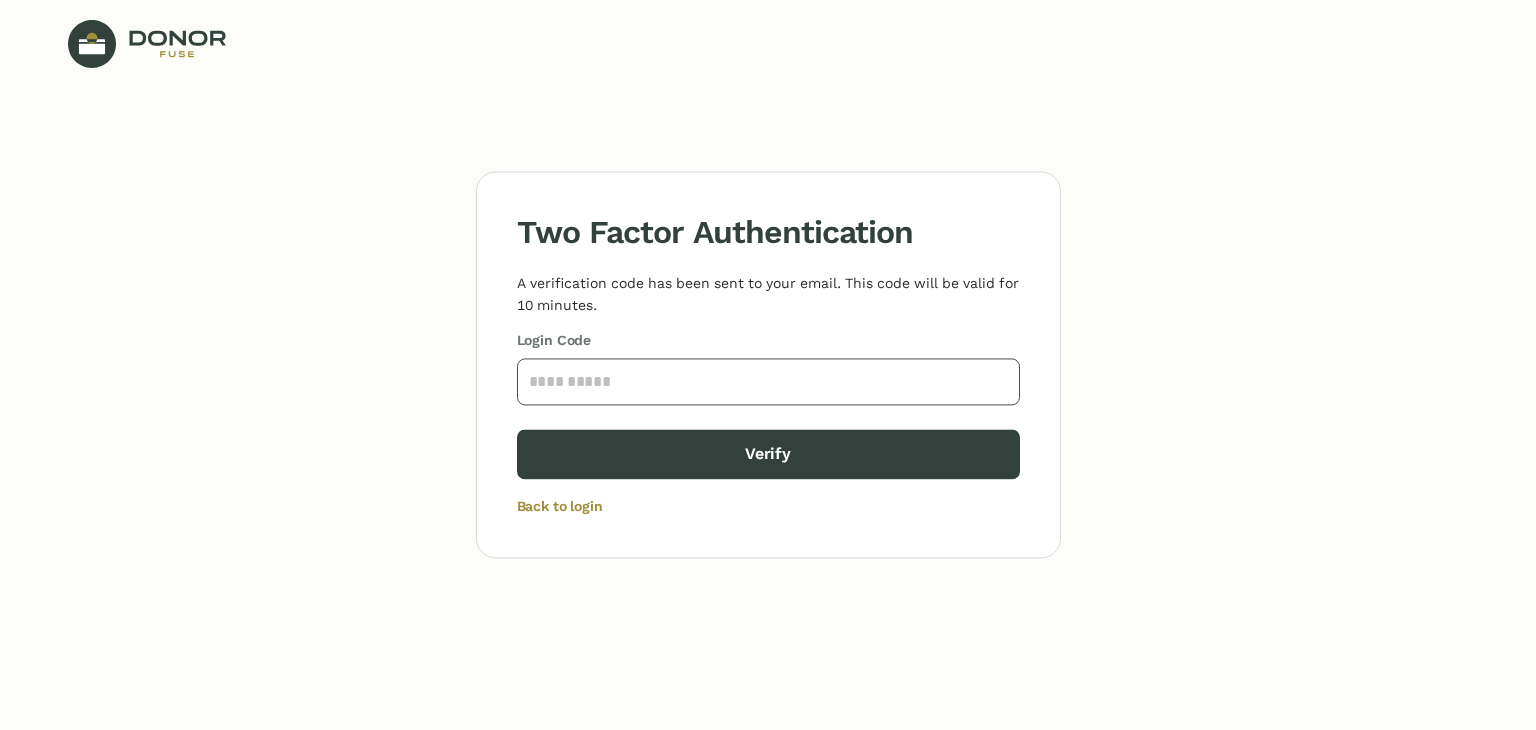 click at bounding box center (768, 381) 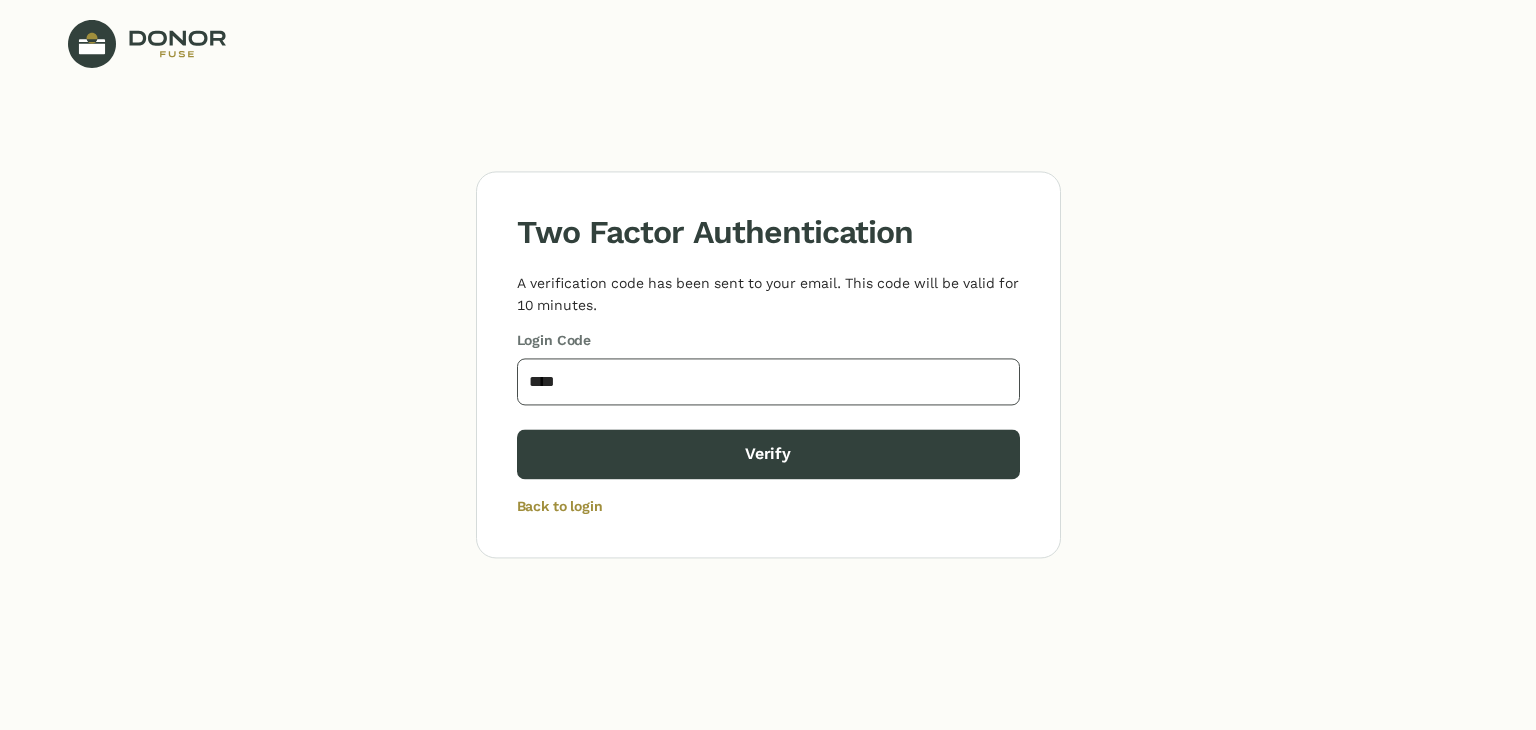 type on "****" 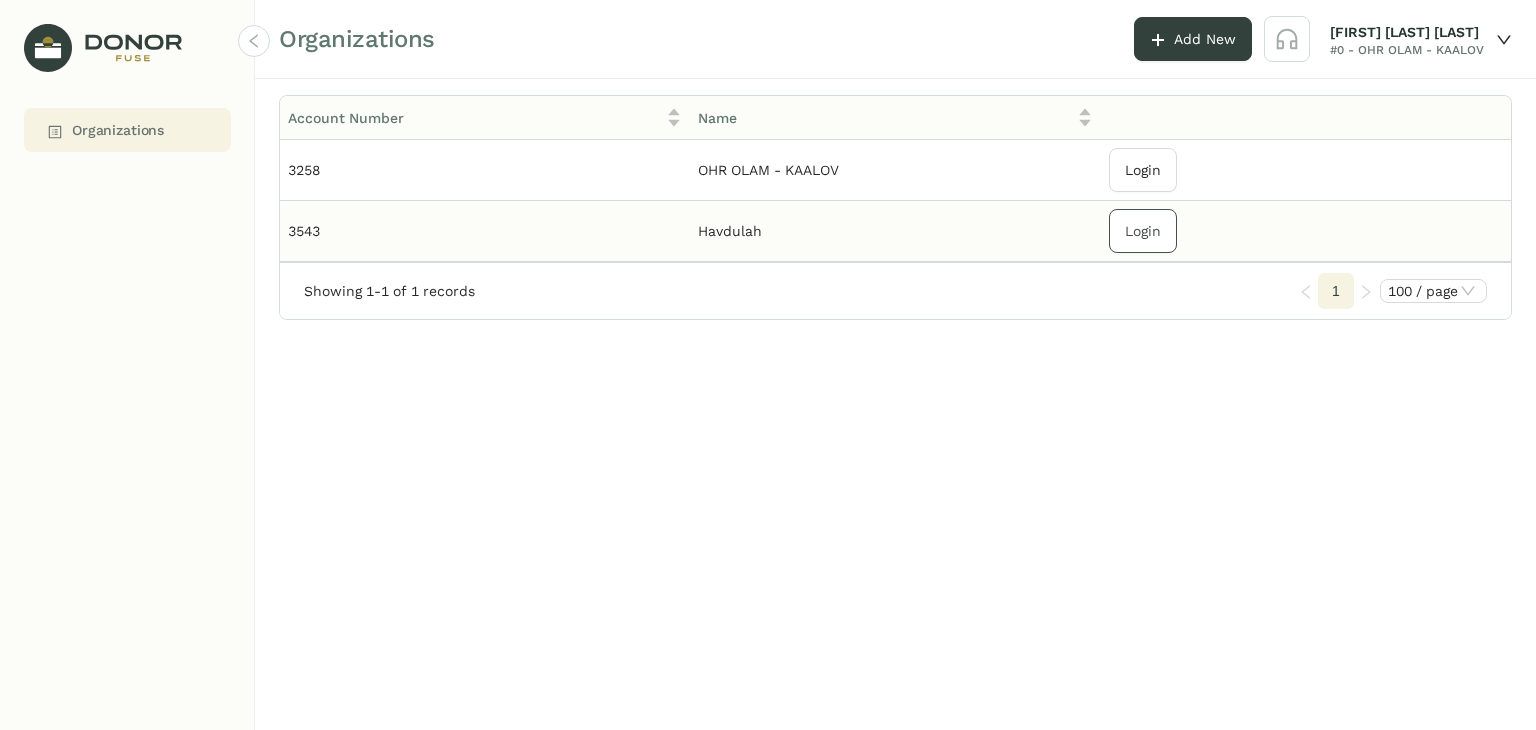 click on "Login" at bounding box center [1143, 170] 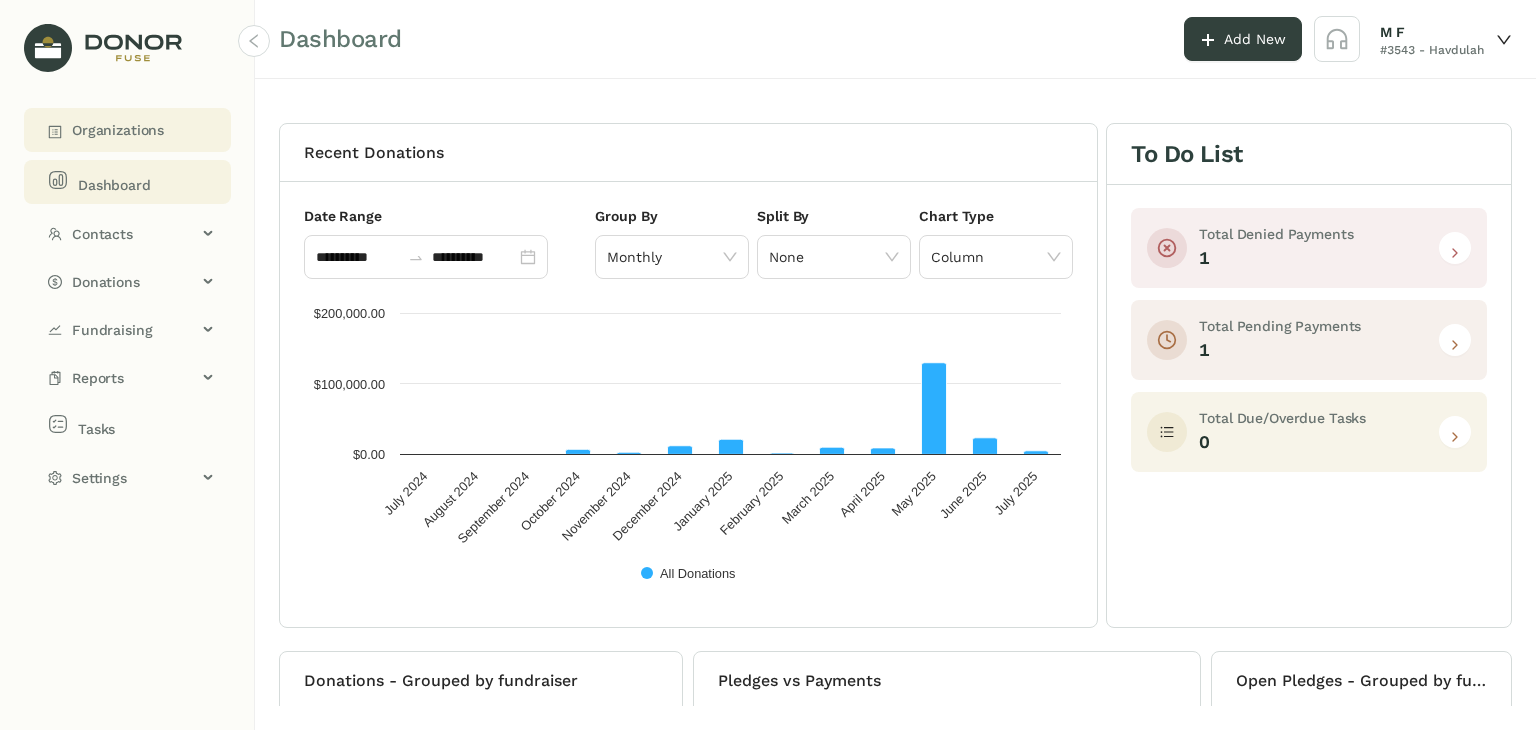 click on "Organizations" at bounding box center (131, 130) 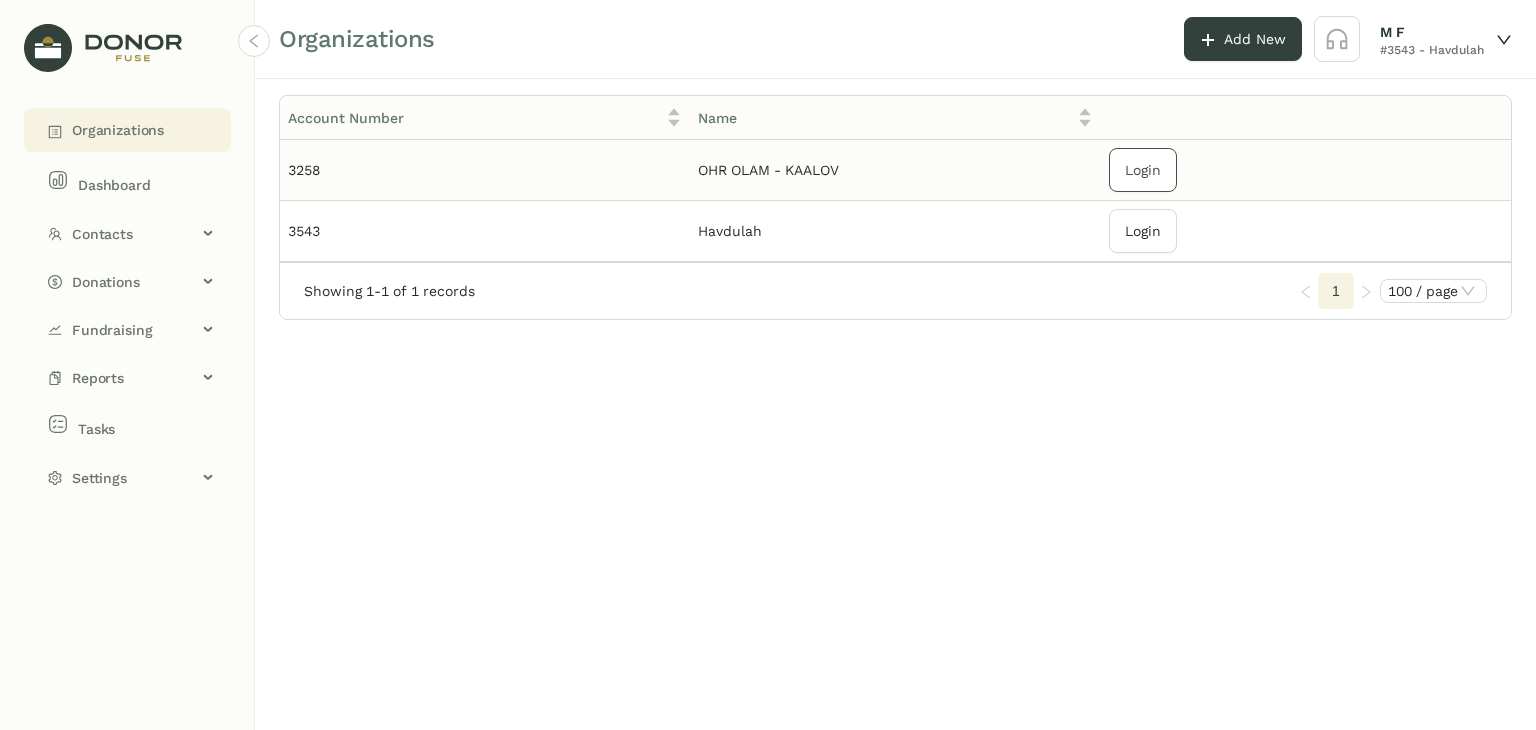 click on "Login" at bounding box center (1143, 170) 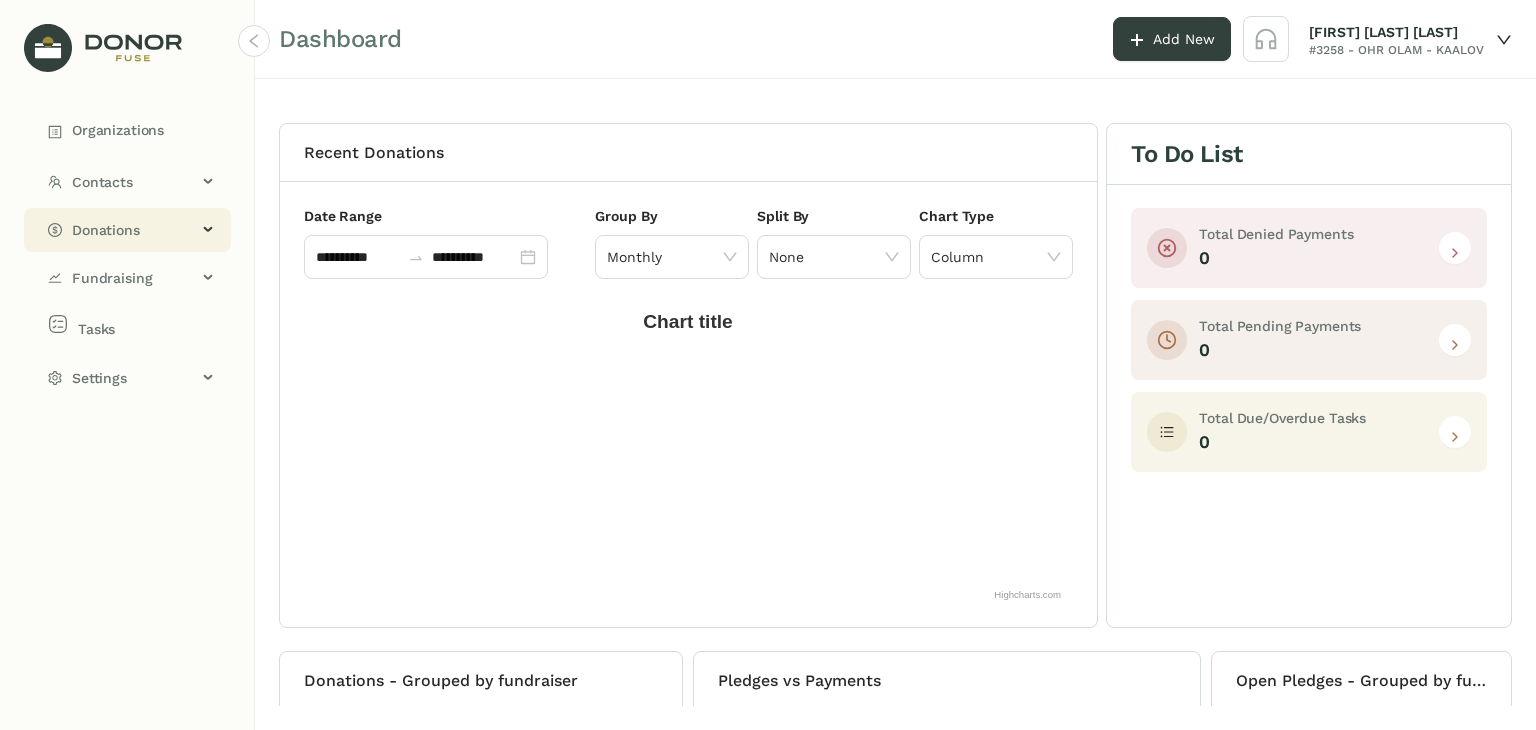 click on "Donations" at bounding box center [127, 230] 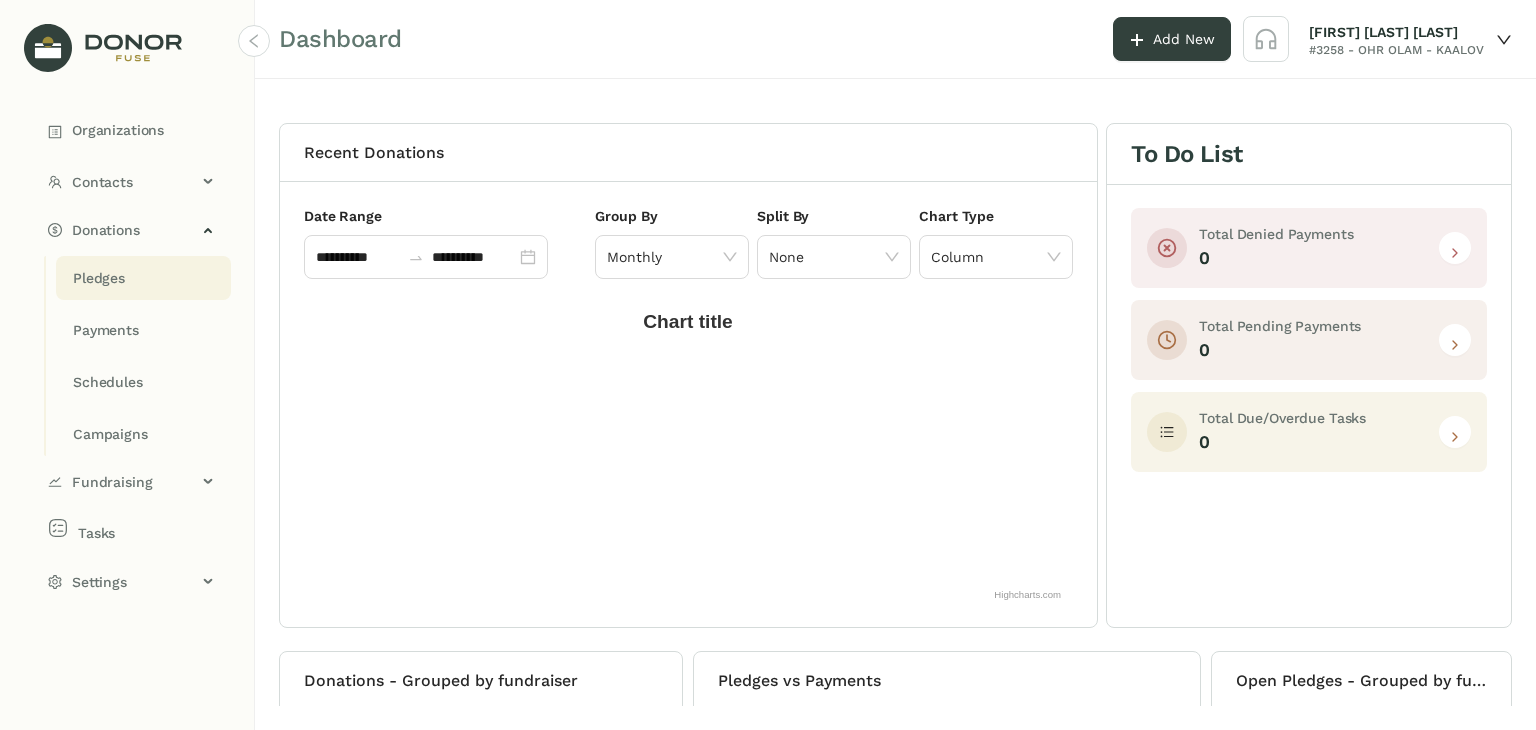 click on "Pledges" at bounding box center (99, 278) 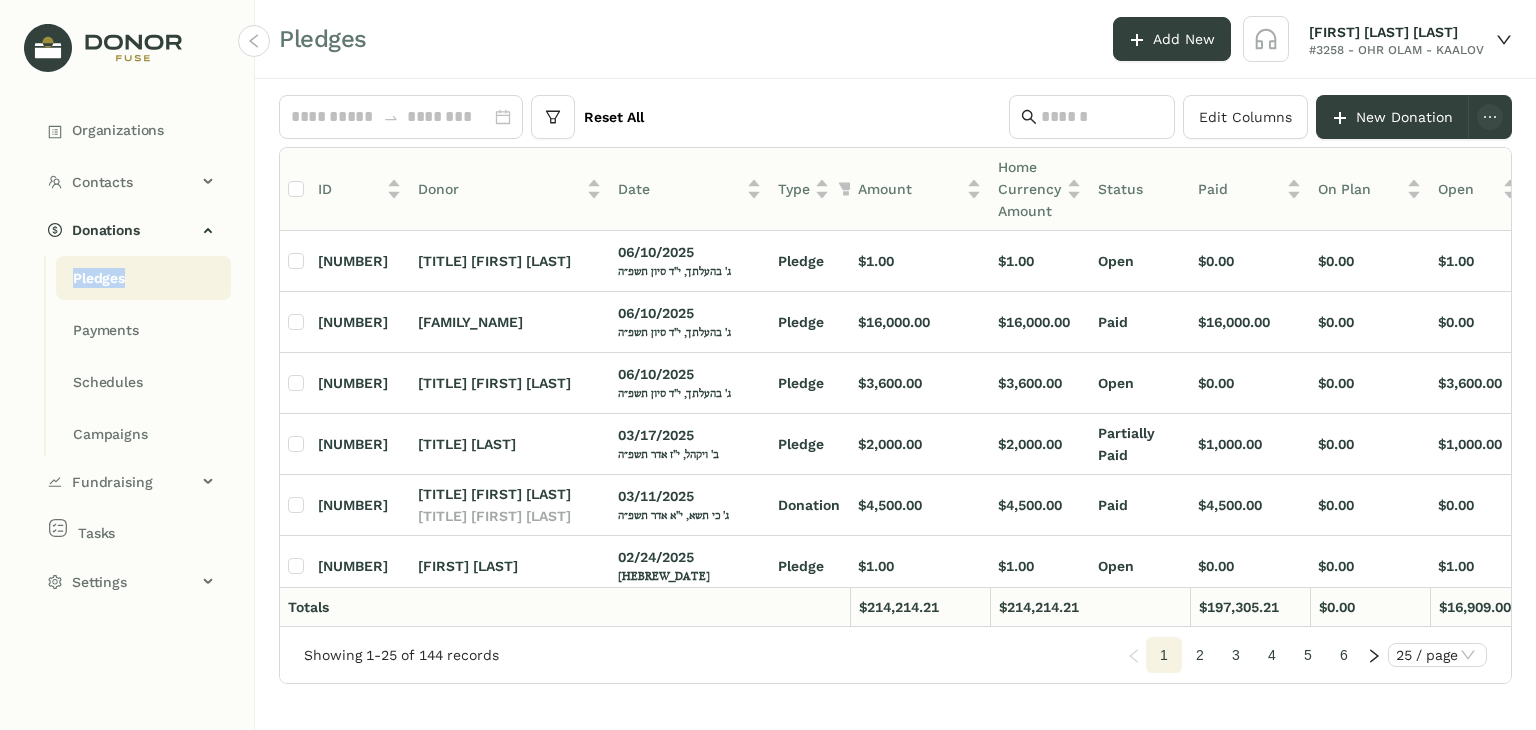drag, startPoint x: 154, startPoint y: 330, endPoint x: 155, endPoint y: 288, distance: 42.0119 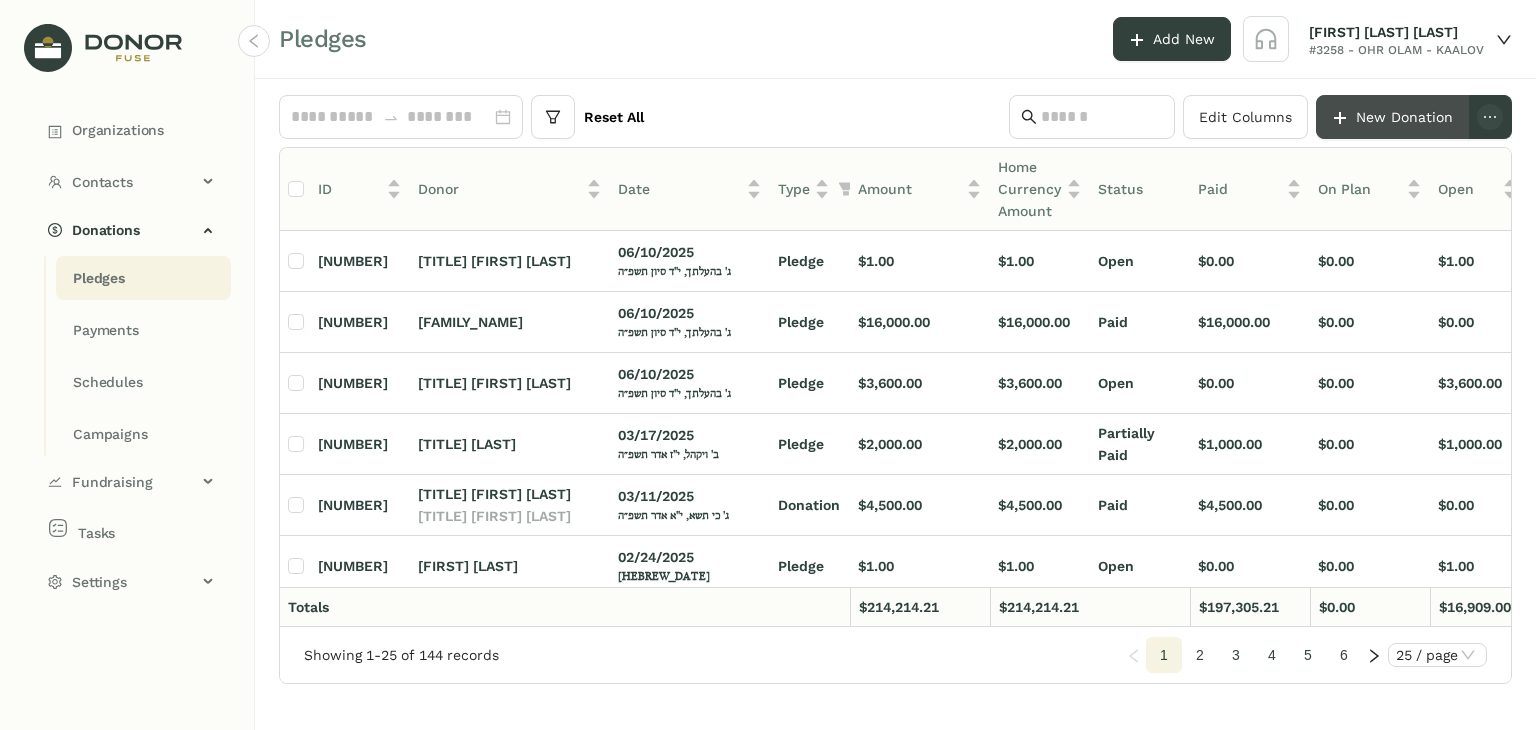 click on "New Donation" at bounding box center (1404, 117) 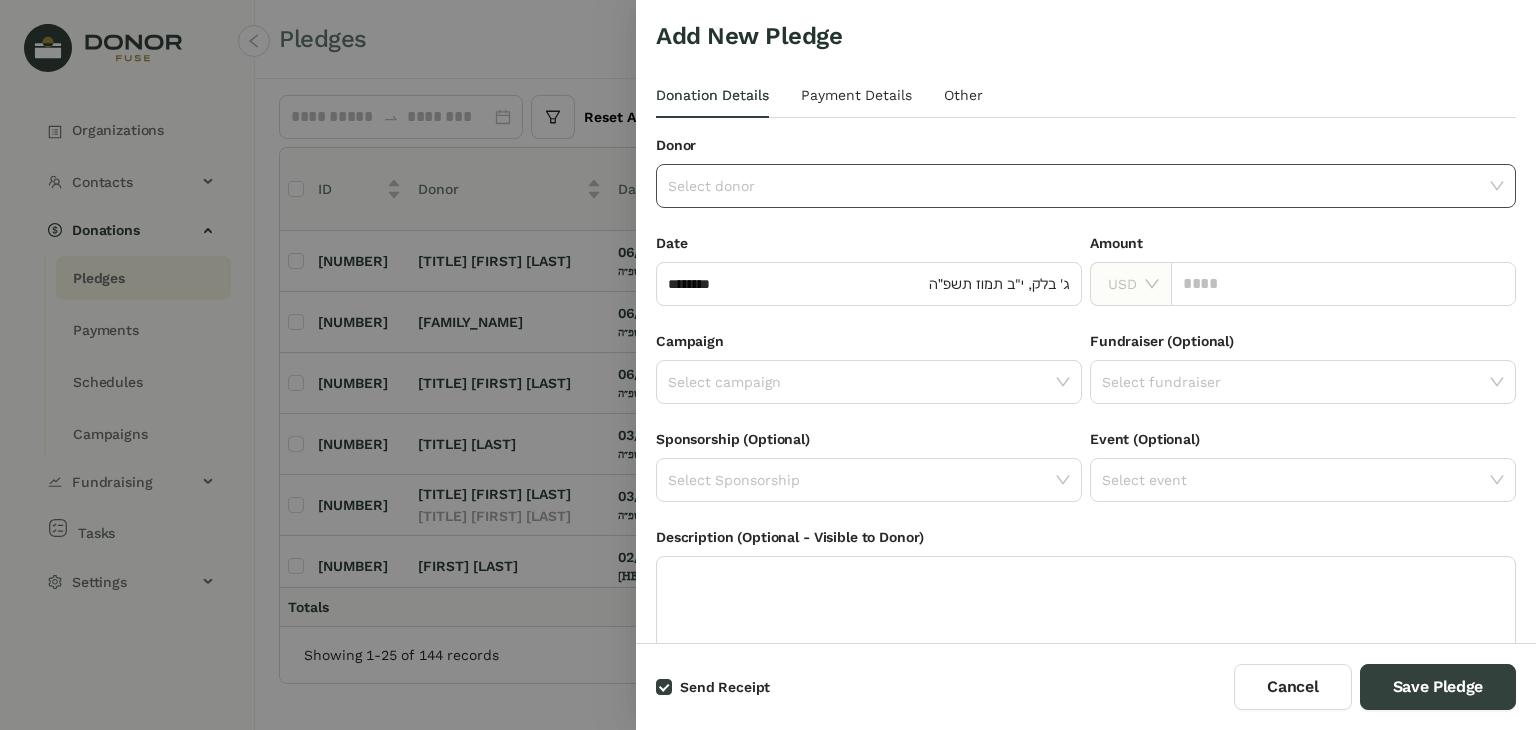 click at bounding box center (1079, 186) 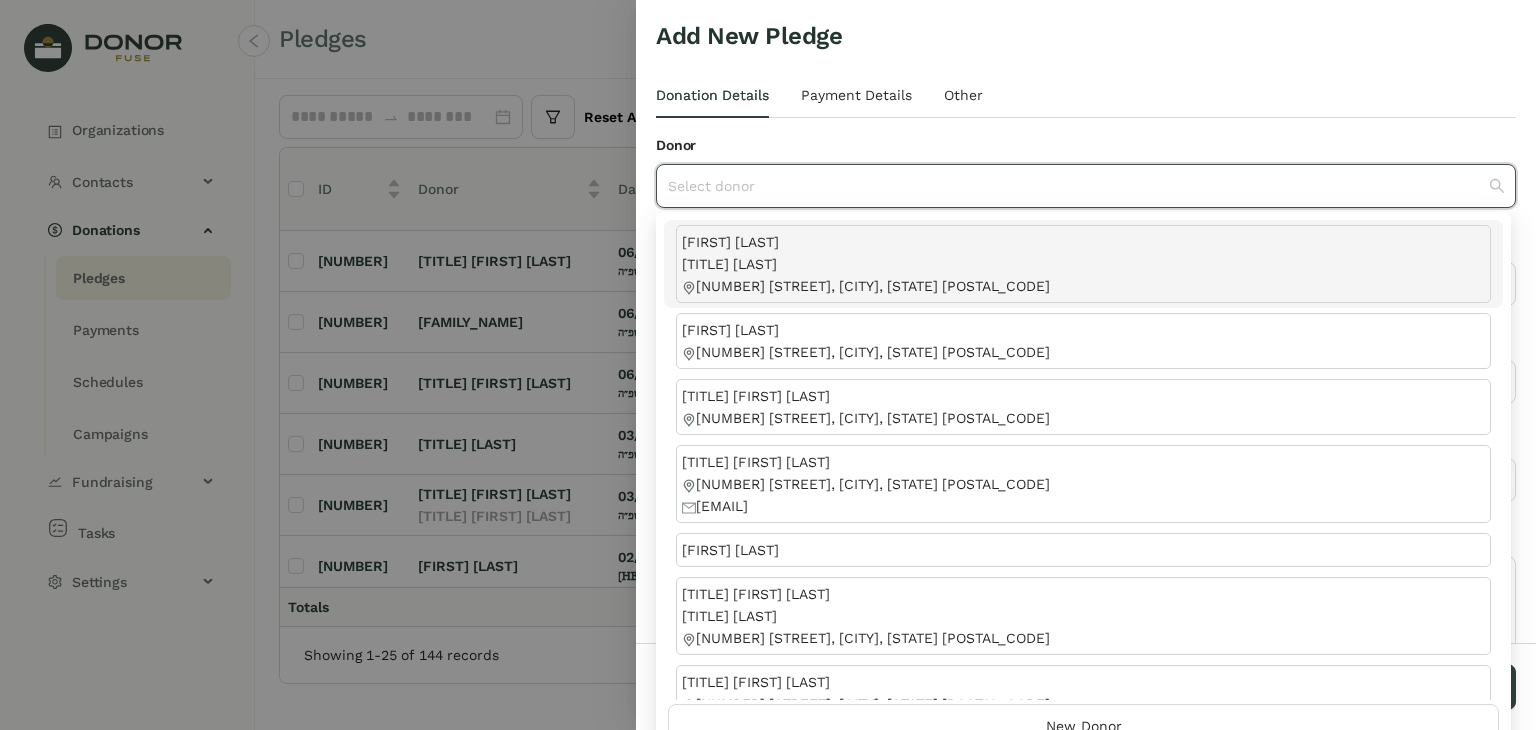 click at bounding box center [1079, 186] 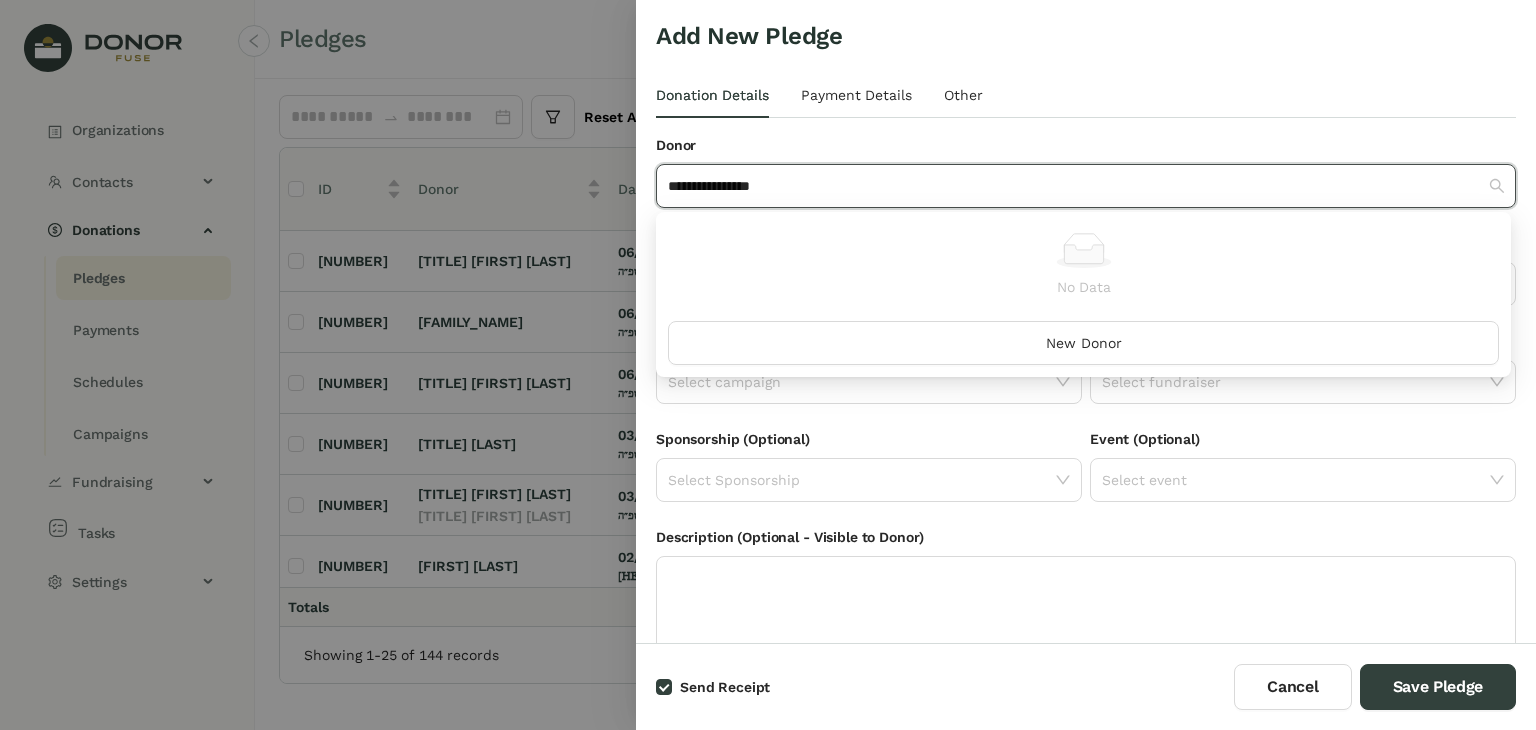 type on "**********" 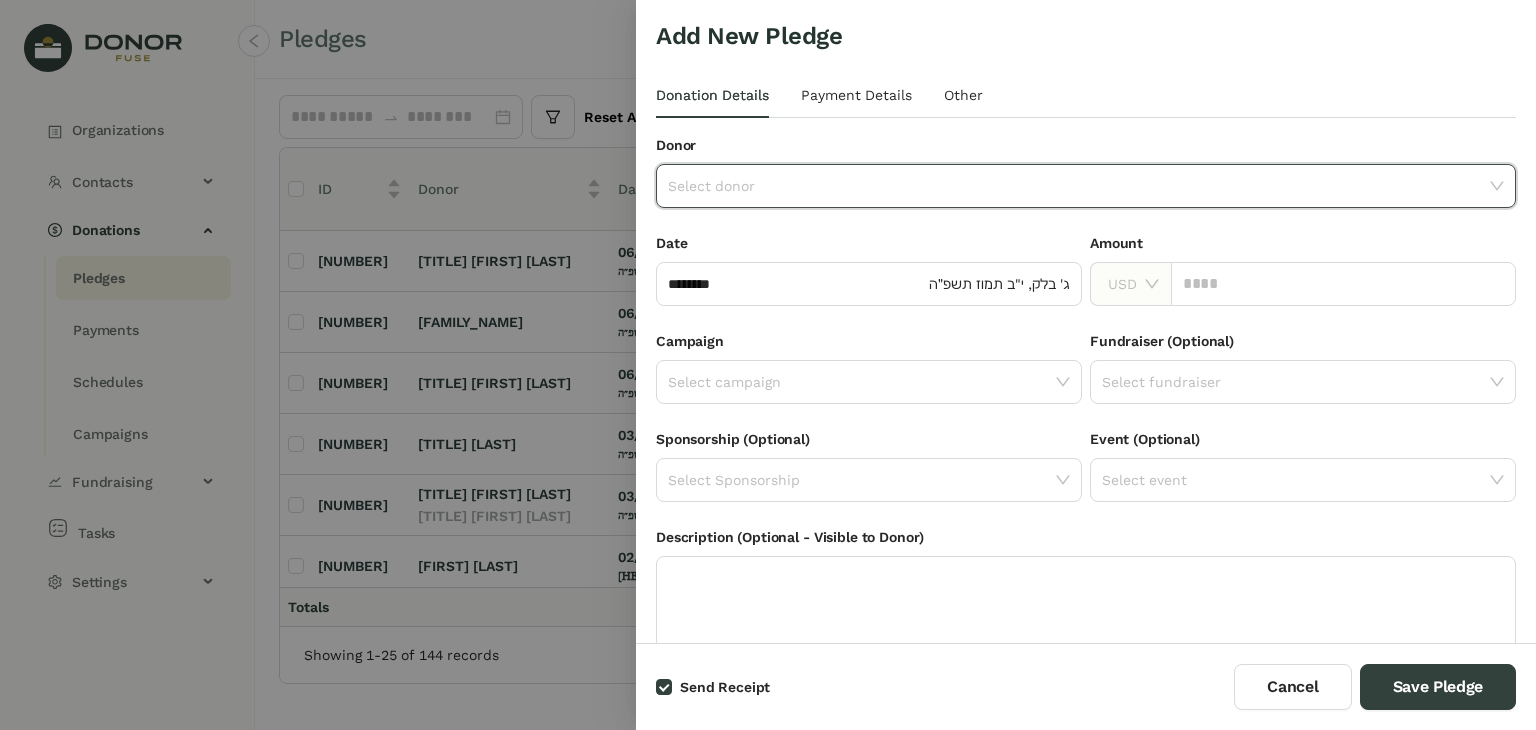 click at bounding box center (1079, 186) 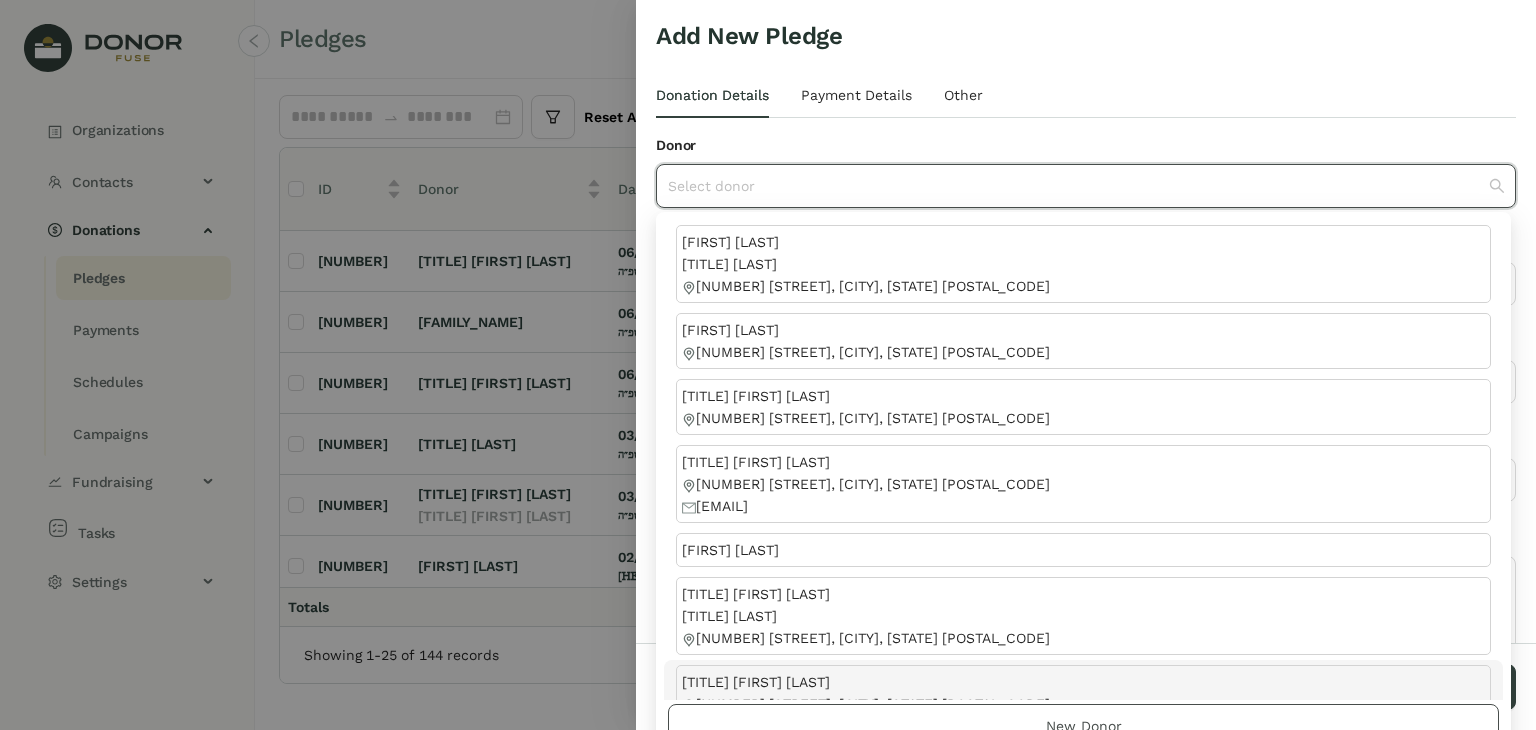 click on "New Donor" at bounding box center [1083, 726] 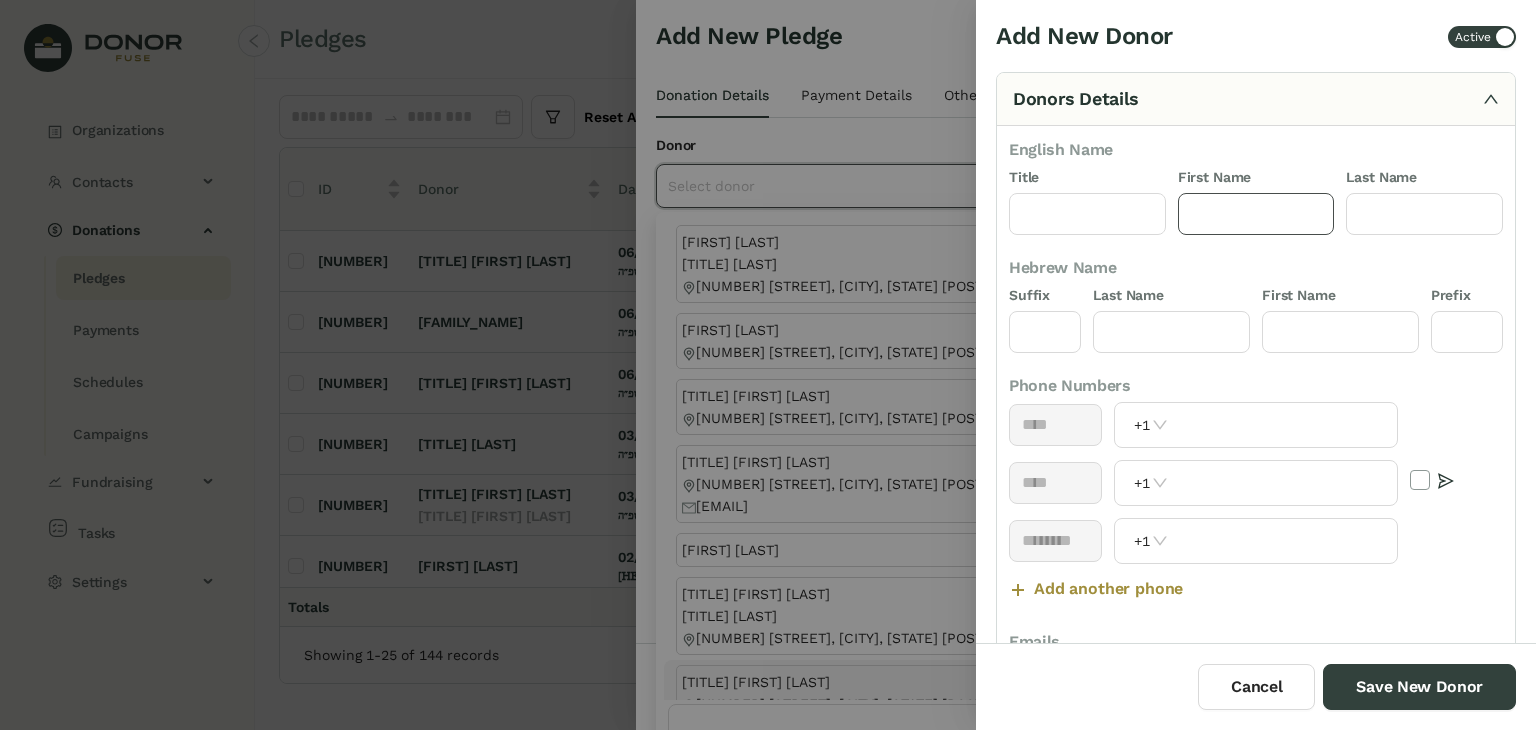 click at bounding box center [1256, 214] 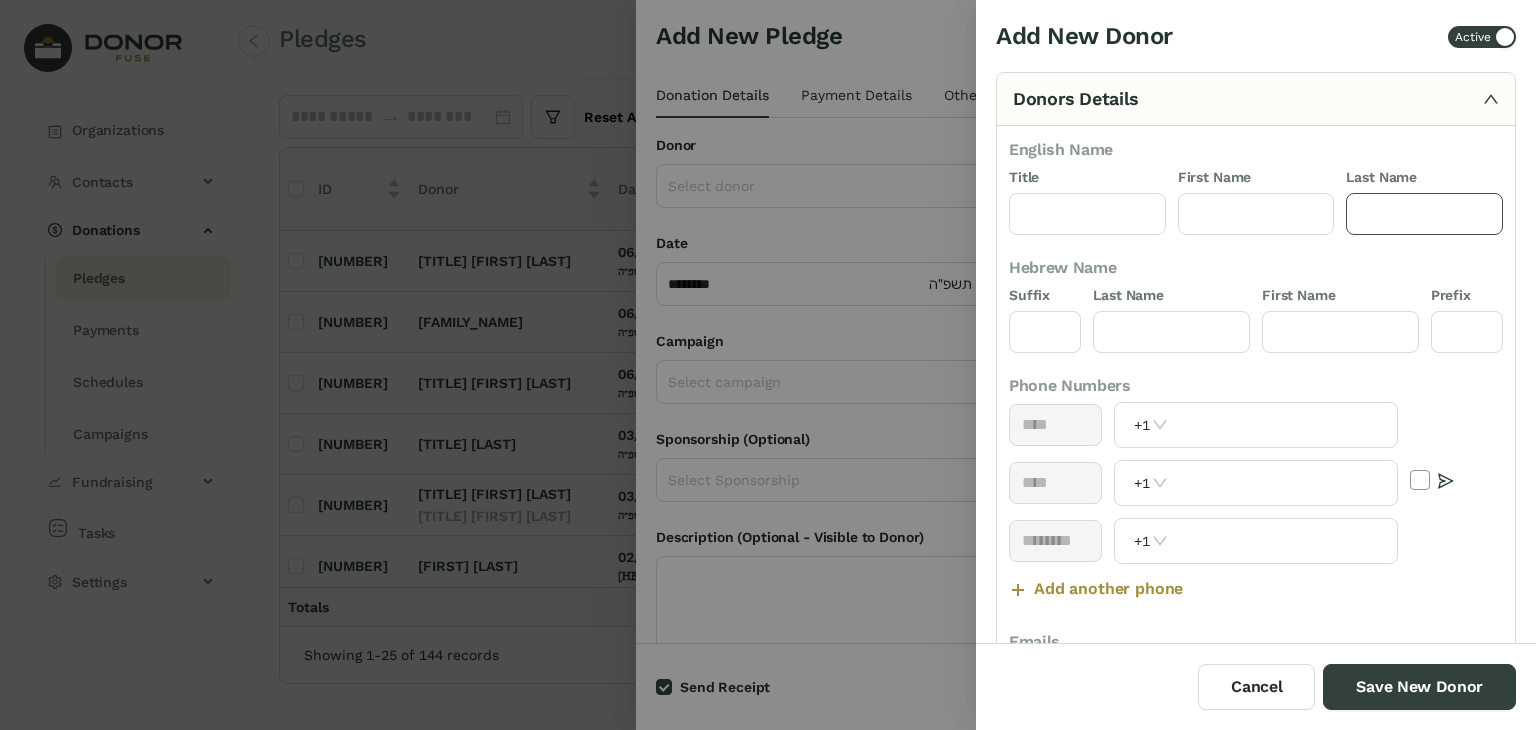 click at bounding box center [1424, 214] 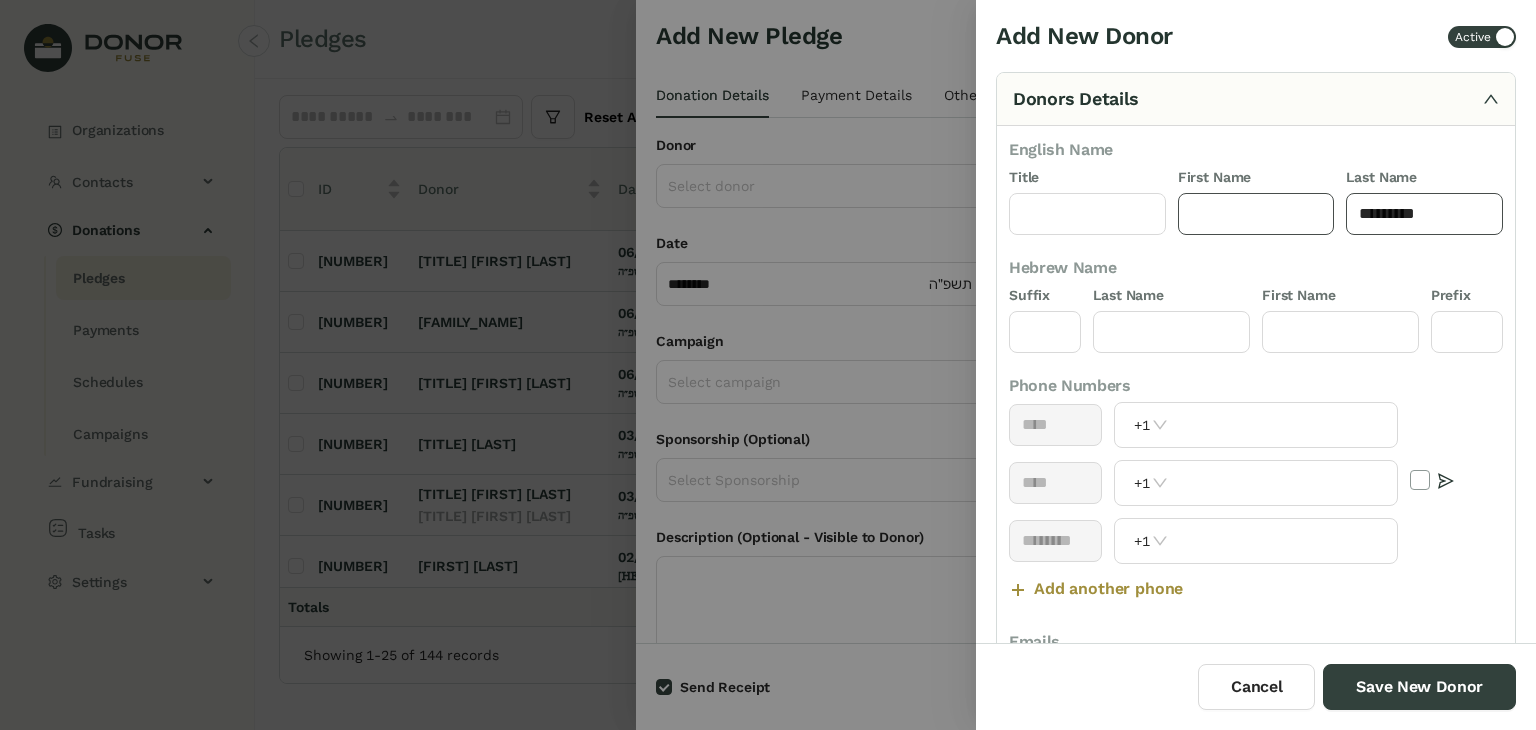 type on "*********" 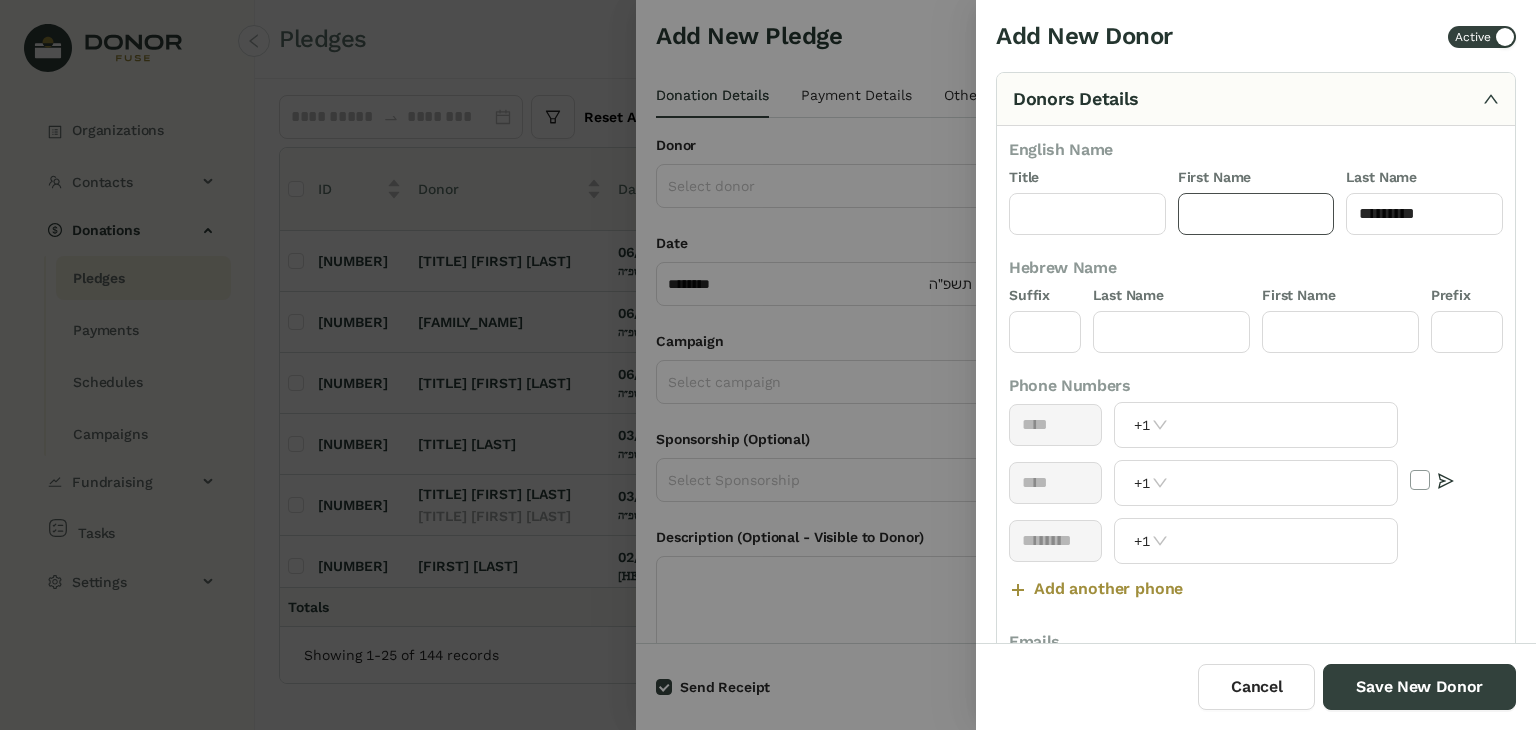 click at bounding box center [1256, 214] 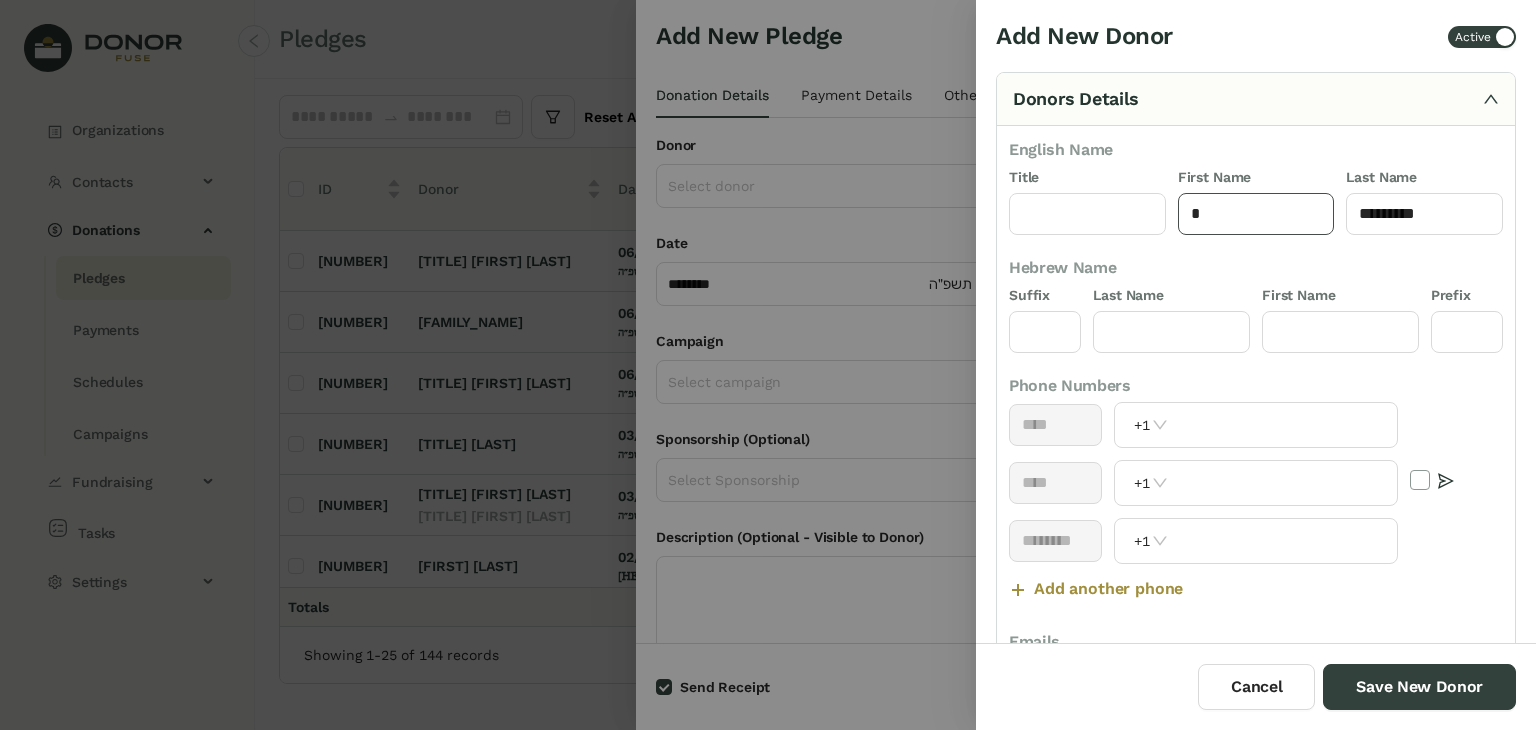 type on "*" 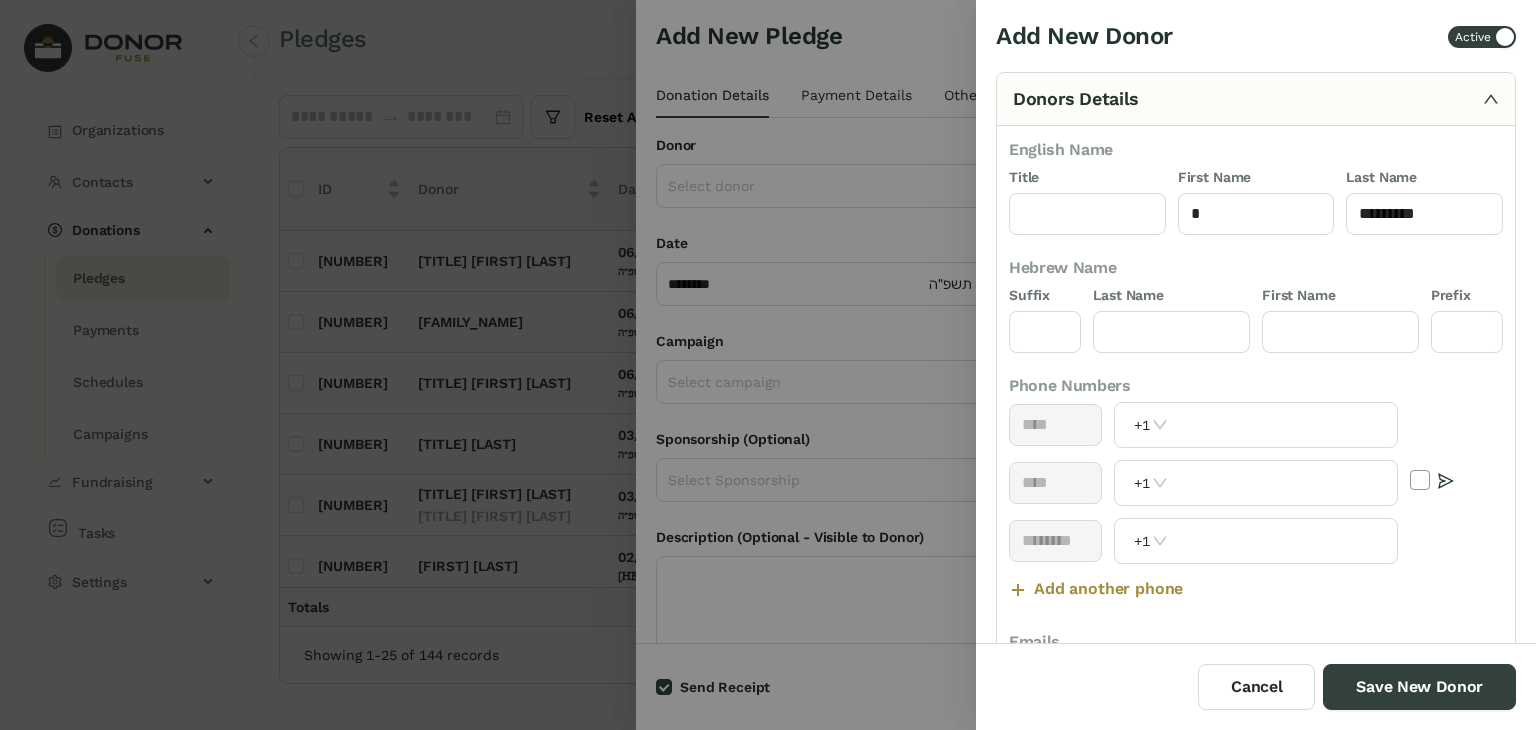 click on "Hebrew Name" at bounding box center (1256, 268) 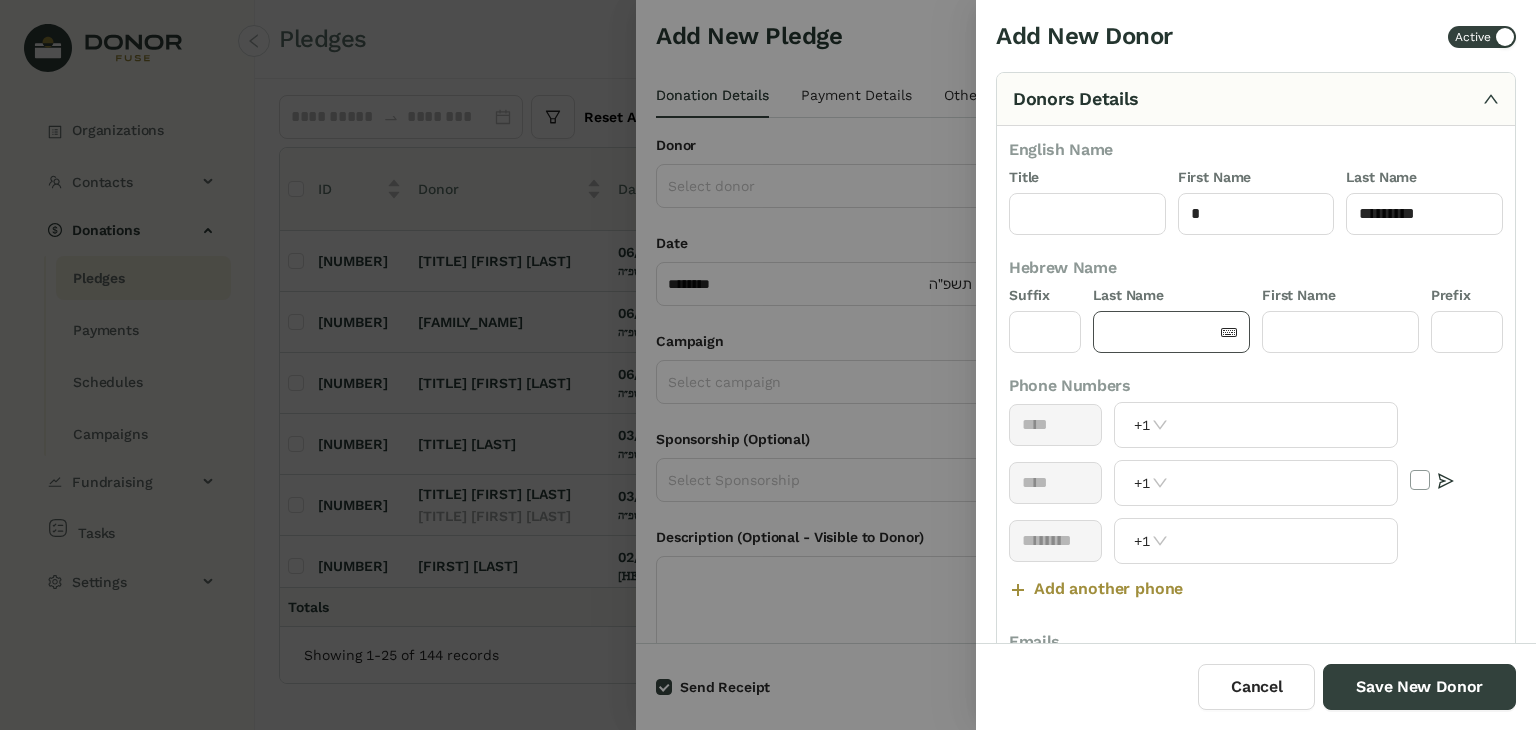 click at bounding box center [1161, 332] 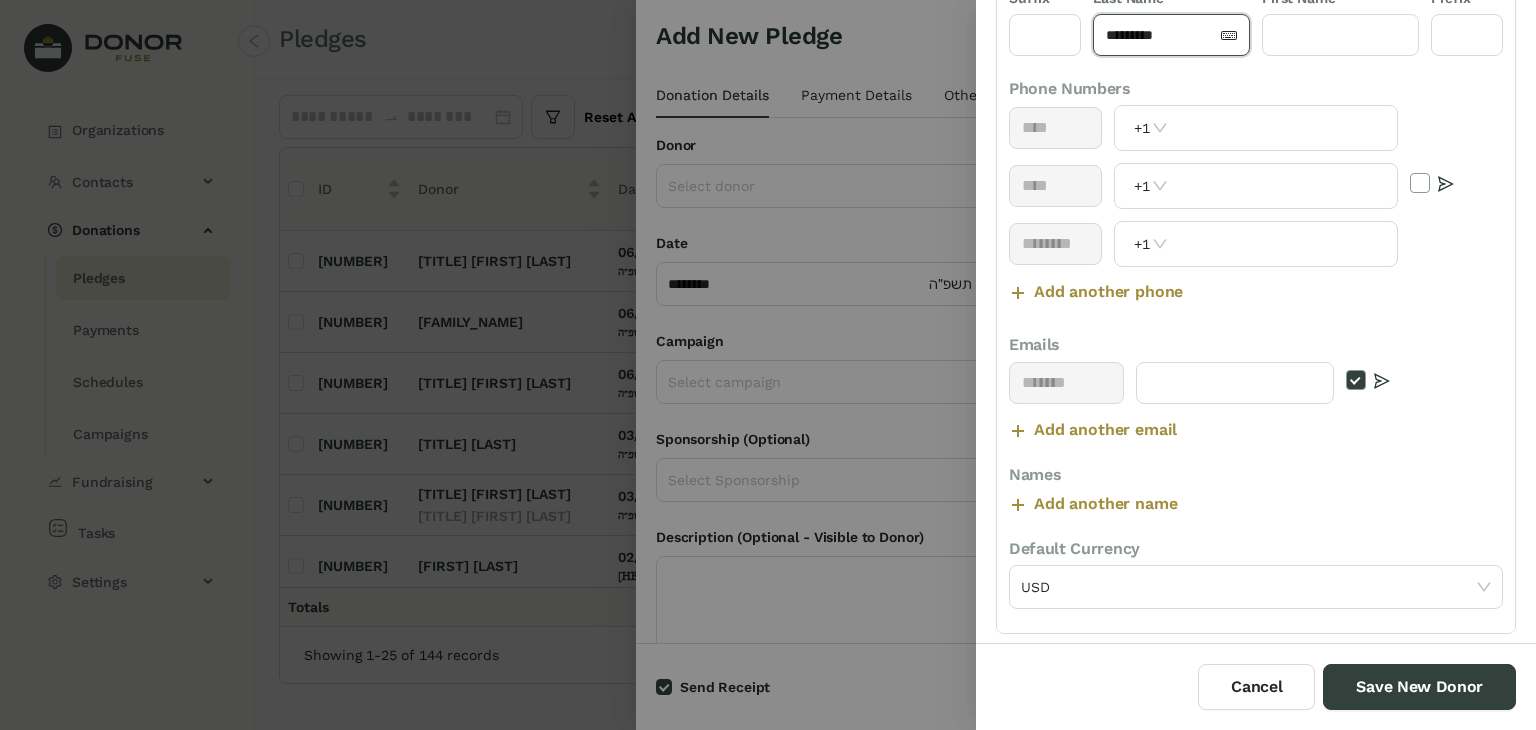 scroll, scrollTop: 300, scrollLeft: 0, axis: vertical 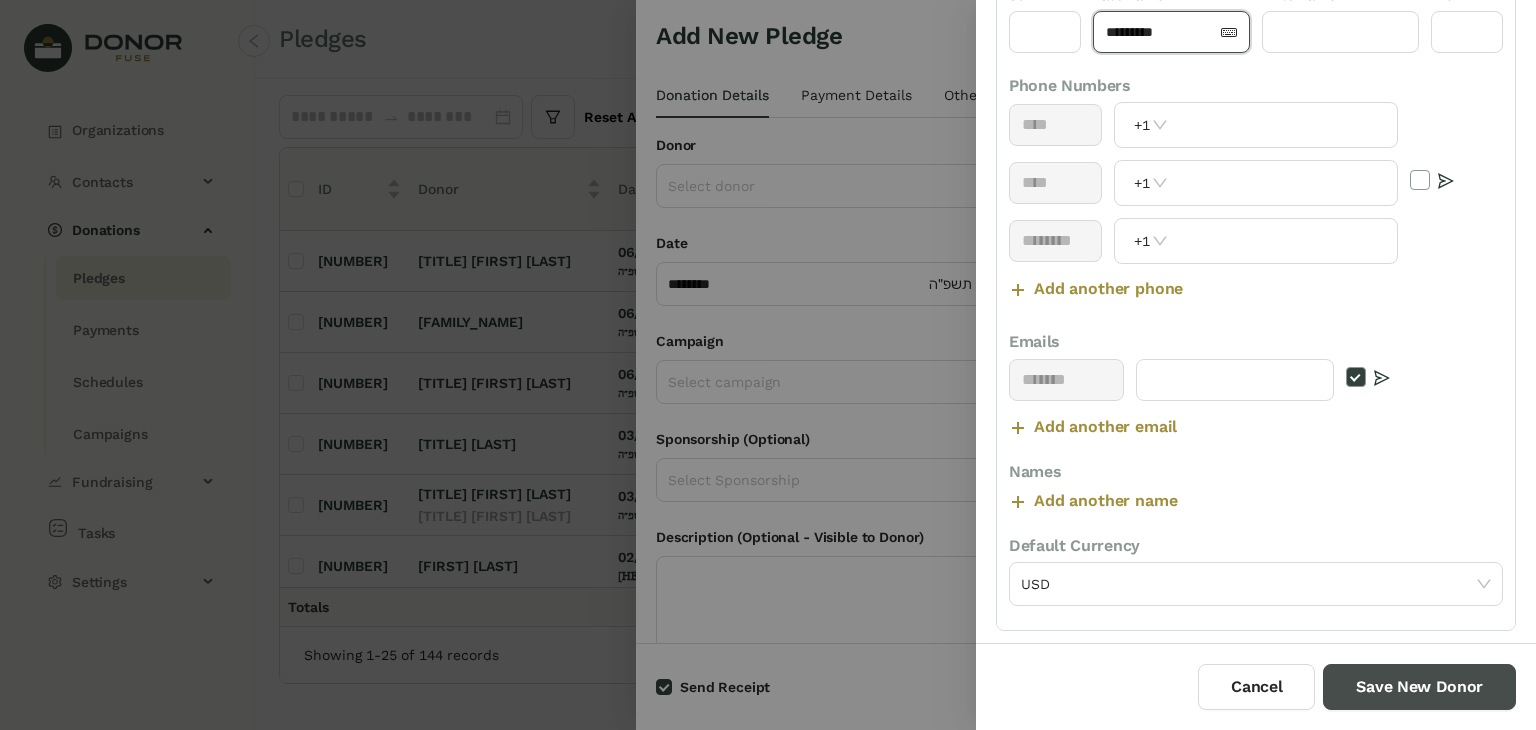 type on "*********" 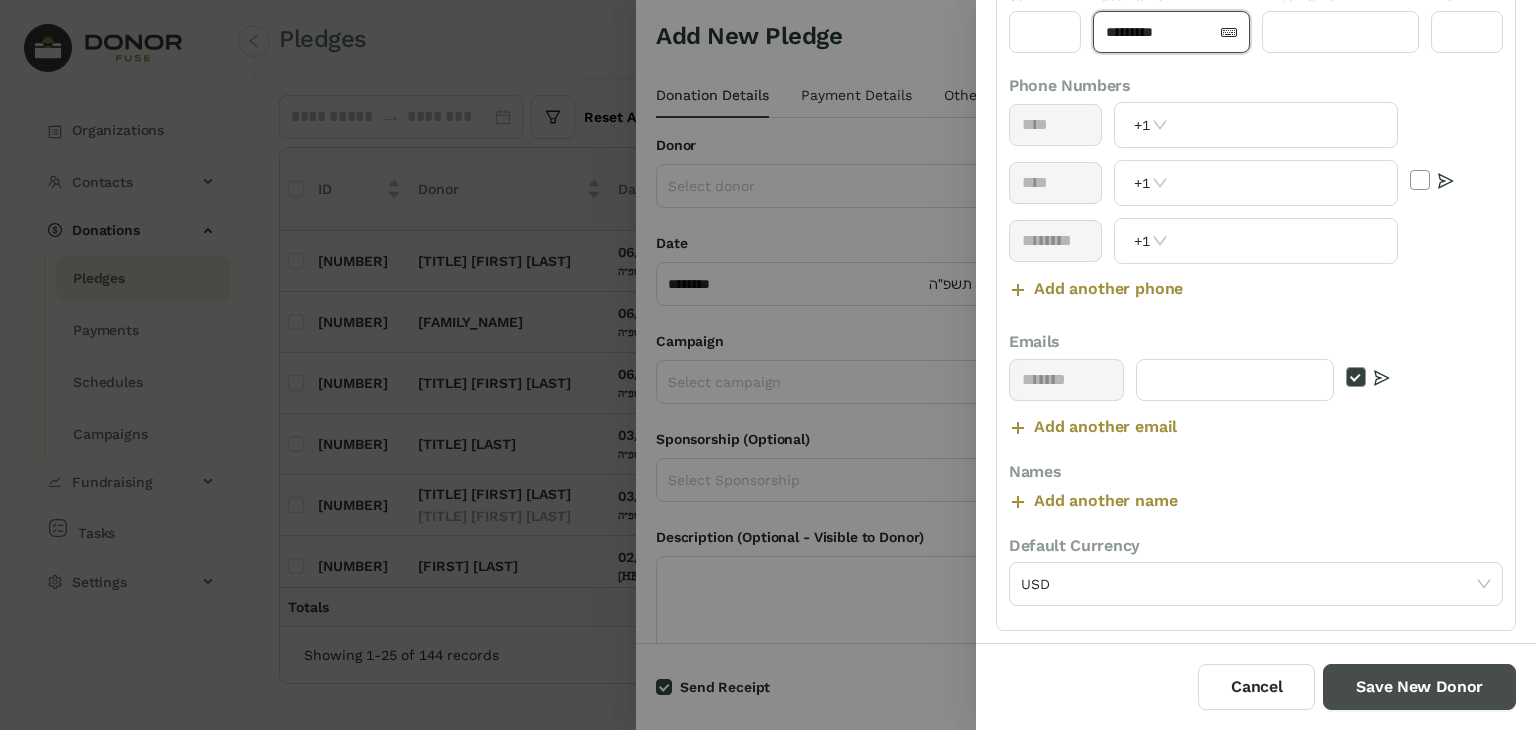 click on "Save New Donor" at bounding box center [1419, 687] 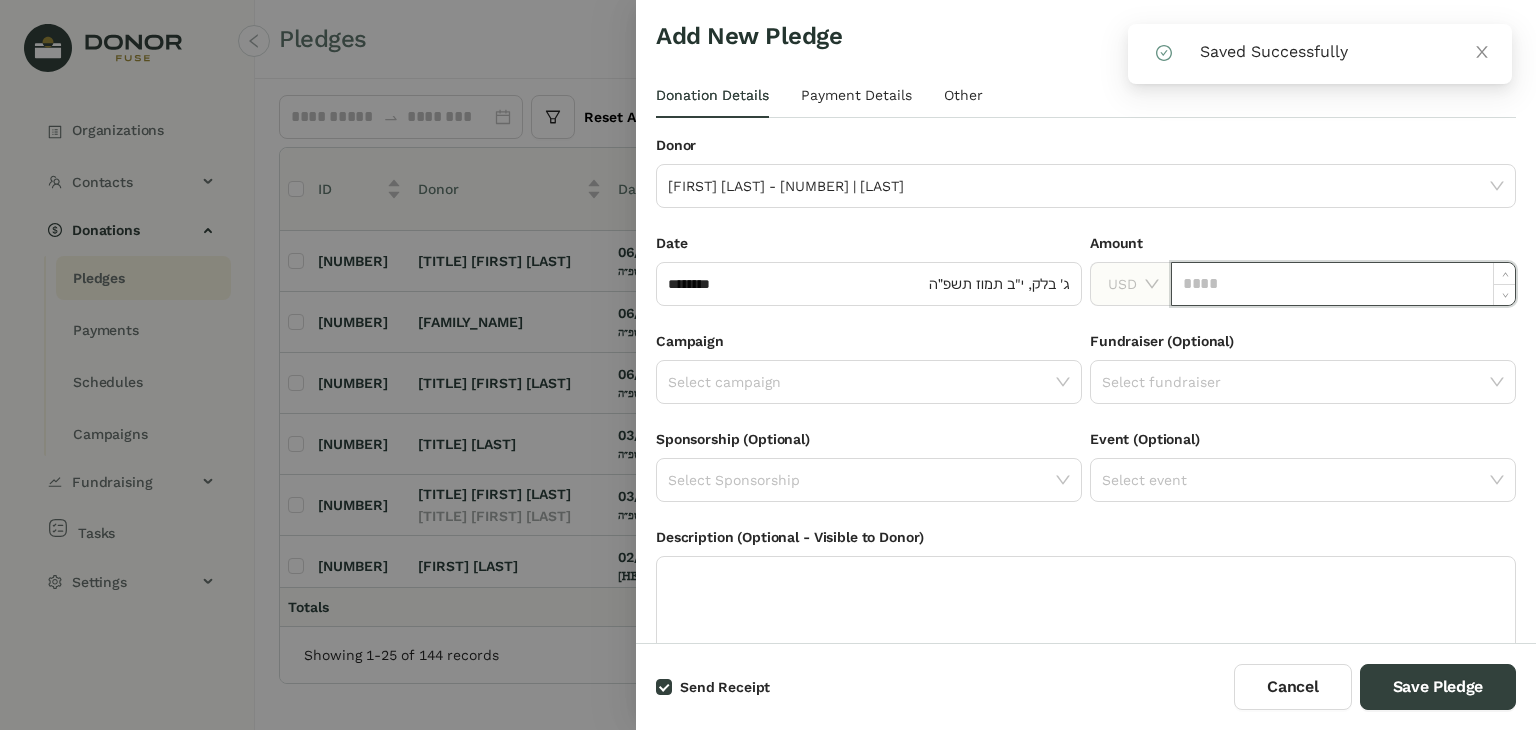 click at bounding box center (1343, 284) 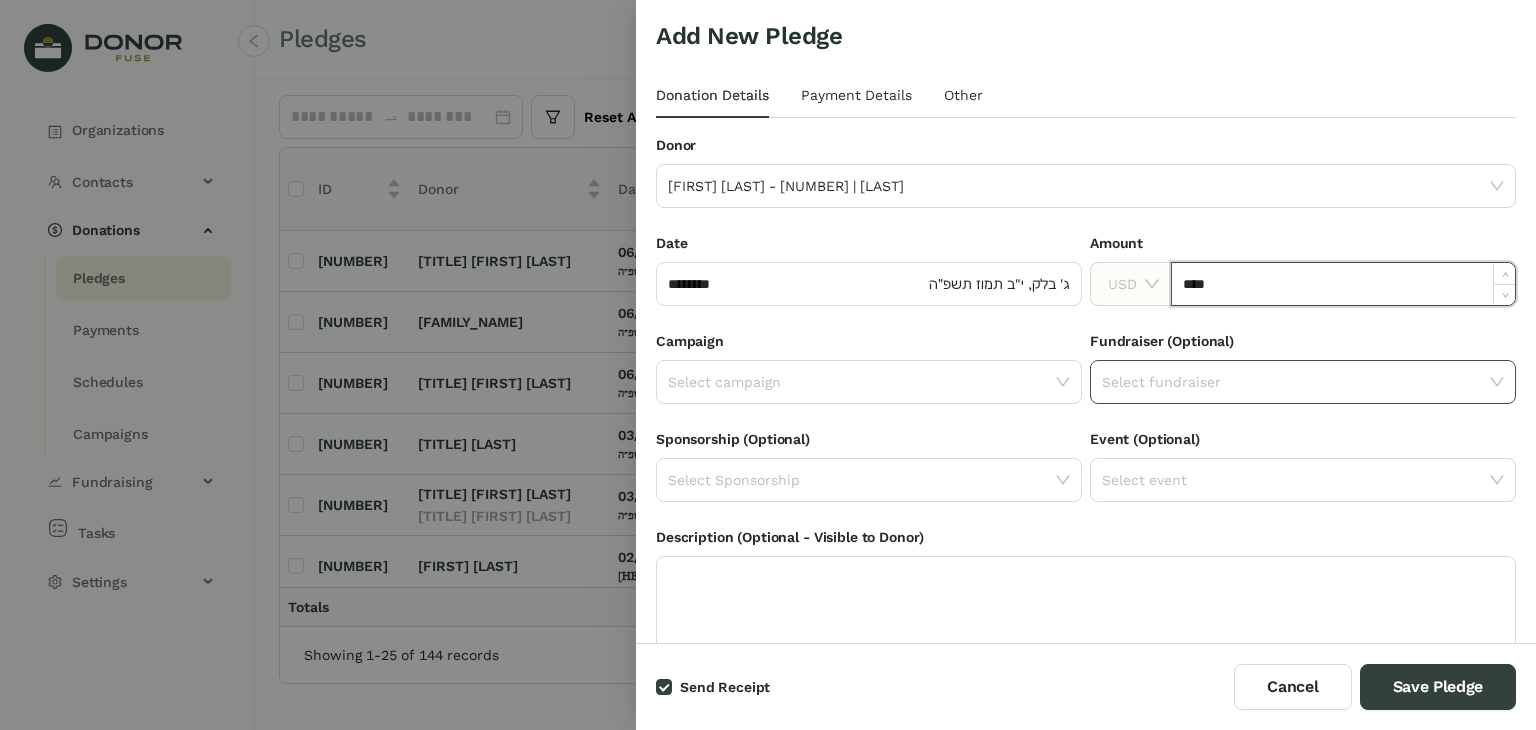 type on "****" 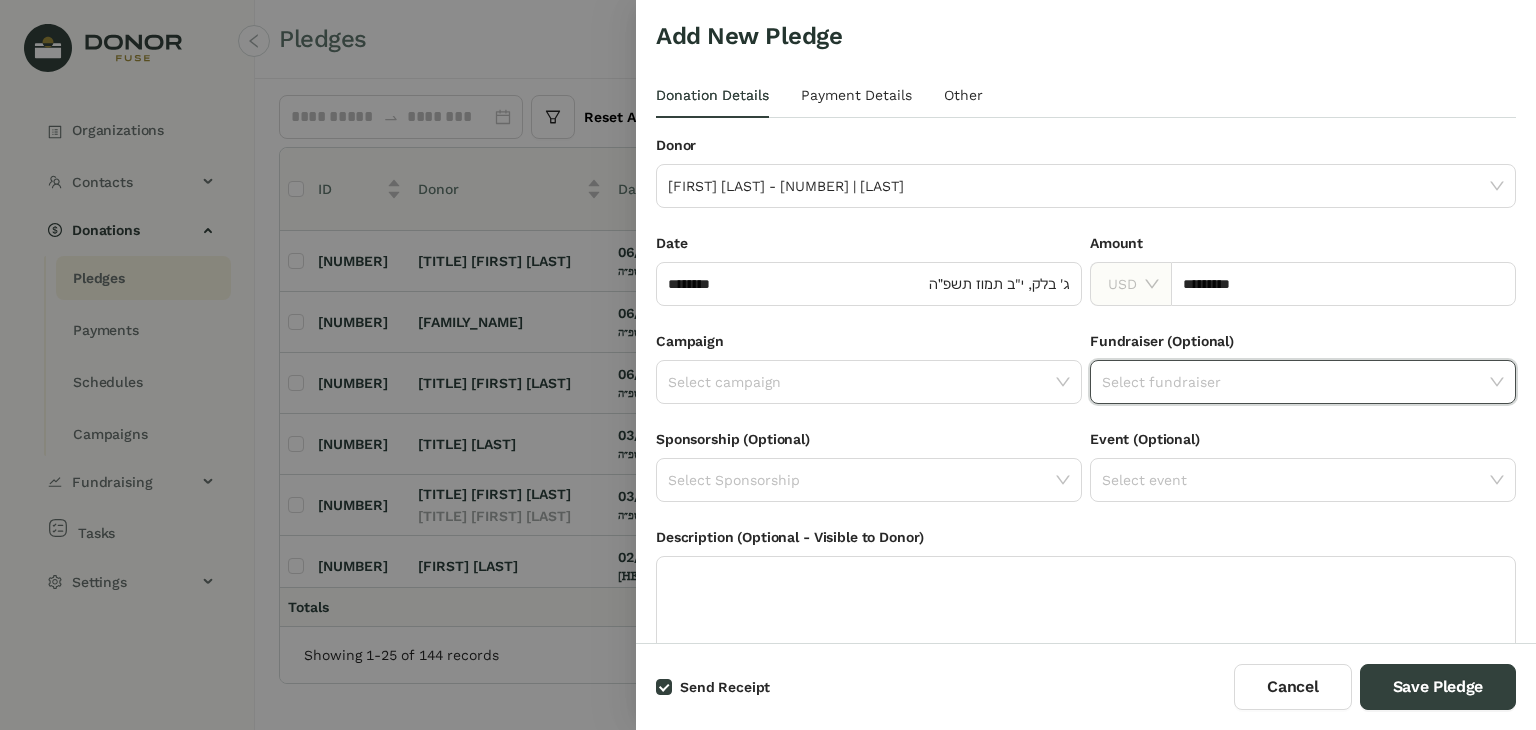 click at bounding box center (1296, 382) 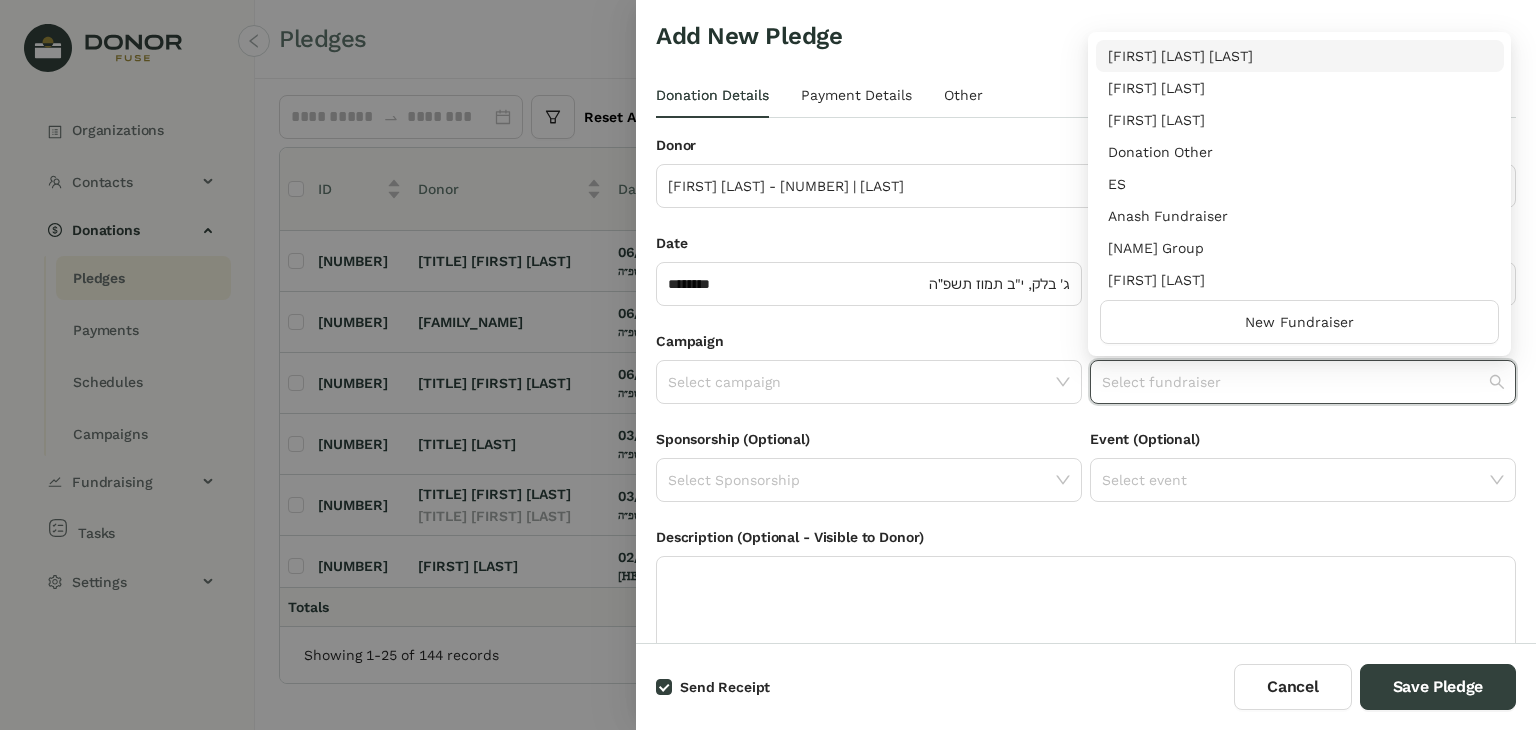 click on "[FIRST] [LAST] [LAST]" at bounding box center (1300, 56) 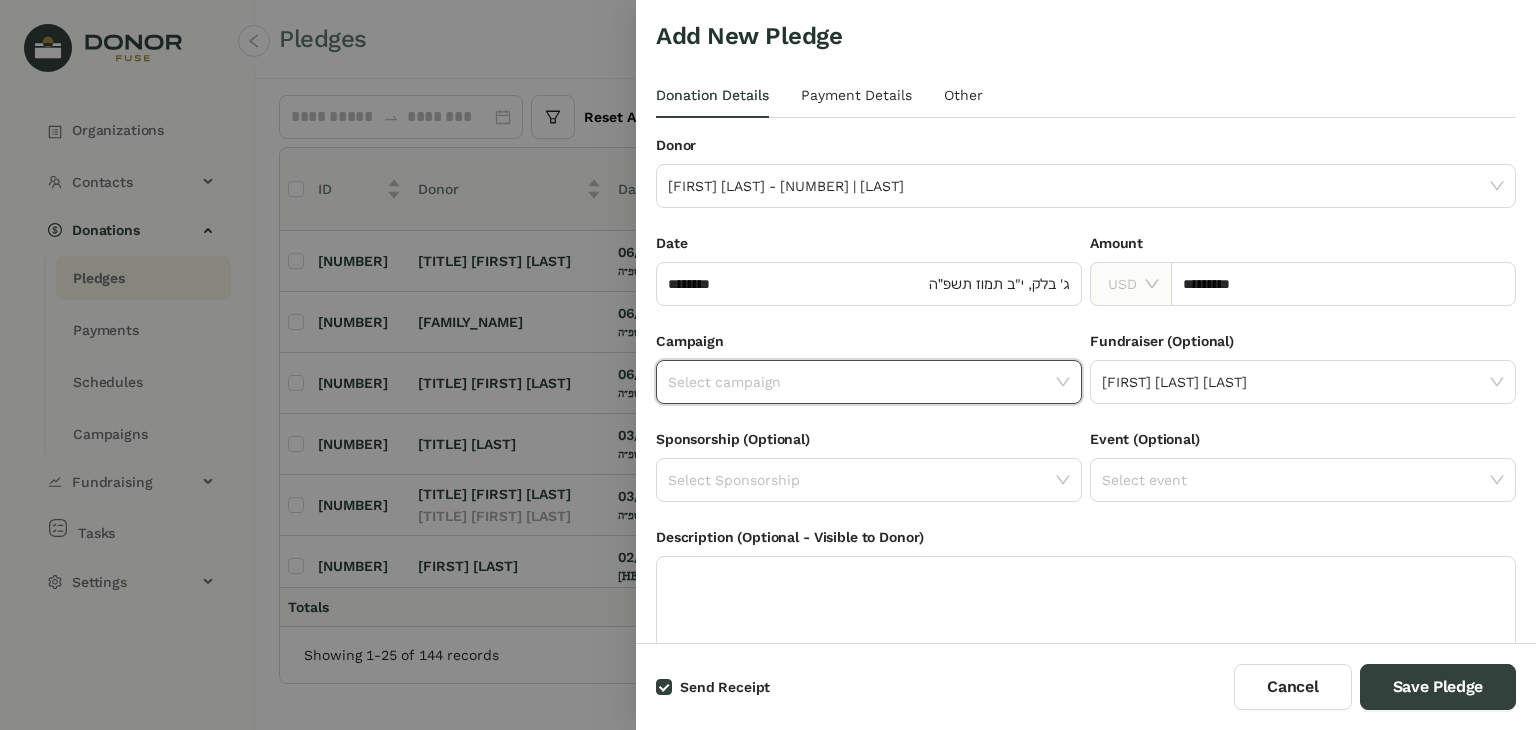 click at bounding box center [862, 382] 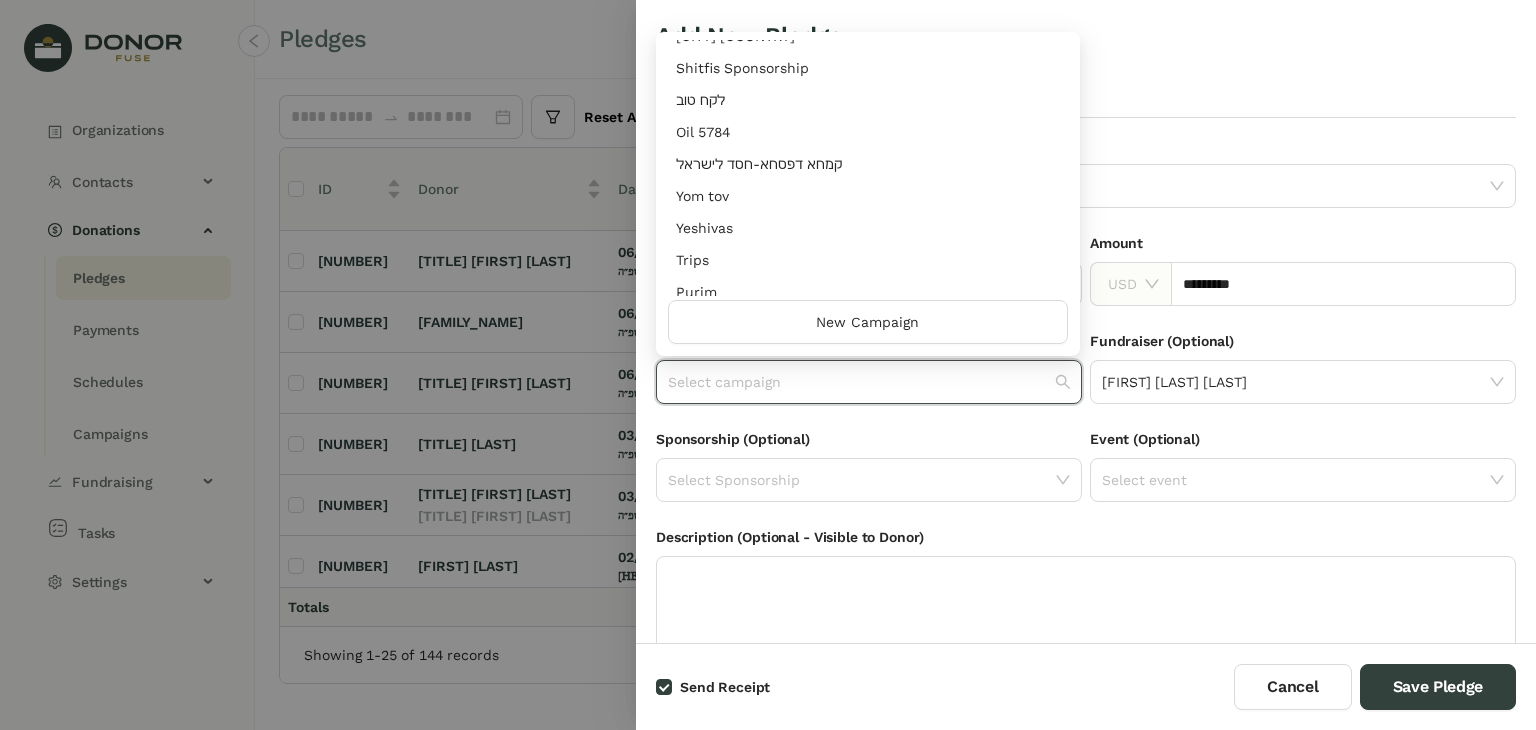 scroll, scrollTop: 608, scrollLeft: 0, axis: vertical 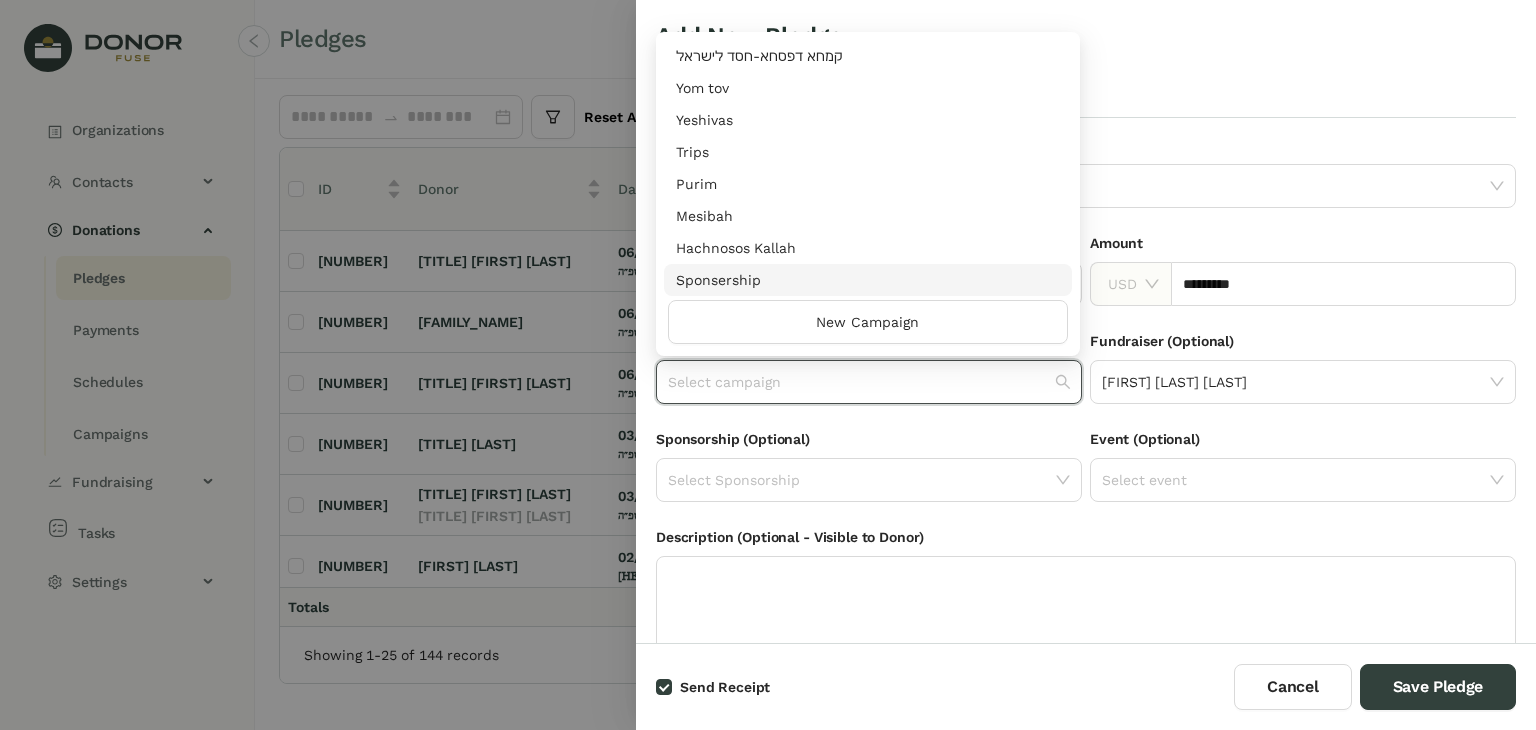 click on "Description (Optional - Visible to Donor)" at bounding box center [1086, 149] 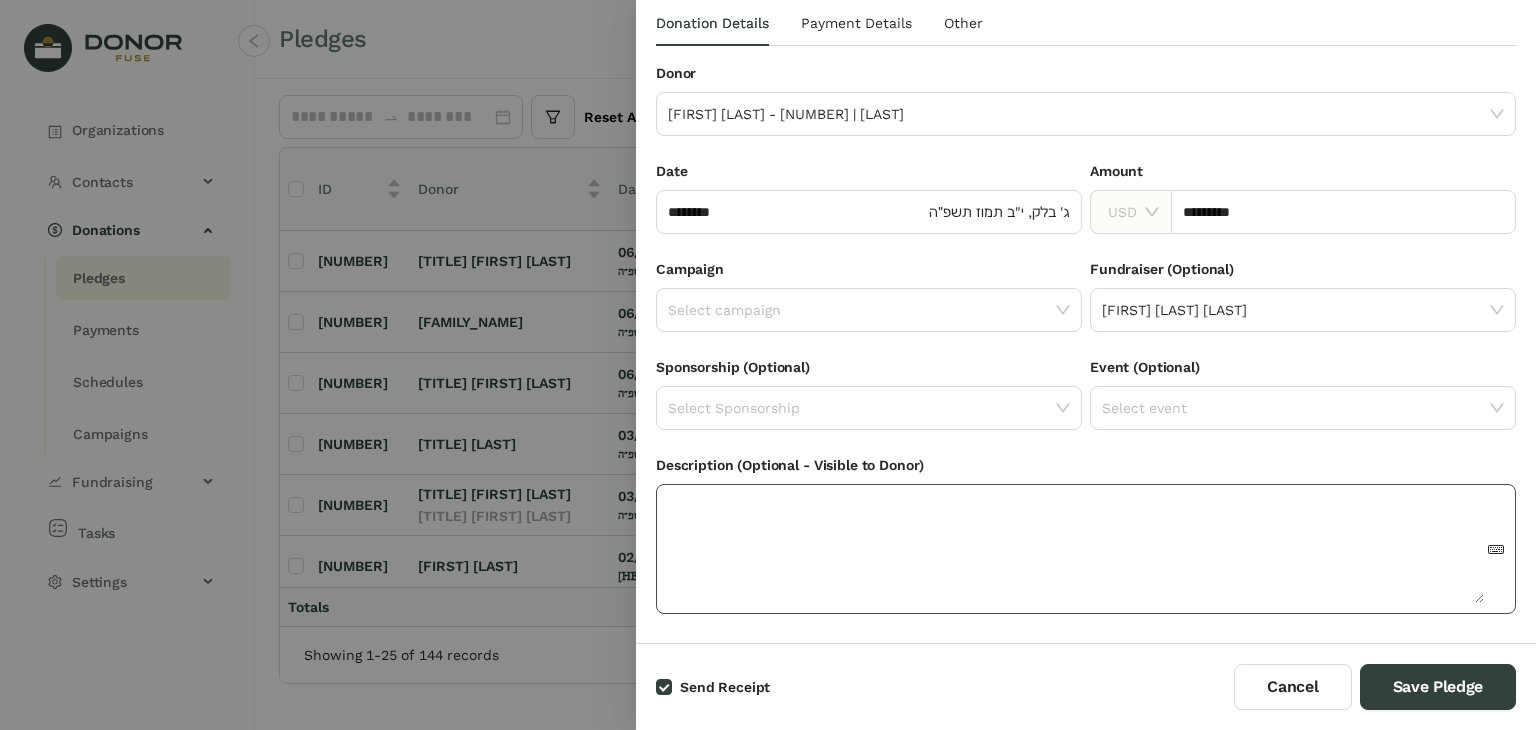 scroll, scrollTop: 86, scrollLeft: 0, axis: vertical 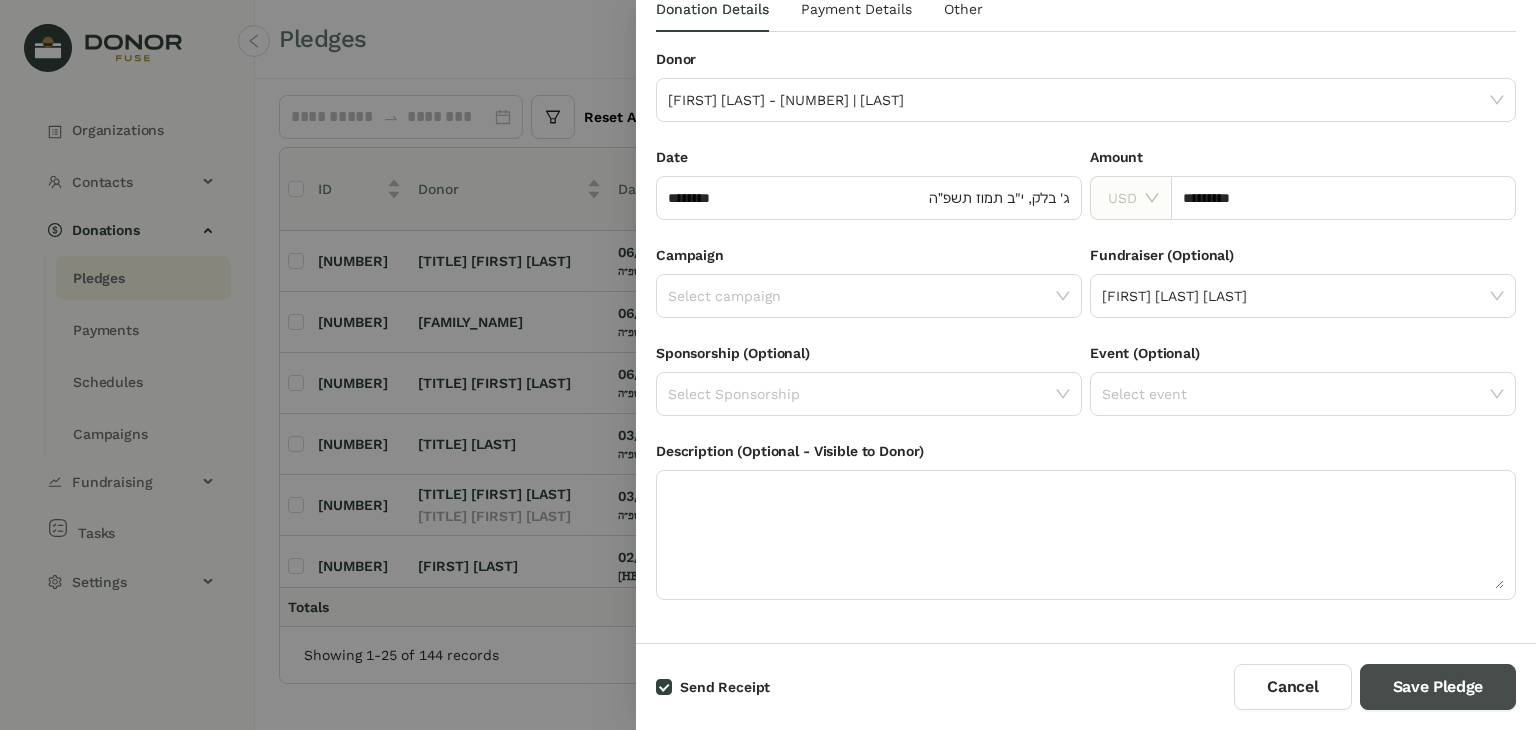 click on "Save Pledge" at bounding box center [1438, 687] 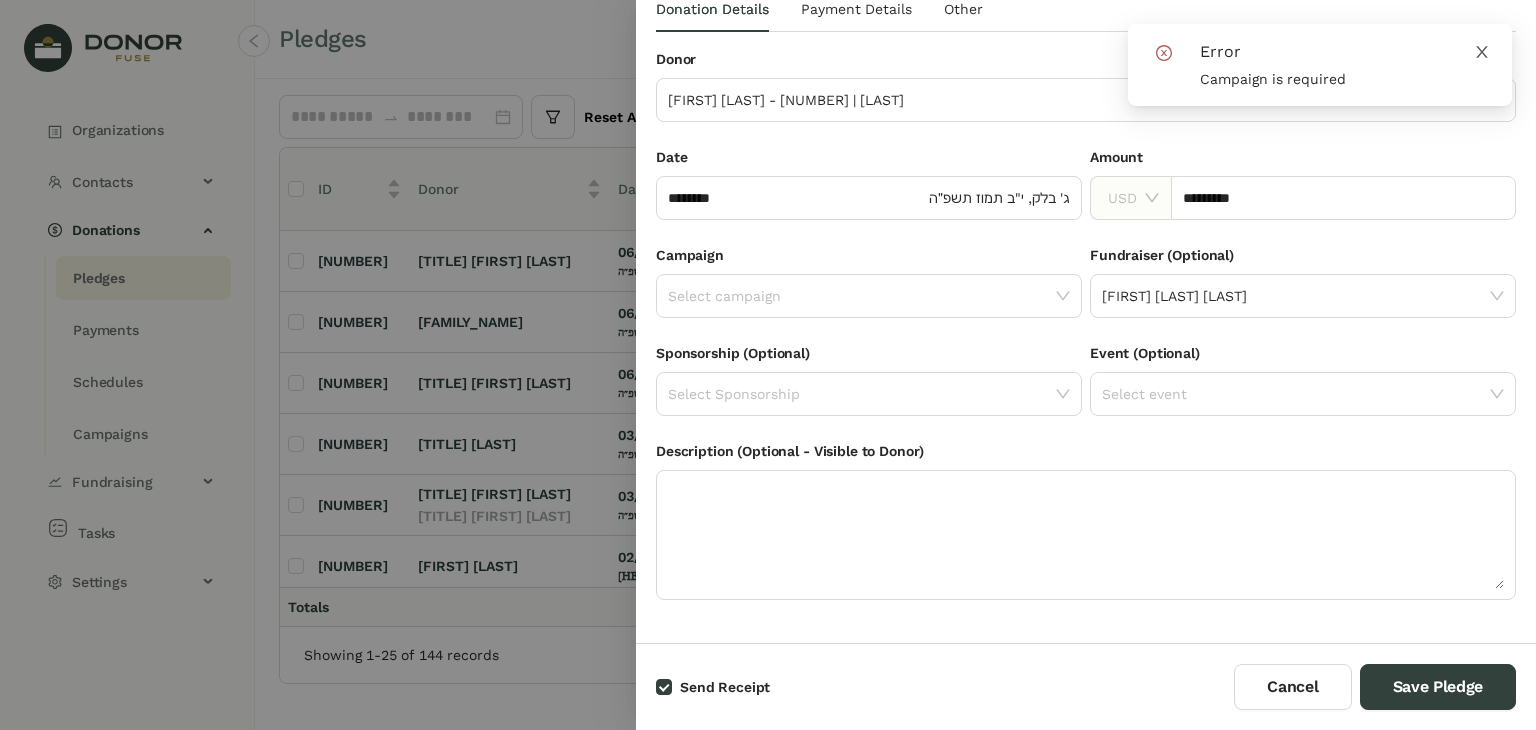 click at bounding box center [1482, 52] 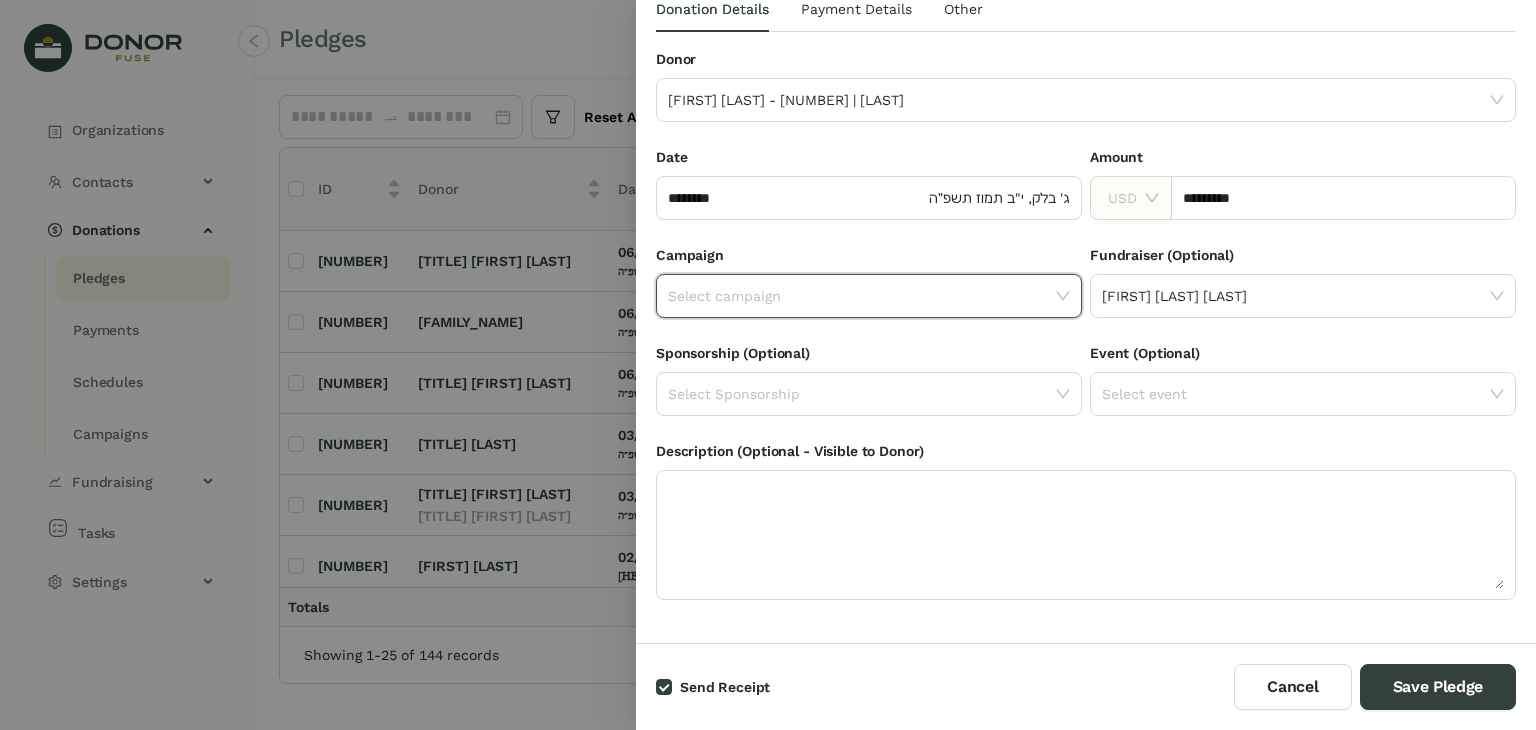 click at bounding box center [862, 296] 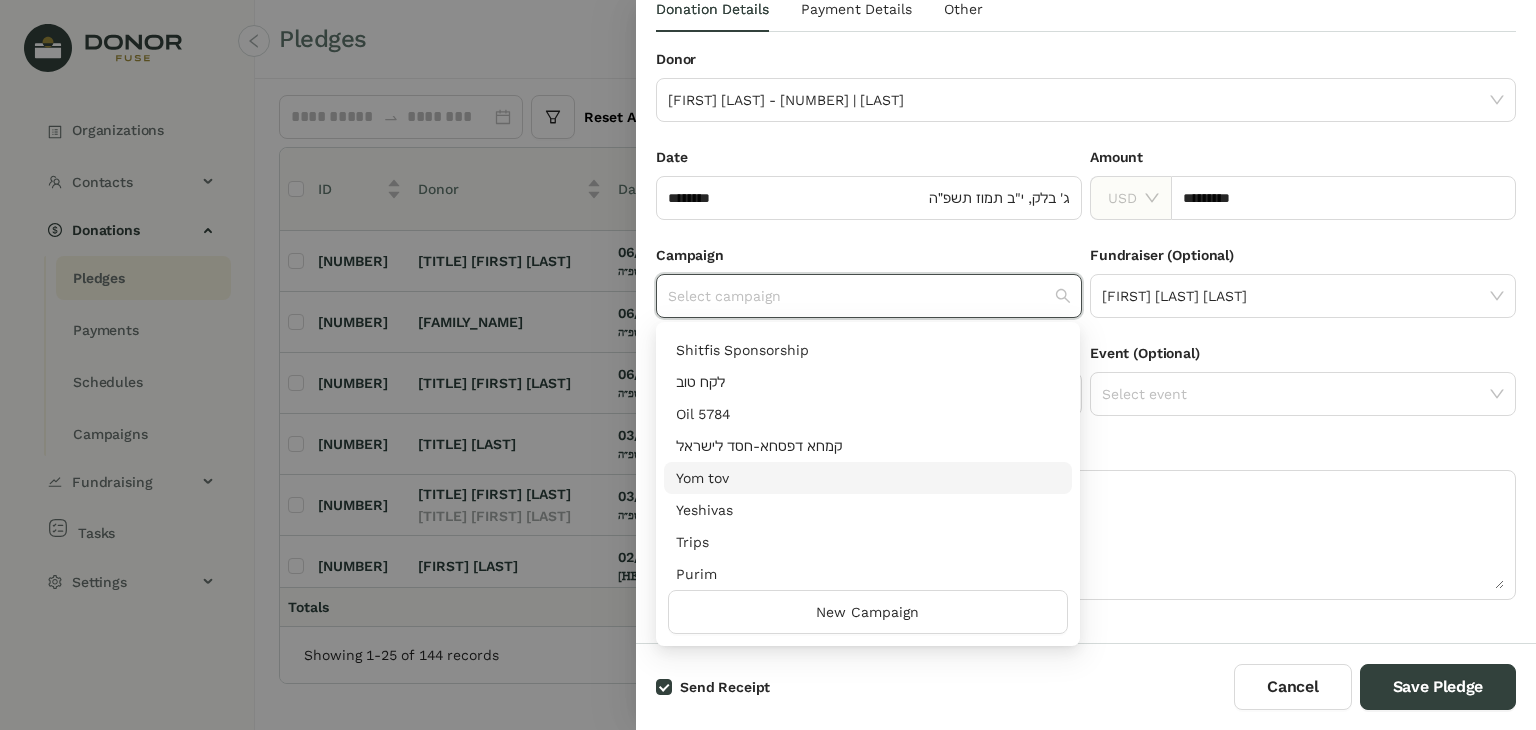 scroll, scrollTop: 608, scrollLeft: 0, axis: vertical 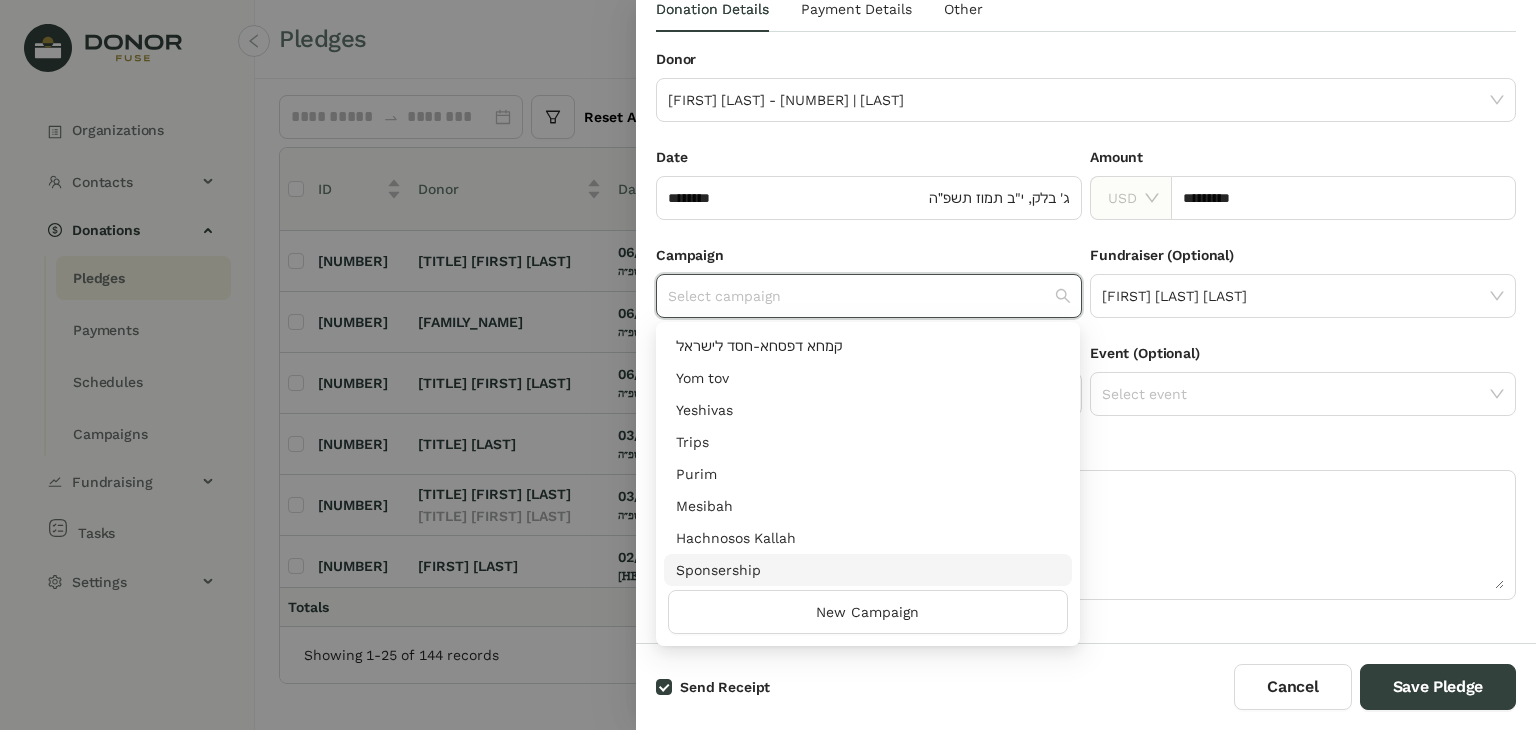 click on "Sponsership" at bounding box center [868, 570] 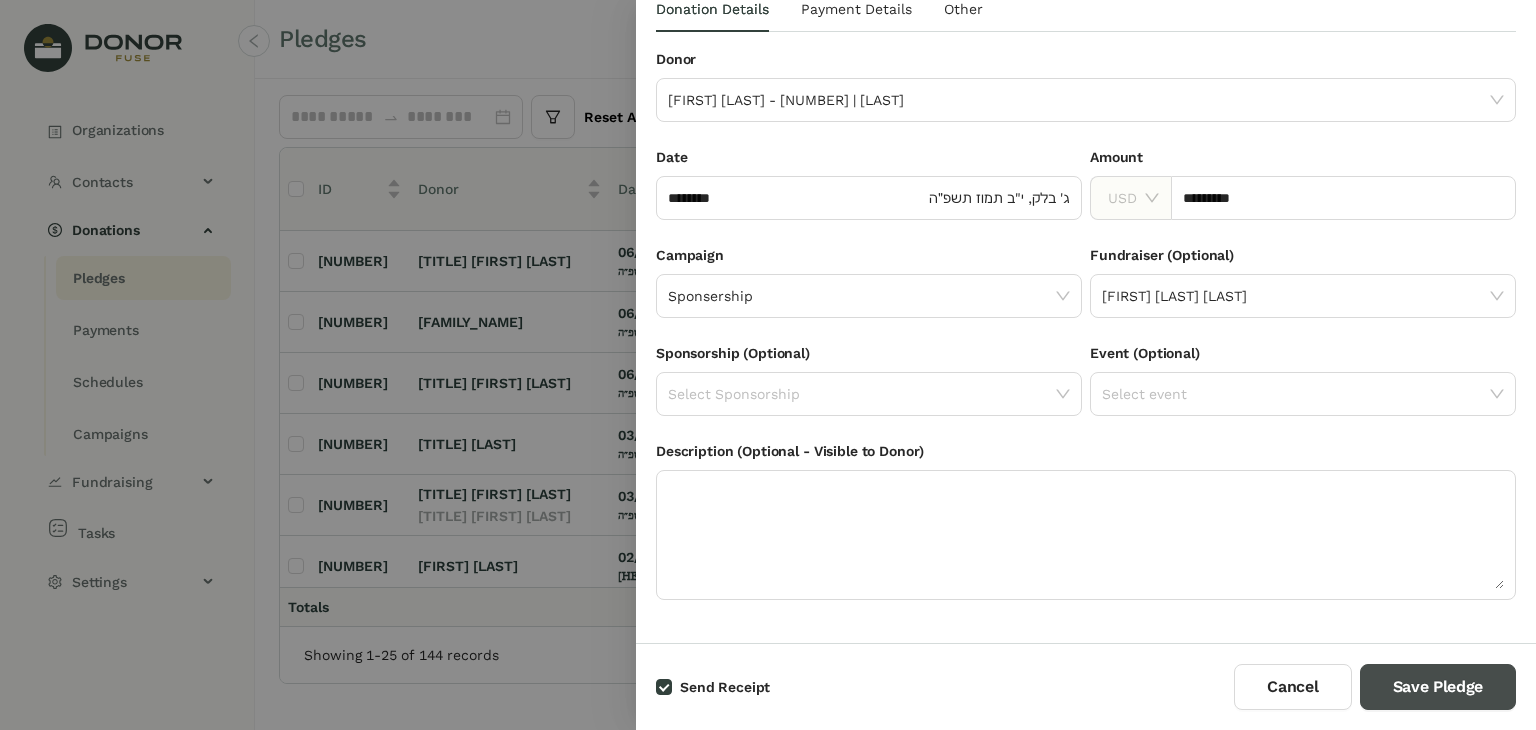 click on "Save Pledge" at bounding box center [1438, 687] 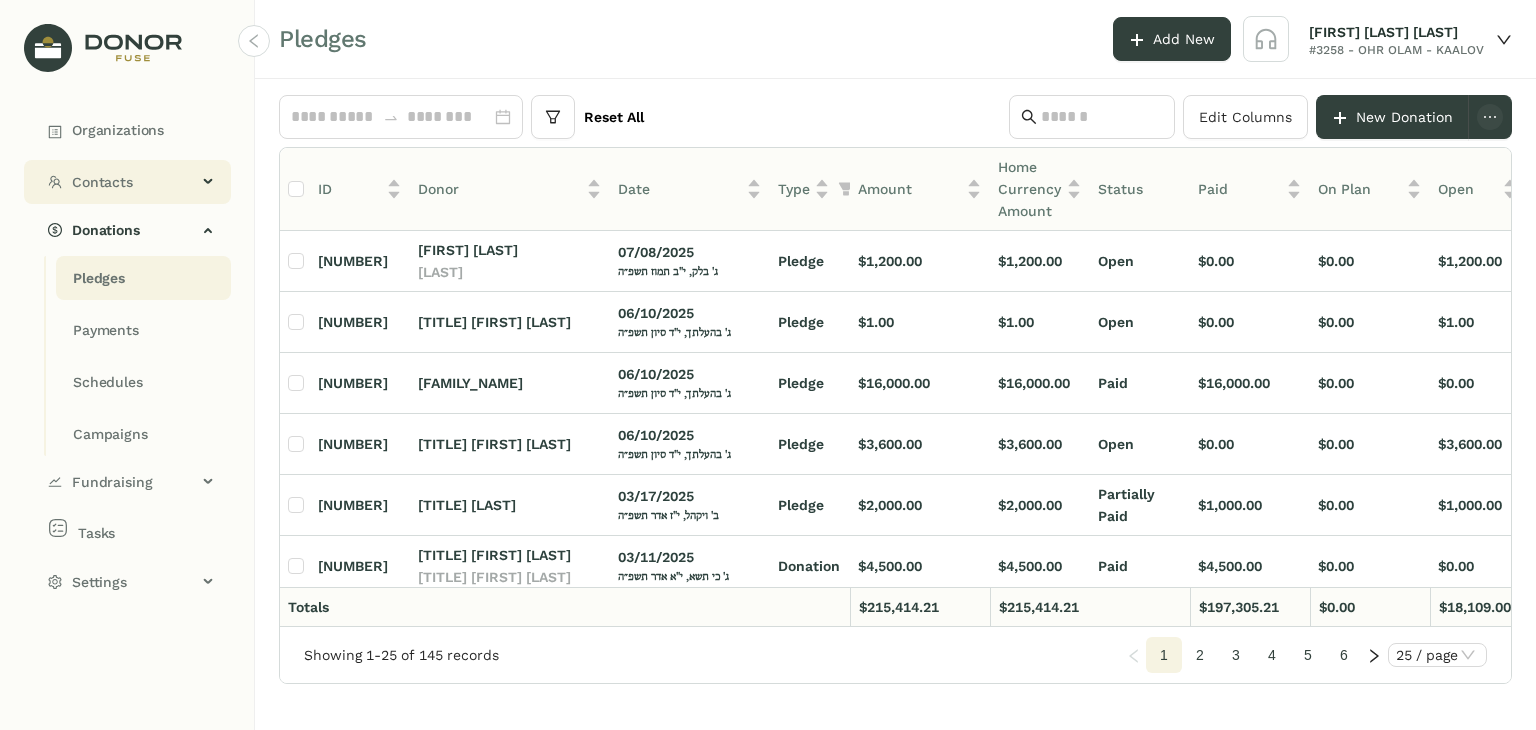 click on "Contacts" at bounding box center [134, 182] 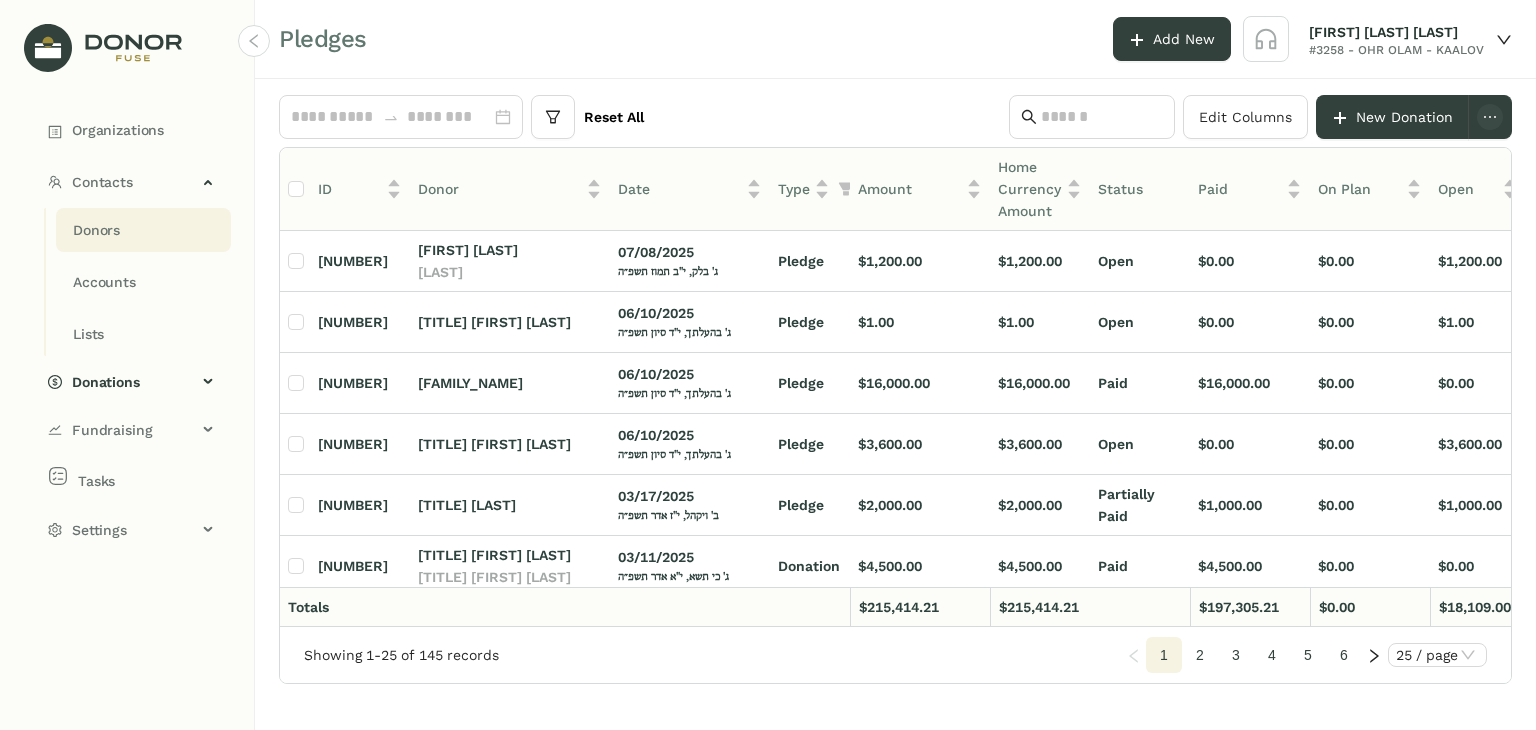 click on "Donors" at bounding box center (96, 230) 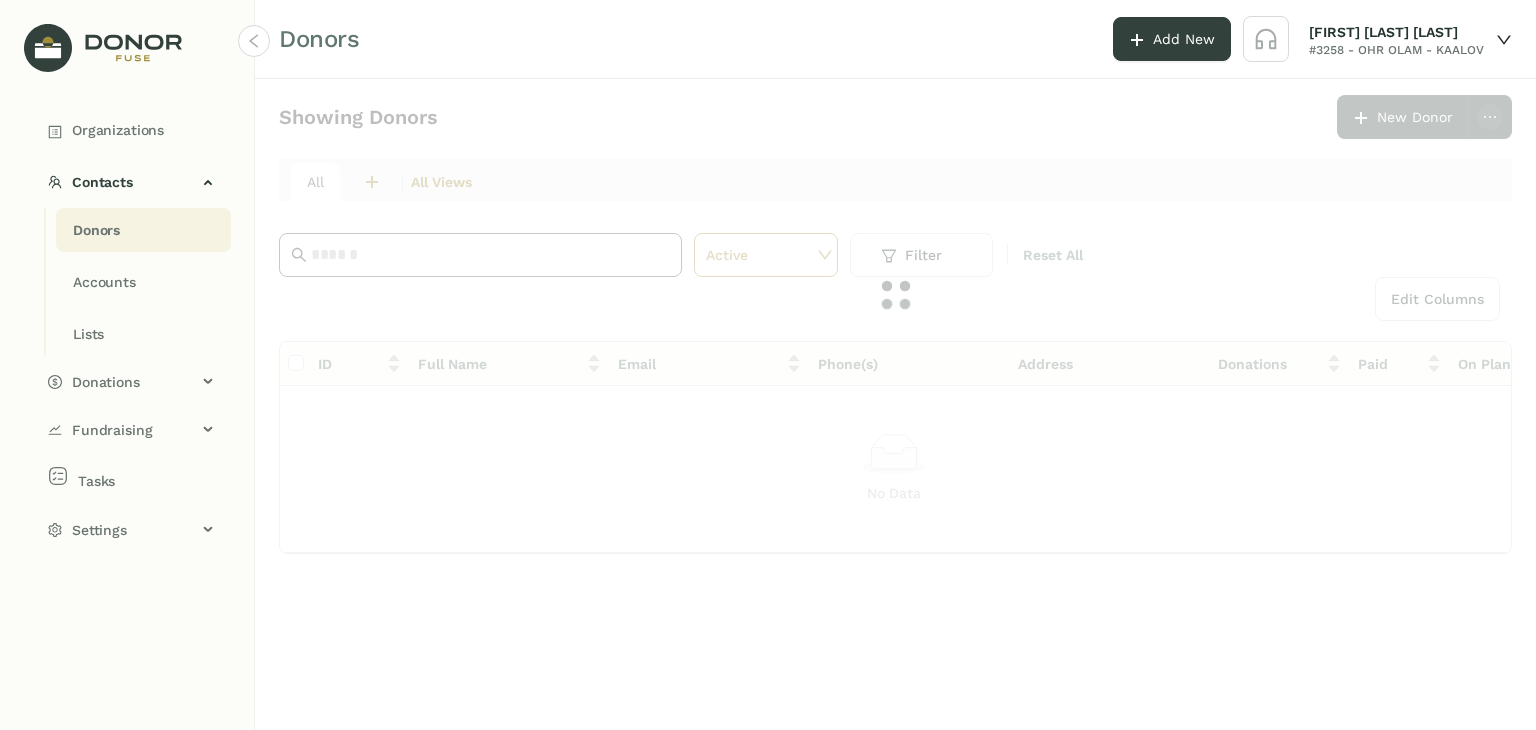 click at bounding box center (490, 255) 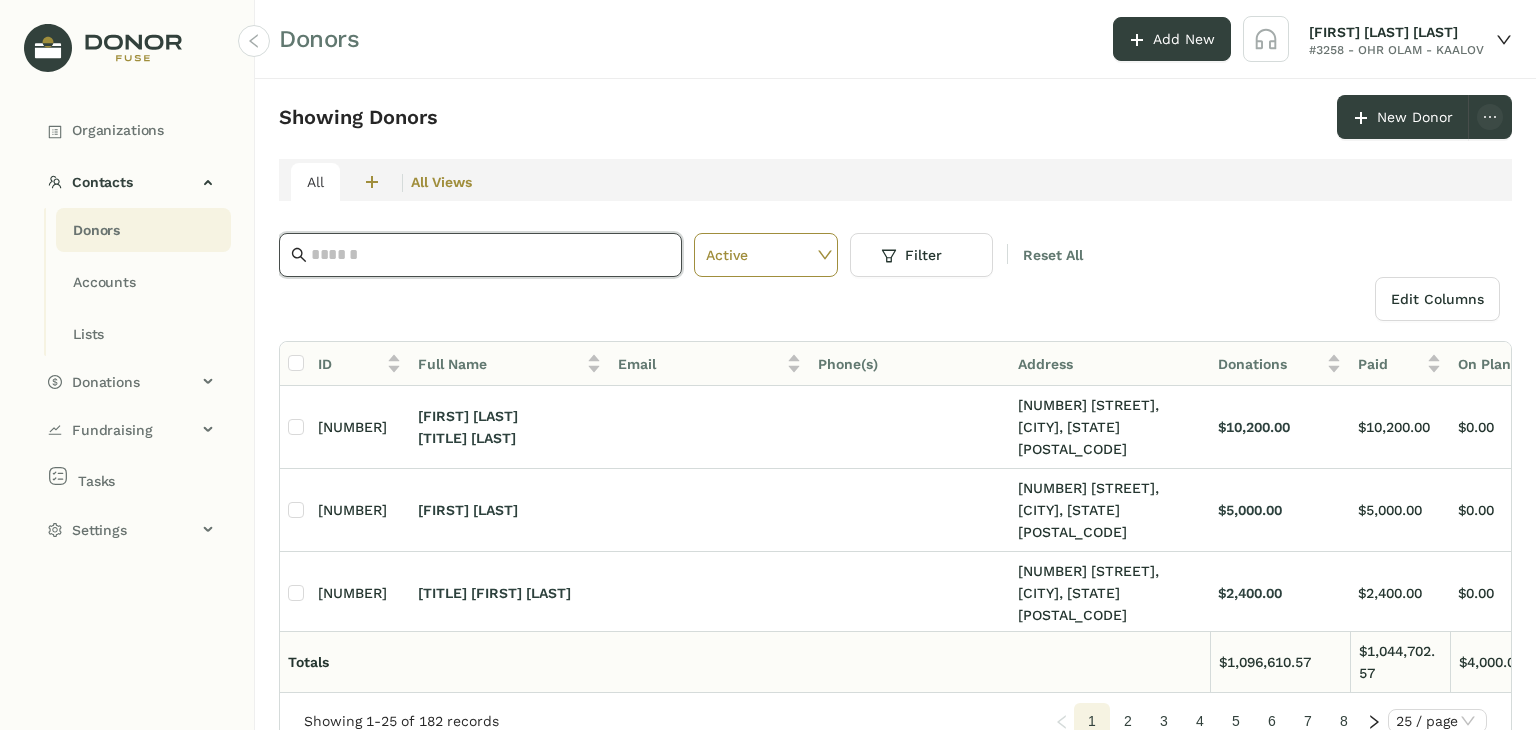 click at bounding box center [490, 255] 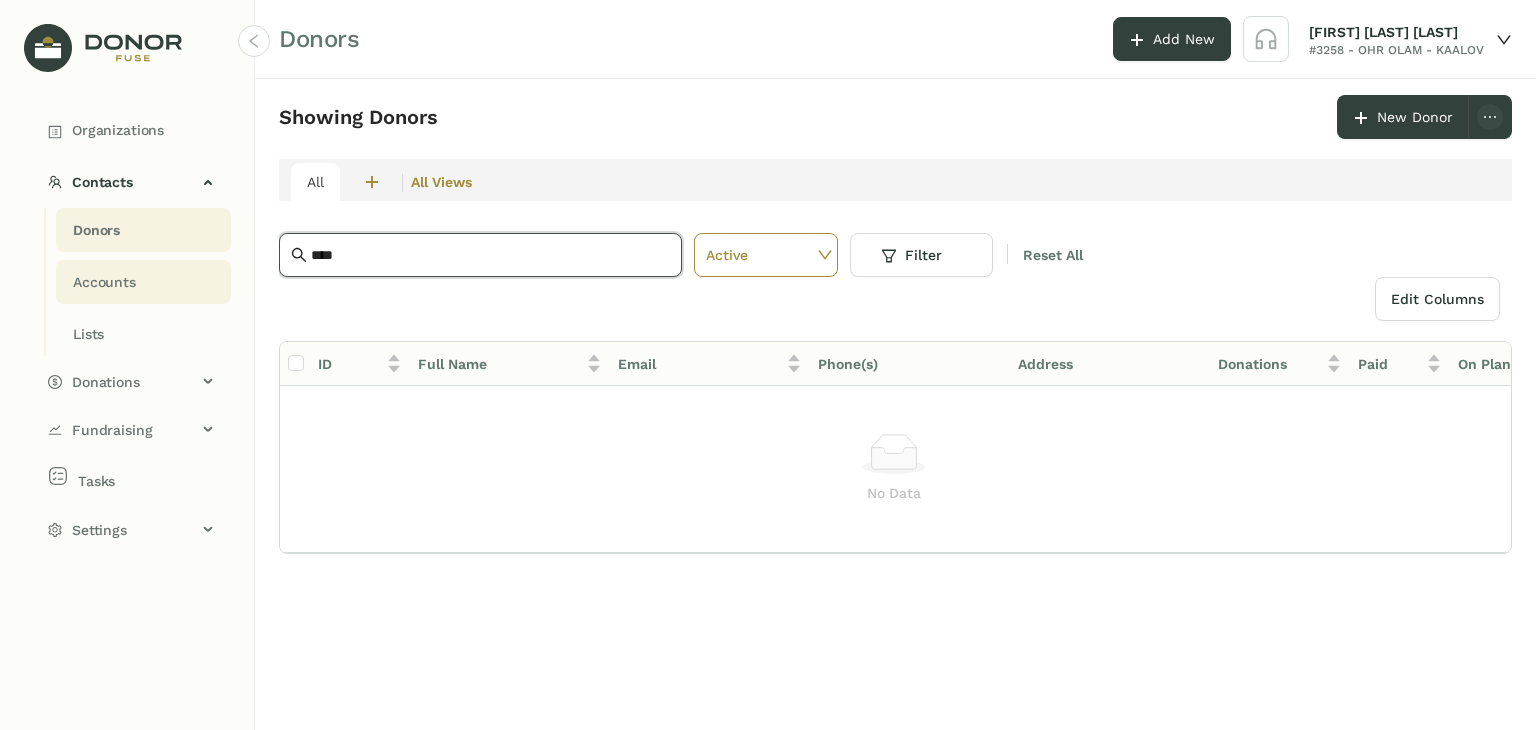 drag, startPoint x: 424, startPoint y: 246, endPoint x: 89, endPoint y: 281, distance: 336.8234 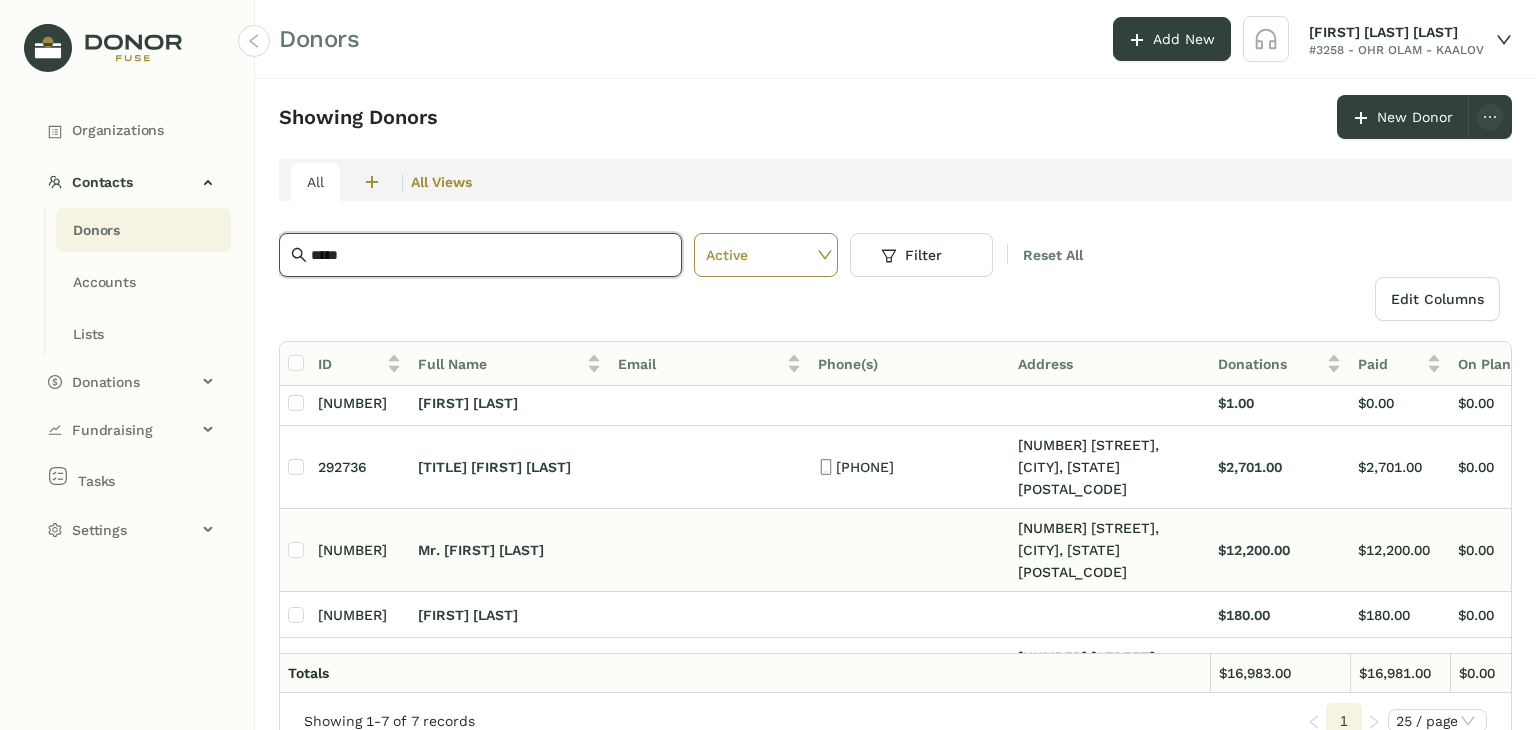 scroll, scrollTop: 100, scrollLeft: 0, axis: vertical 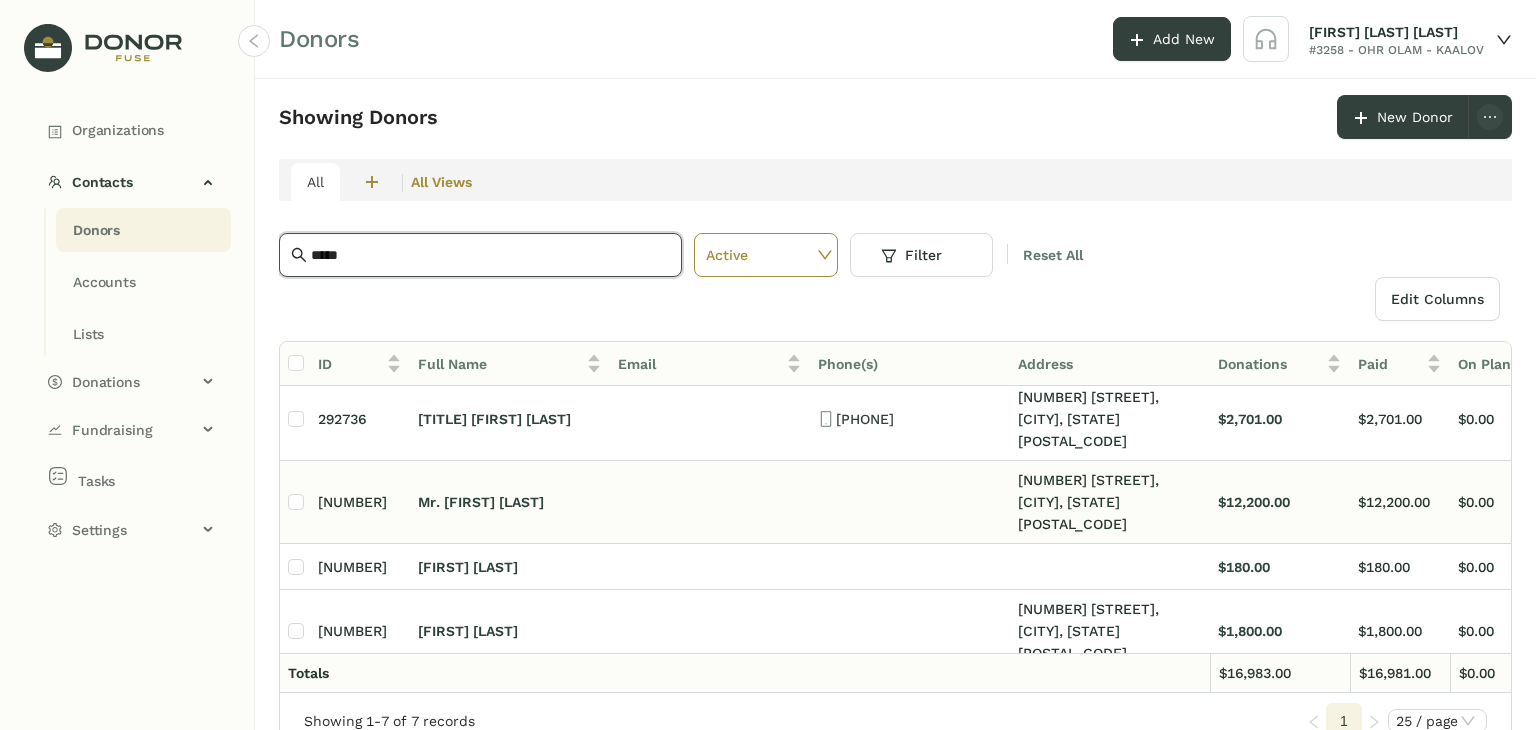 type on "*****" 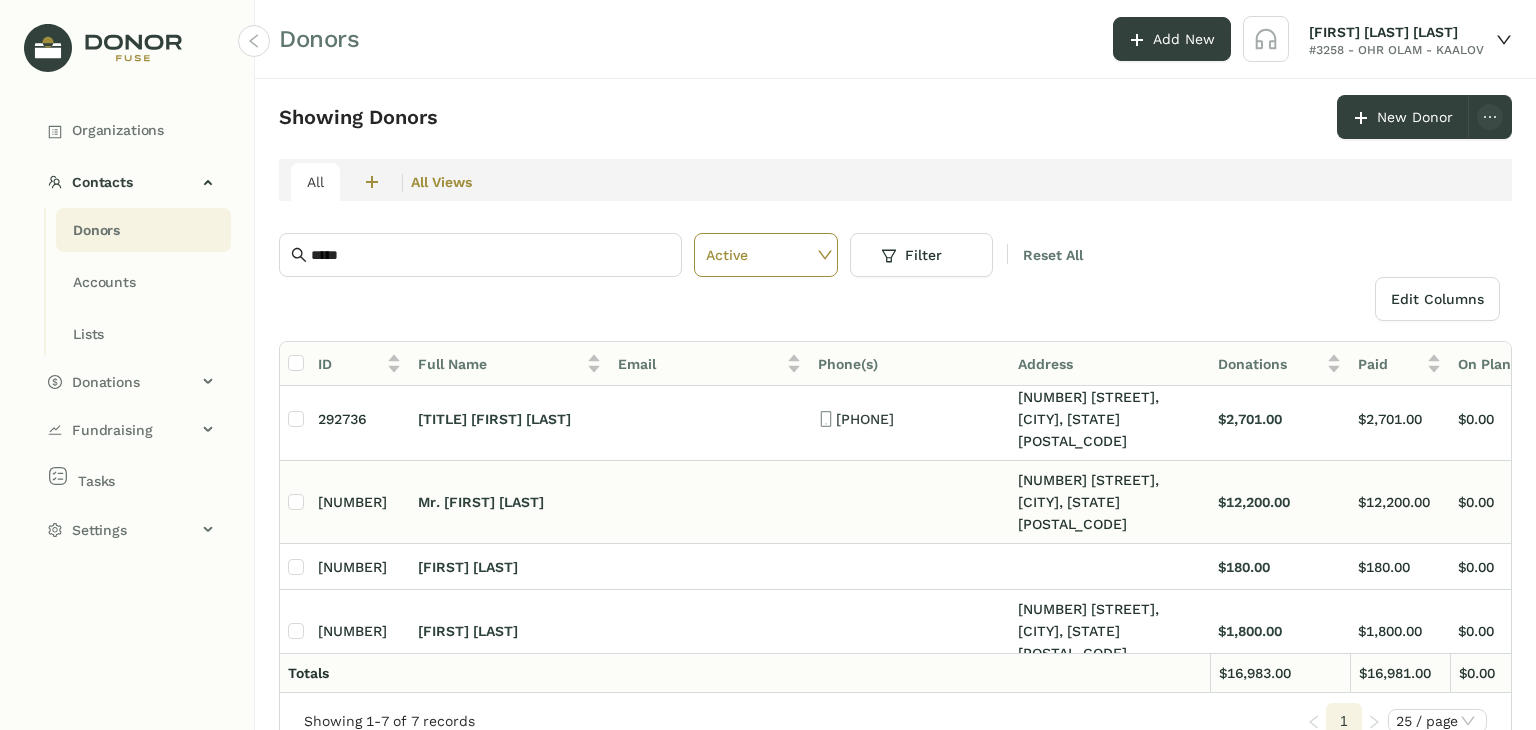 click on "Mr. [FIRST] [LAST]" at bounding box center [510, 309] 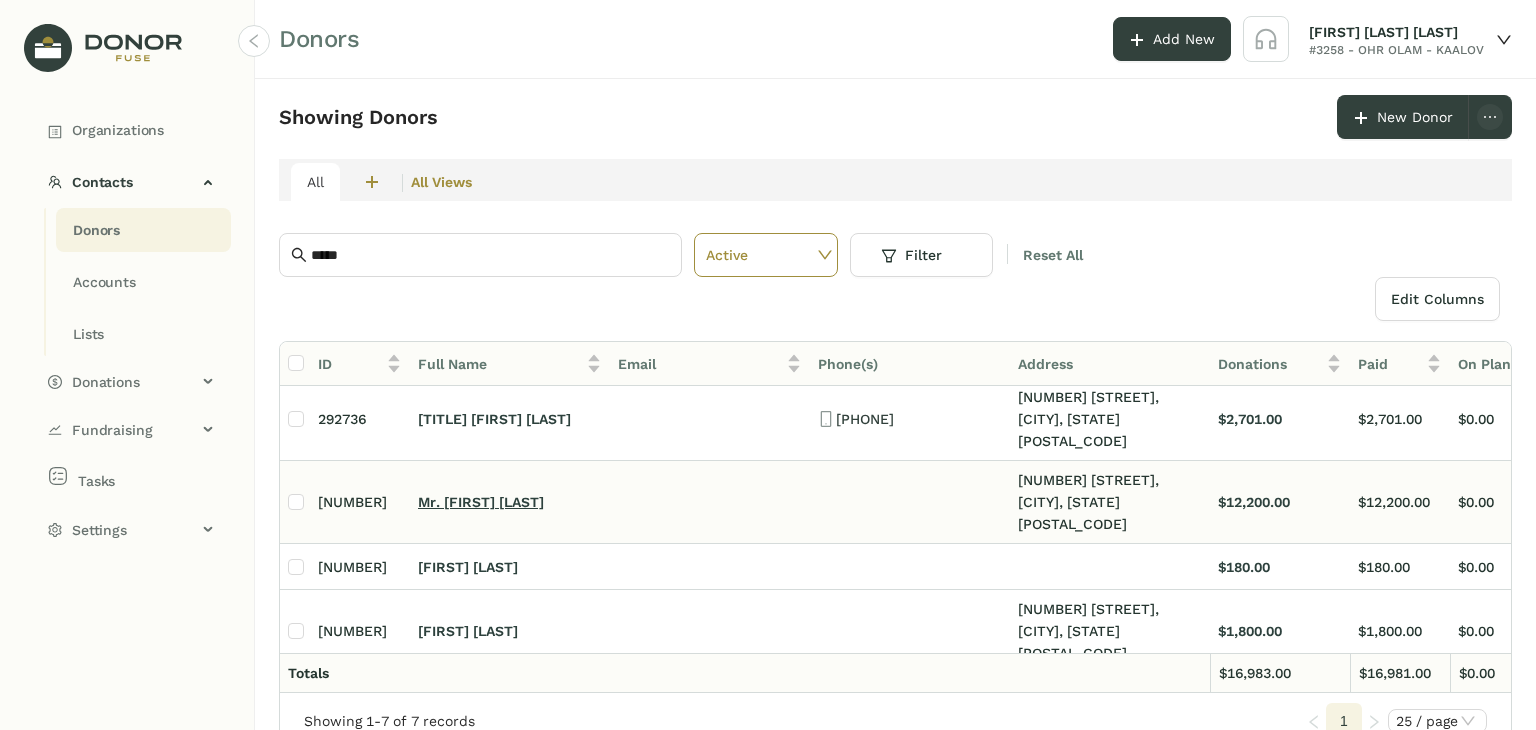 click on "Mr. [FIRST] [LAST]" at bounding box center [481, 502] 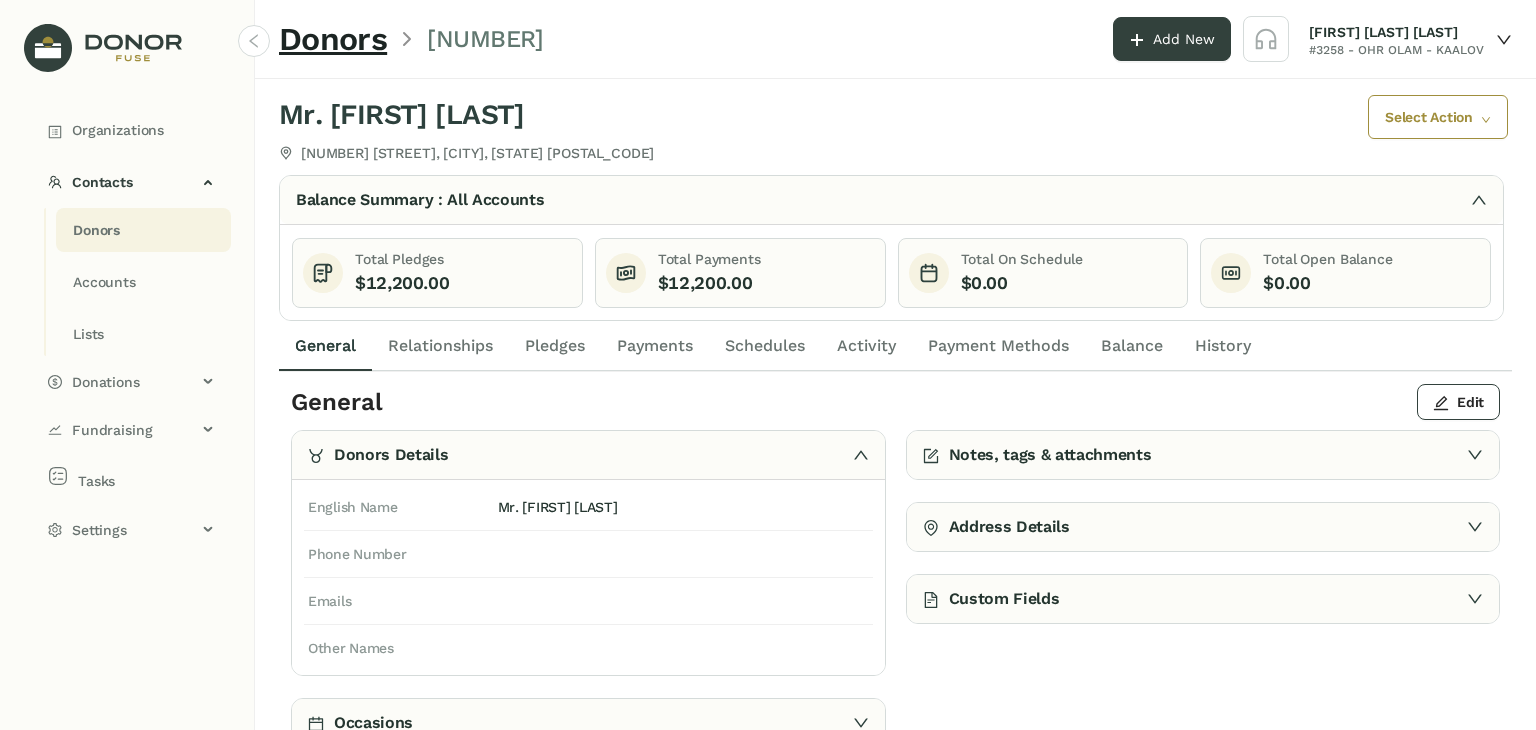 click on "Schedules" at bounding box center [325, 346] 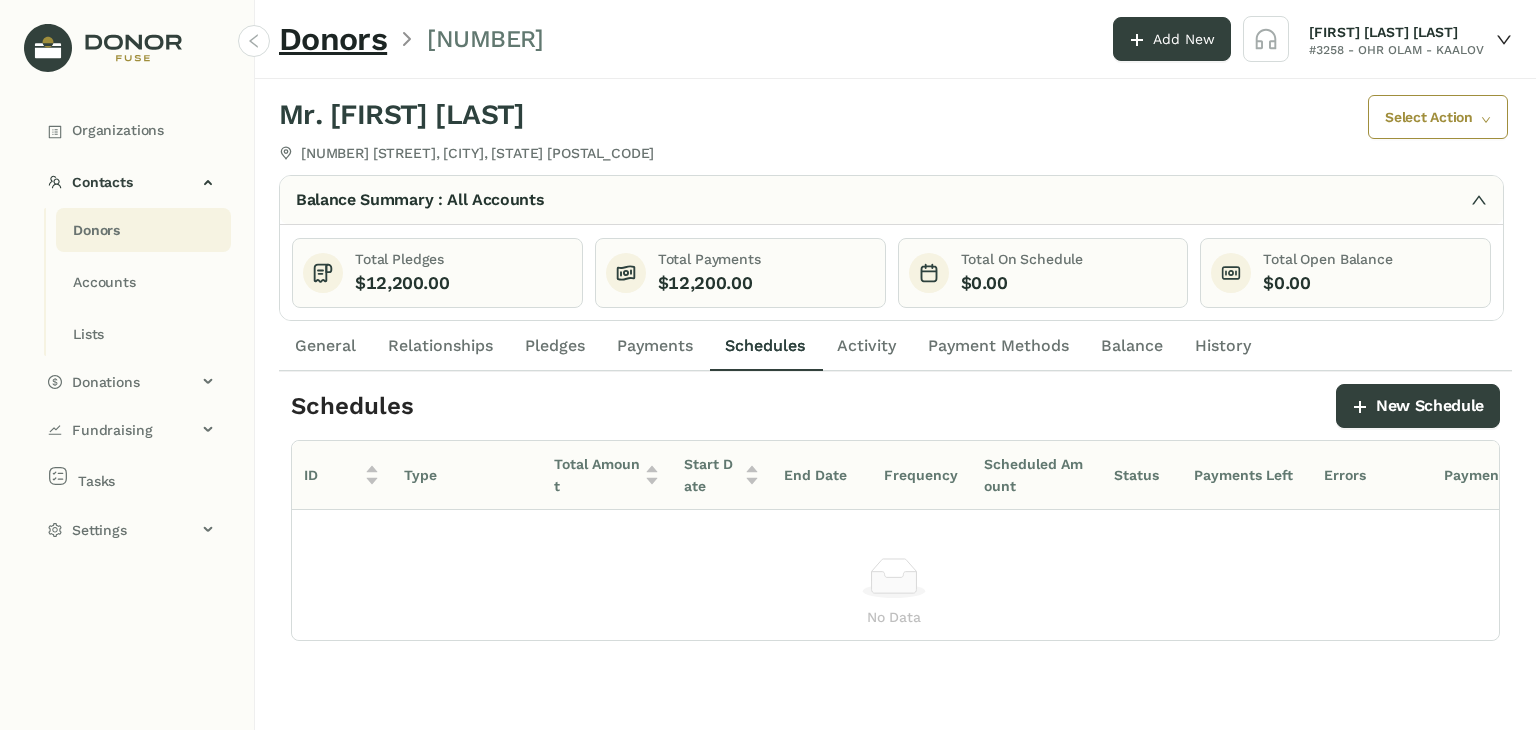 click on "Payments" at bounding box center (655, 346) 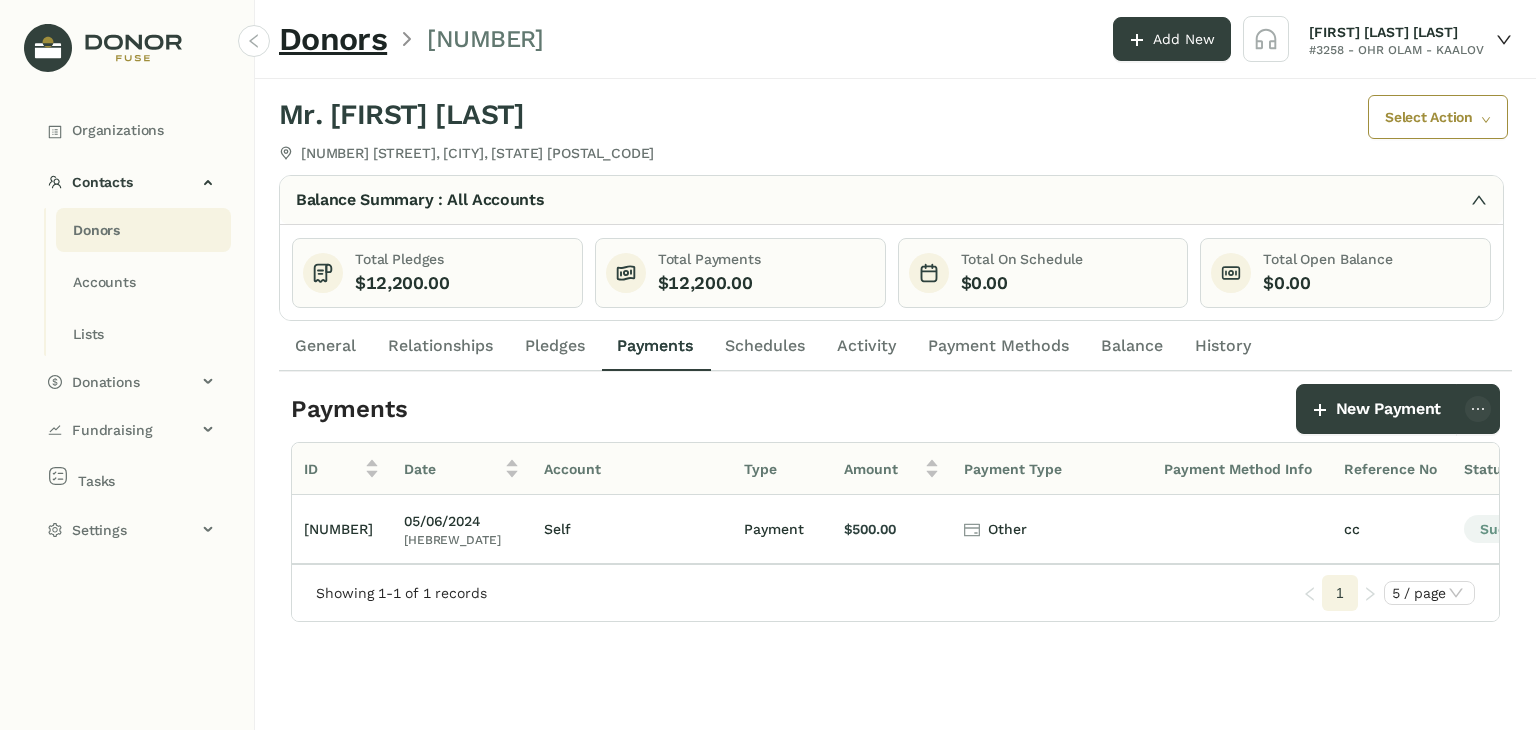 drag, startPoint x: 511, startPoint y: 364, endPoint x: 521, endPoint y: 361, distance: 10.440307 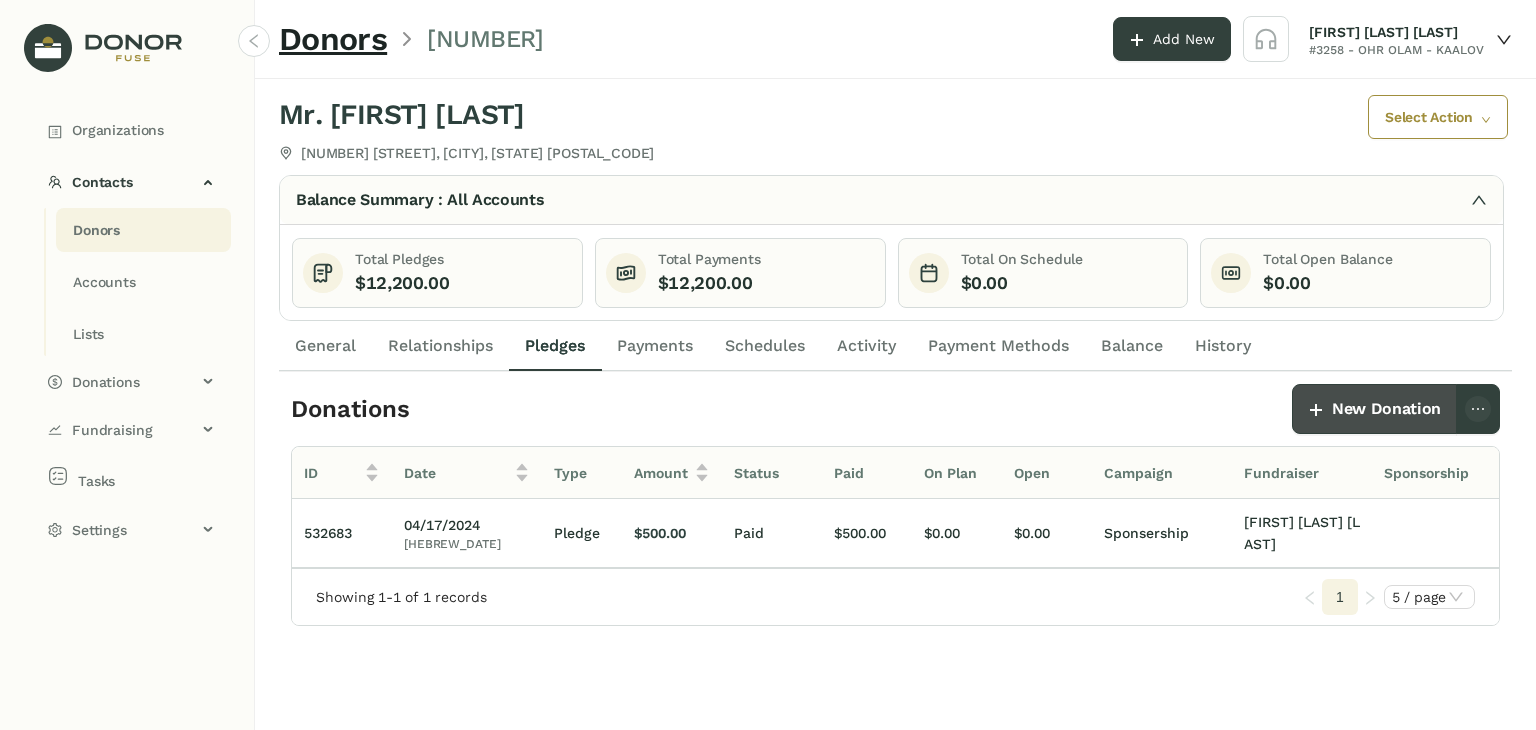 click on "New Donation" at bounding box center (1386, 409) 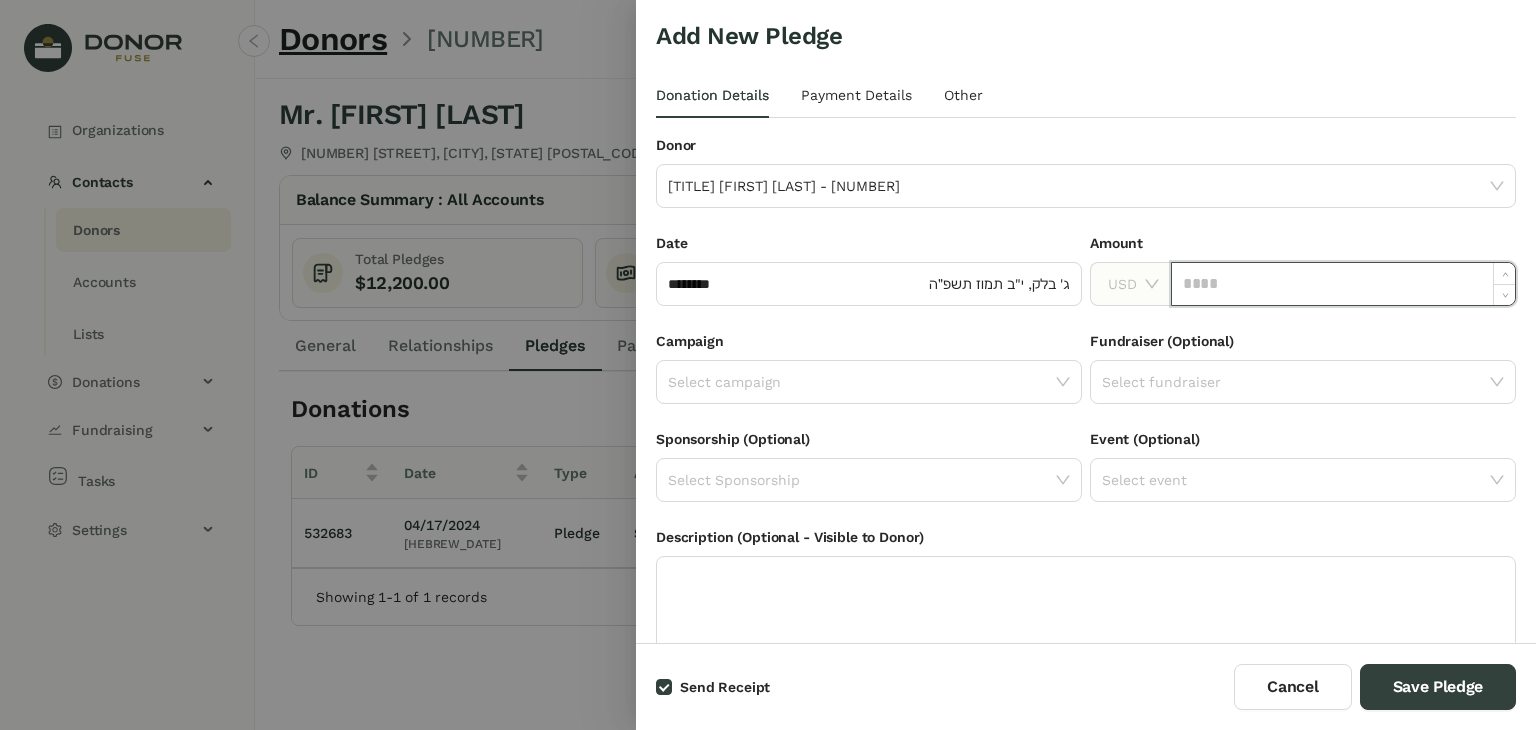 click at bounding box center (1343, 284) 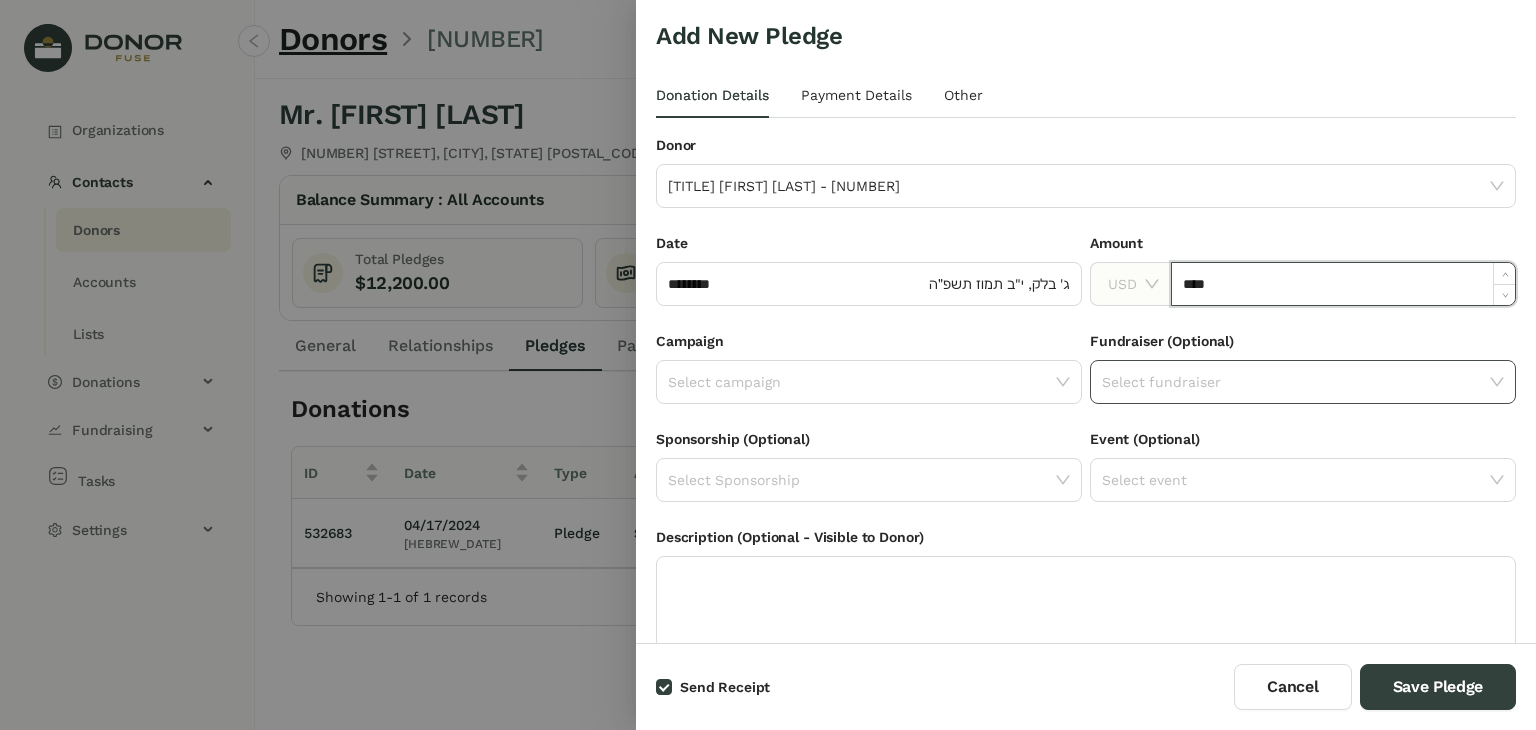 type on "****" 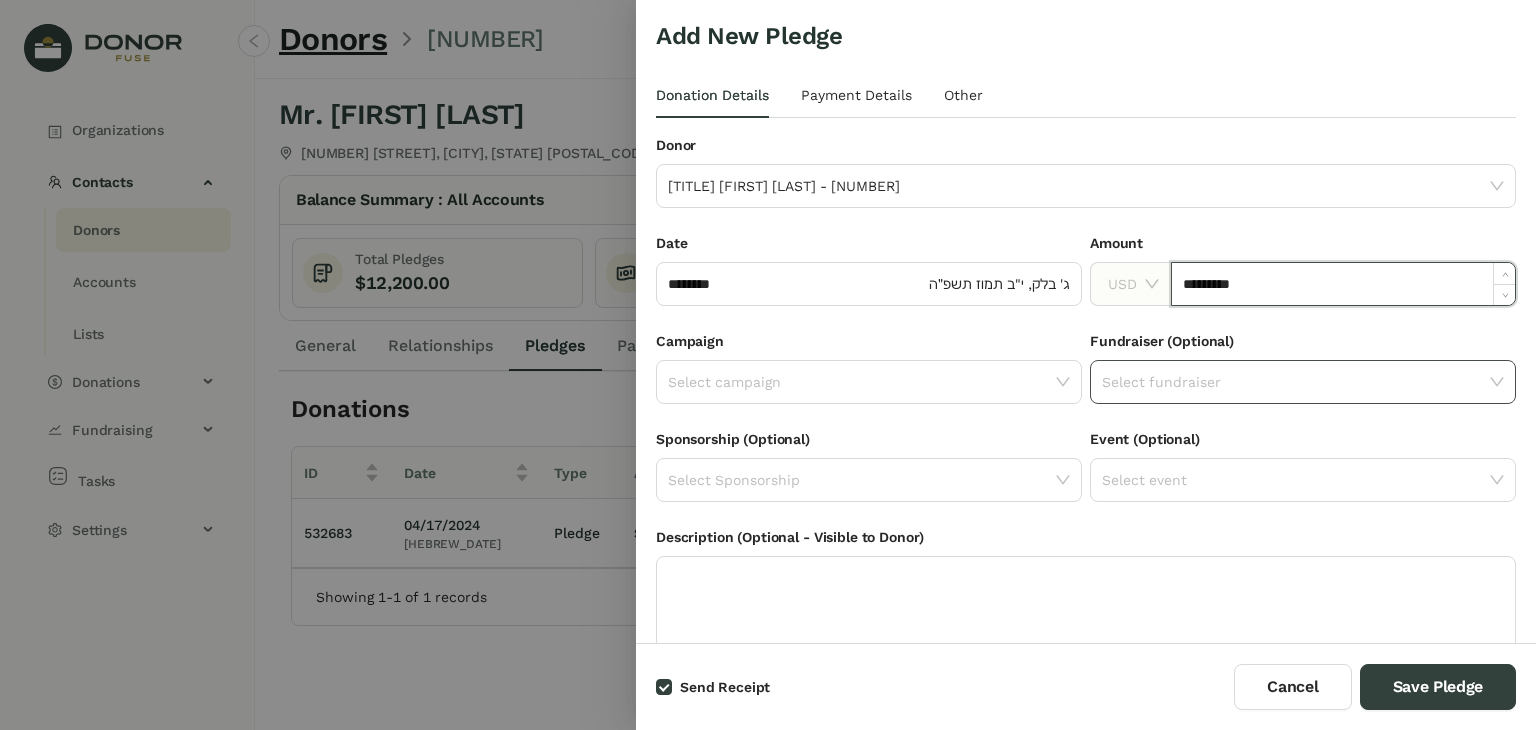 click at bounding box center (1296, 382) 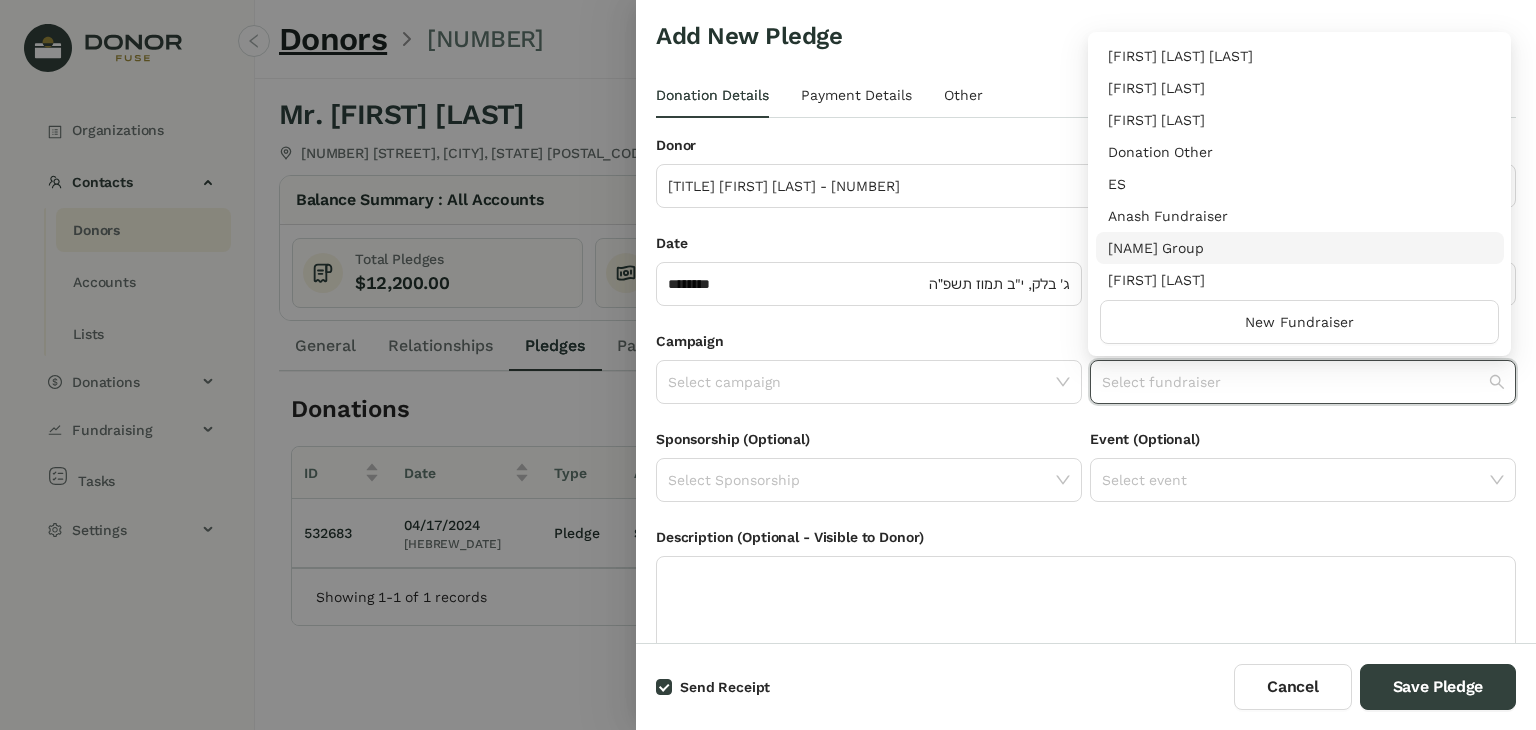 click on "[NAME] Group" at bounding box center (1300, 248) 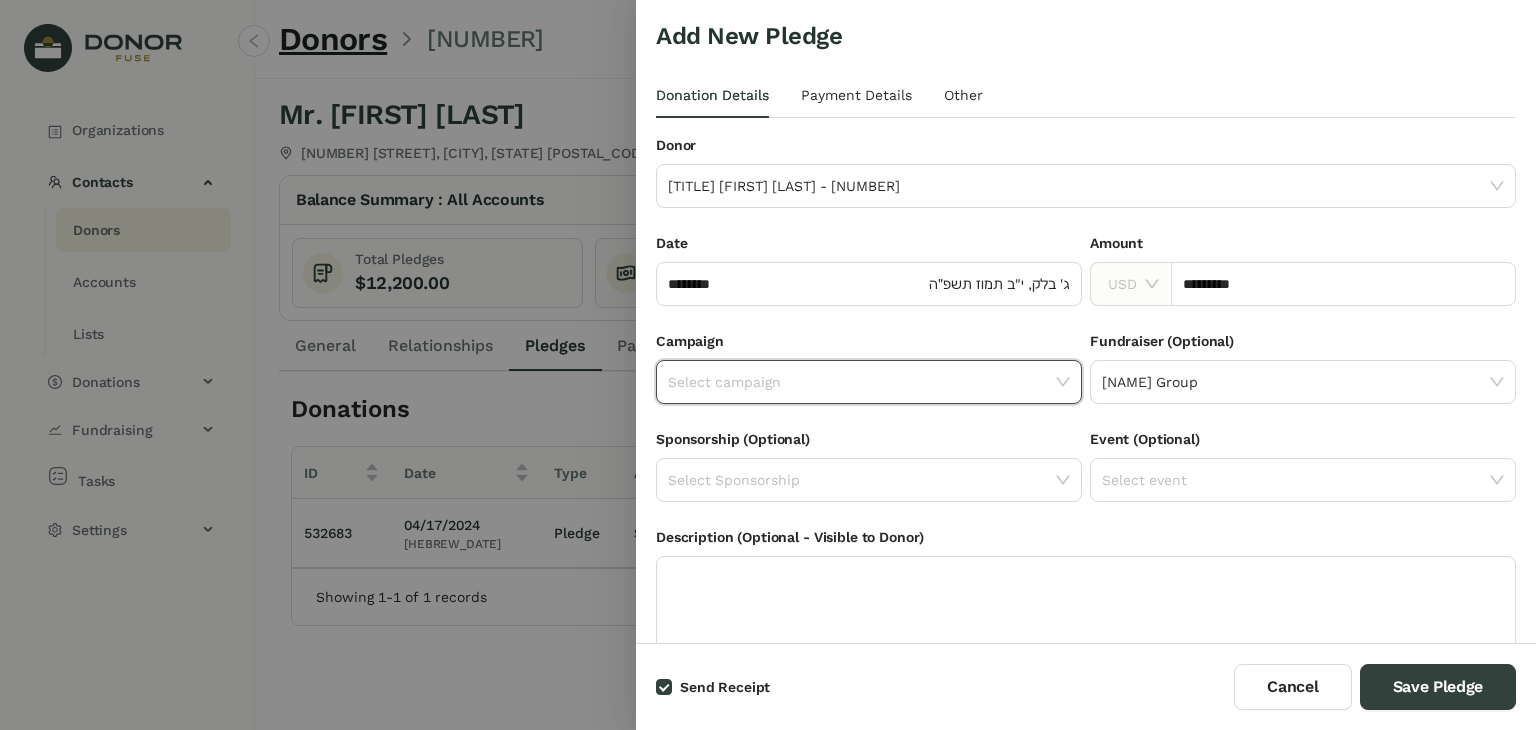 click at bounding box center (862, 382) 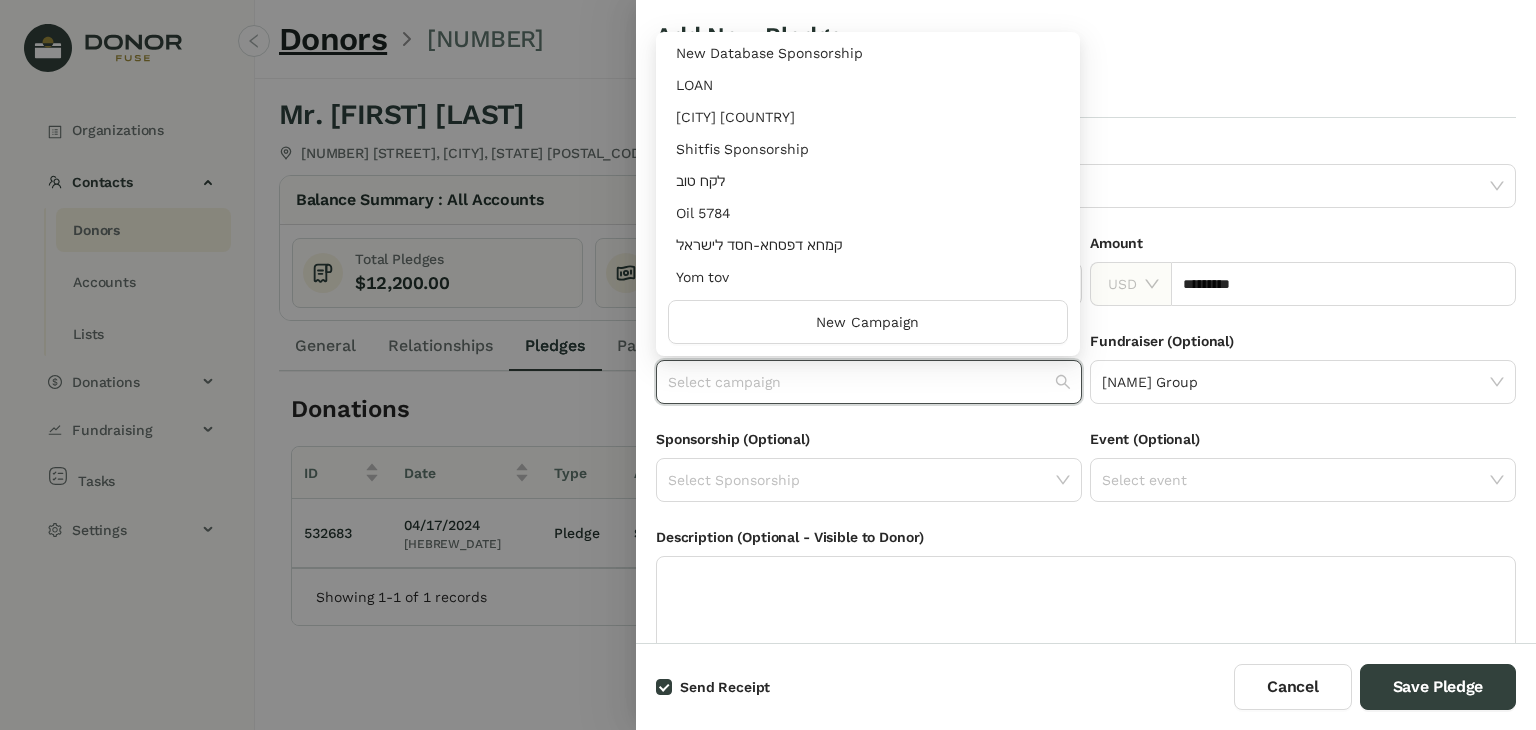 scroll, scrollTop: 608, scrollLeft: 0, axis: vertical 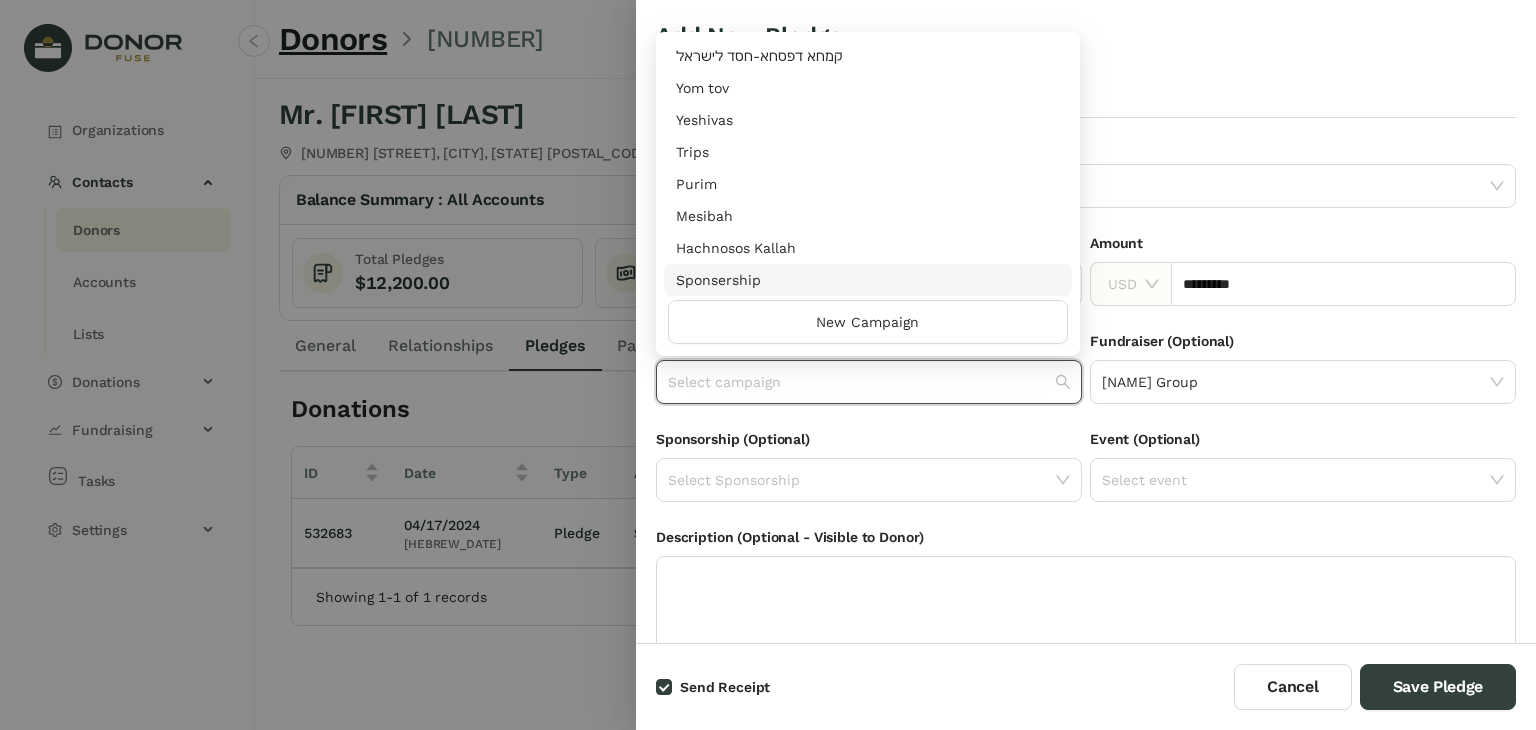 click on "Sponsership" at bounding box center (868, 280) 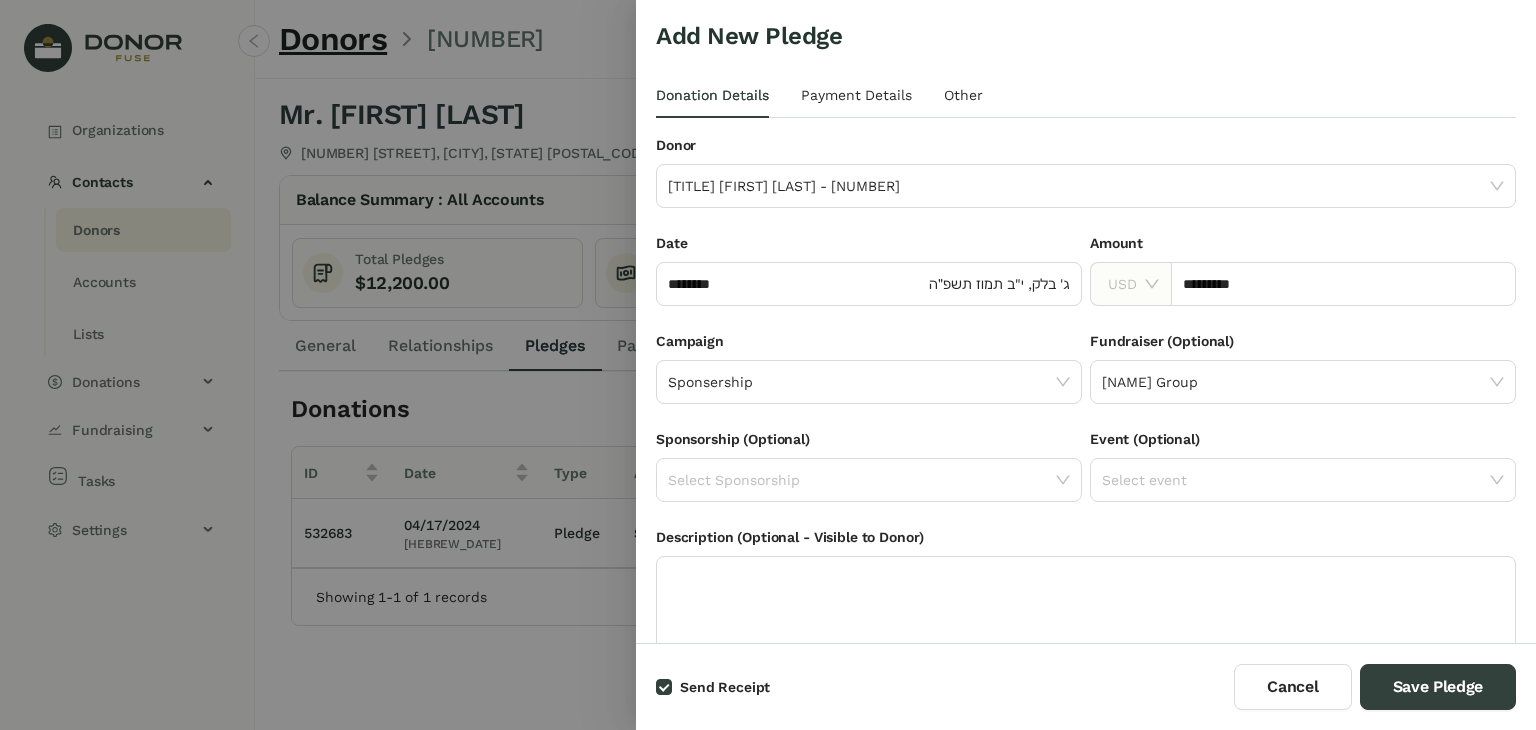 click on "Send Receipt" at bounding box center [725, 687] 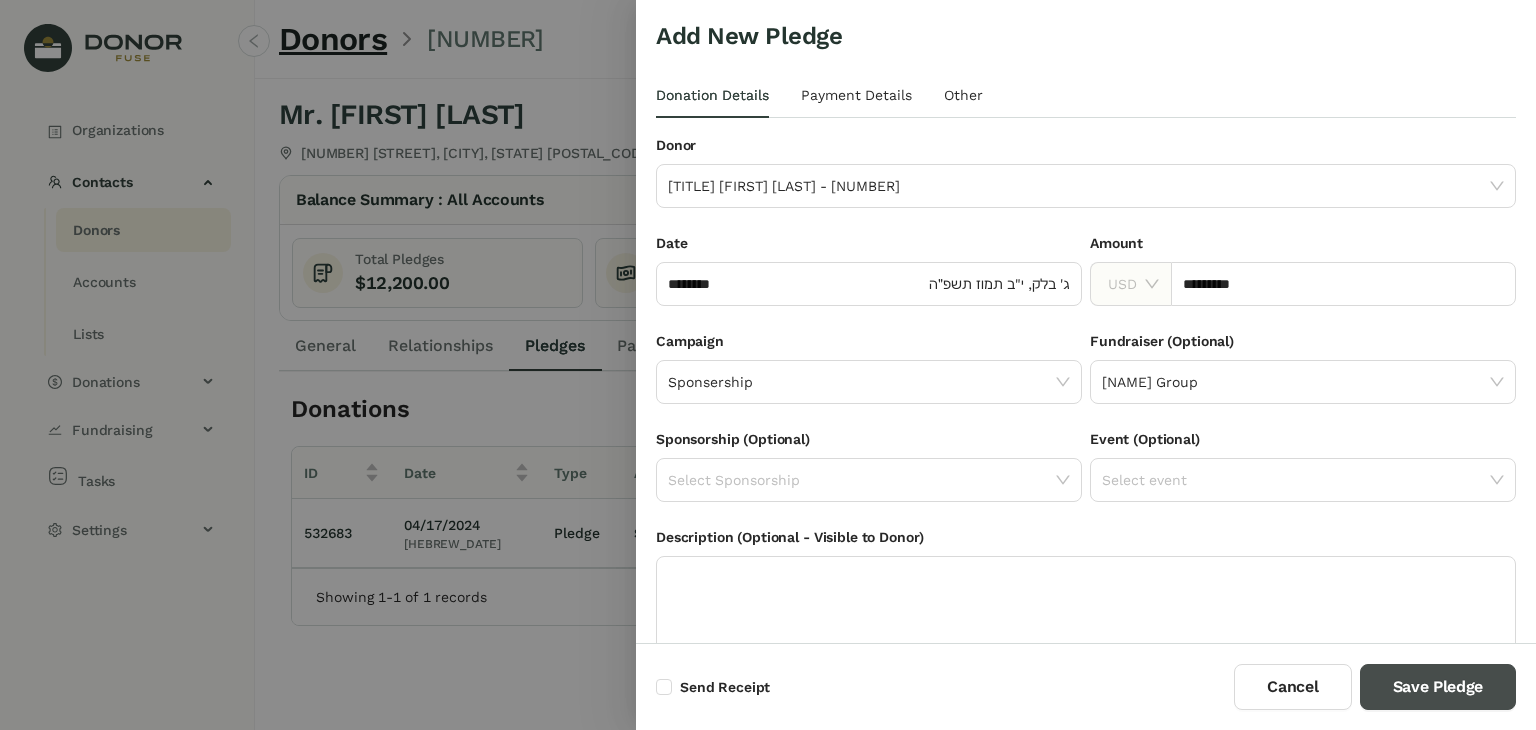 click on "Save Pledge" at bounding box center (1438, 687) 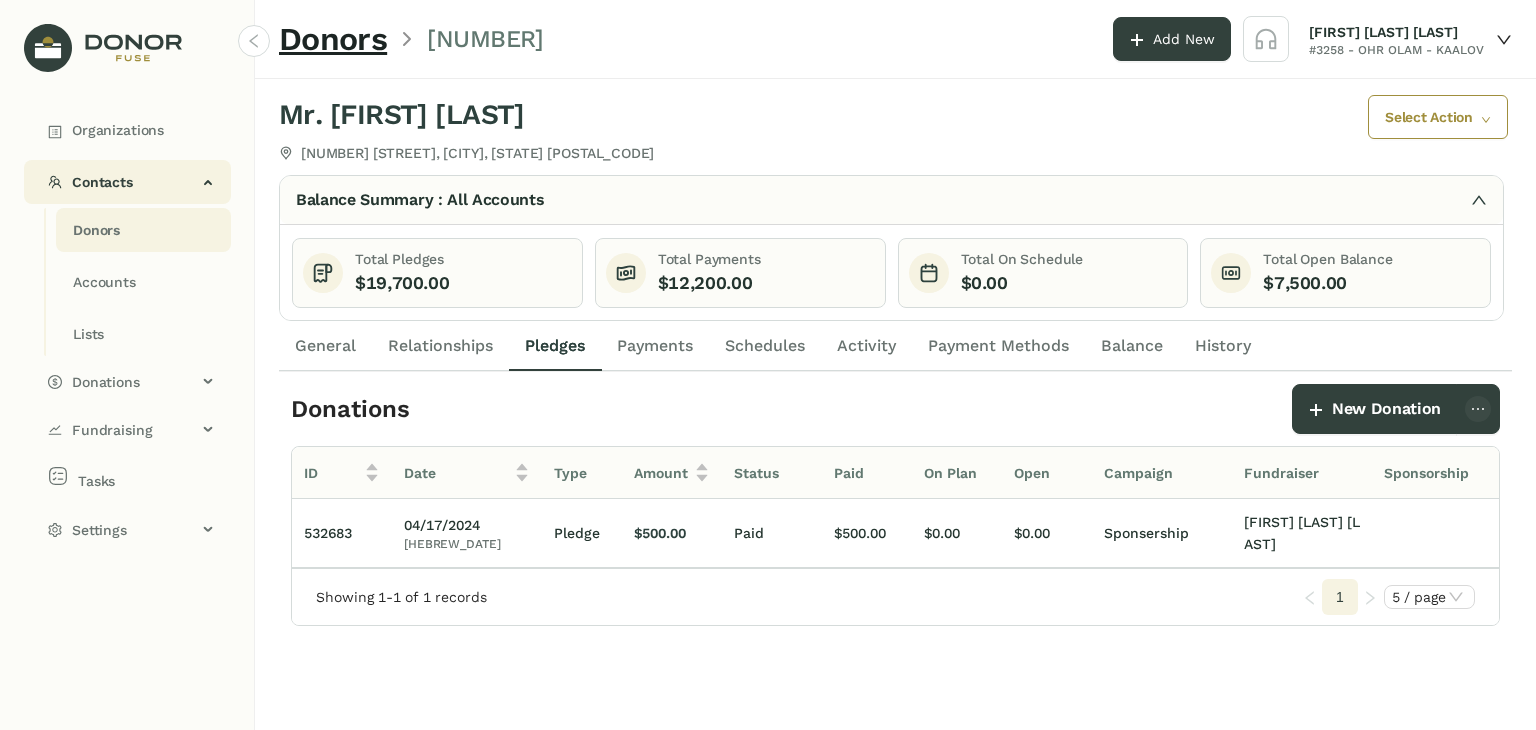 click on "Contacts" at bounding box center [134, 182] 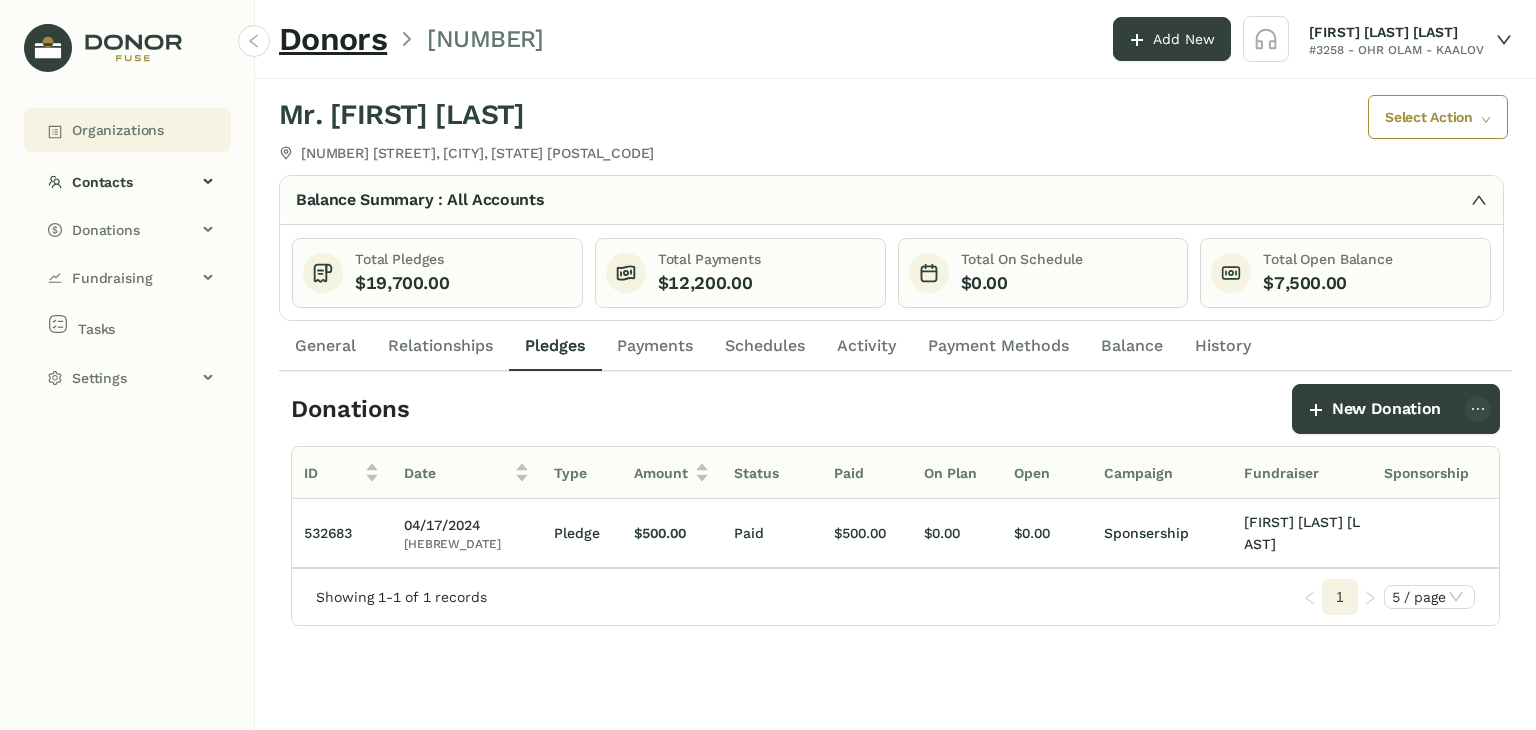 click on "Organizations" at bounding box center (118, 130) 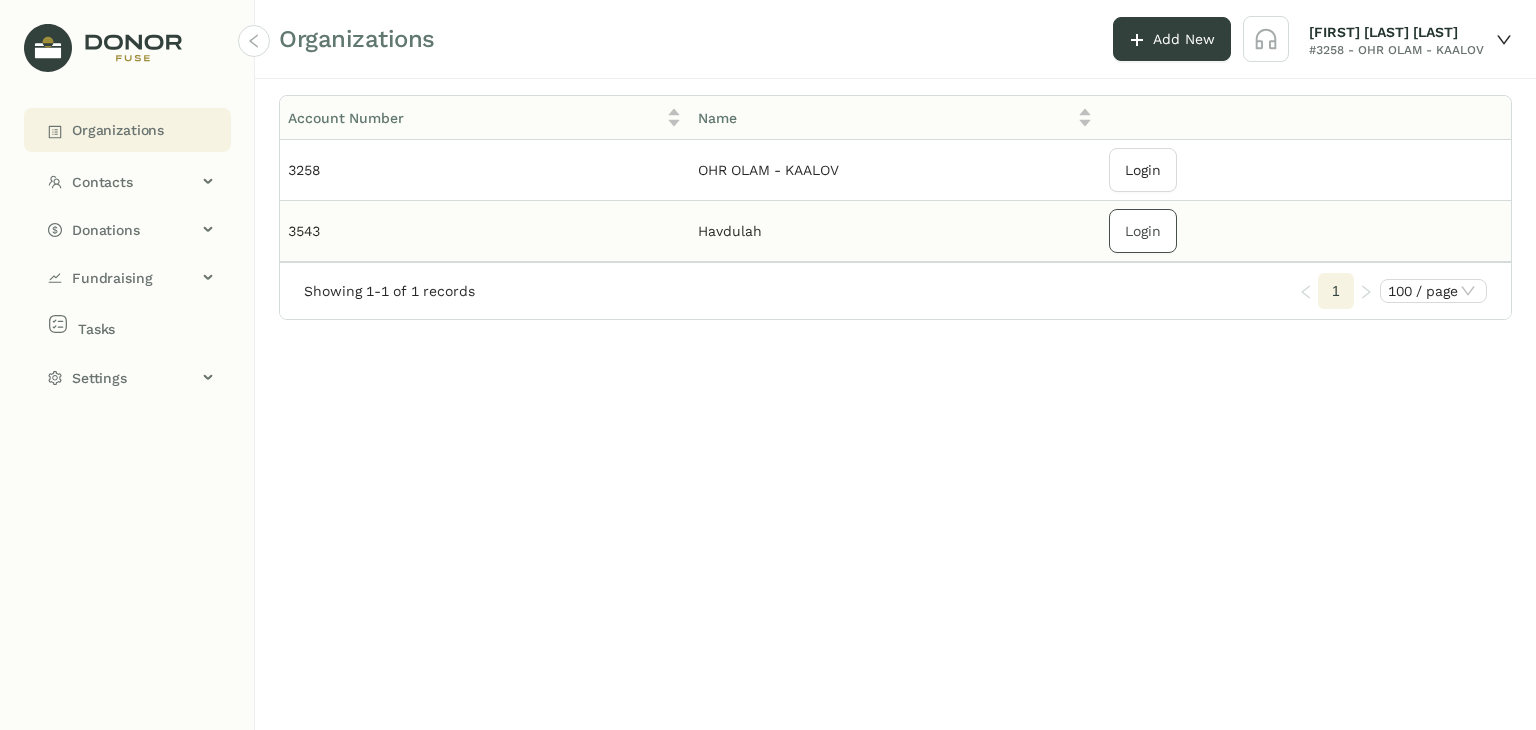 click on "Login" at bounding box center (1143, 170) 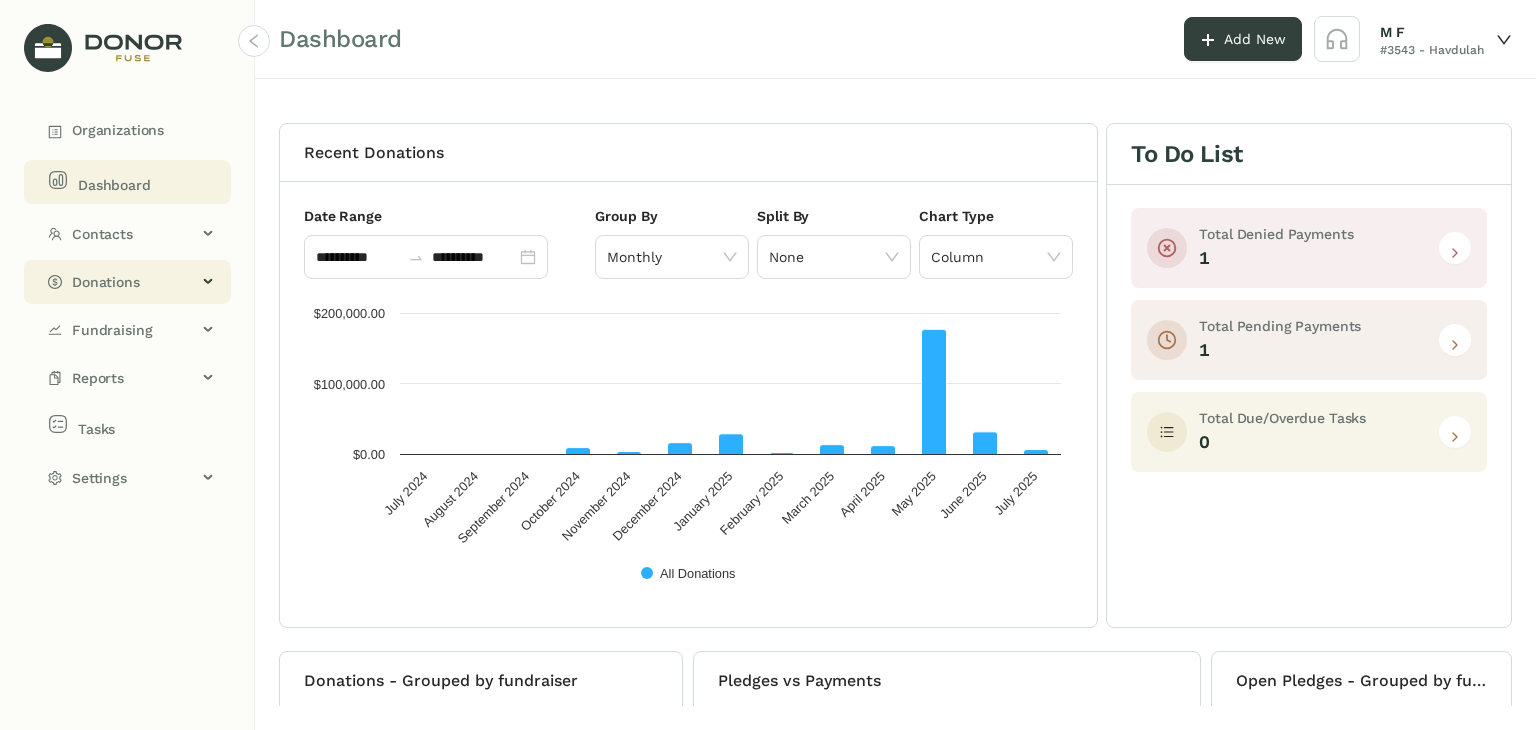 click on "Donations" at bounding box center (127, 282) 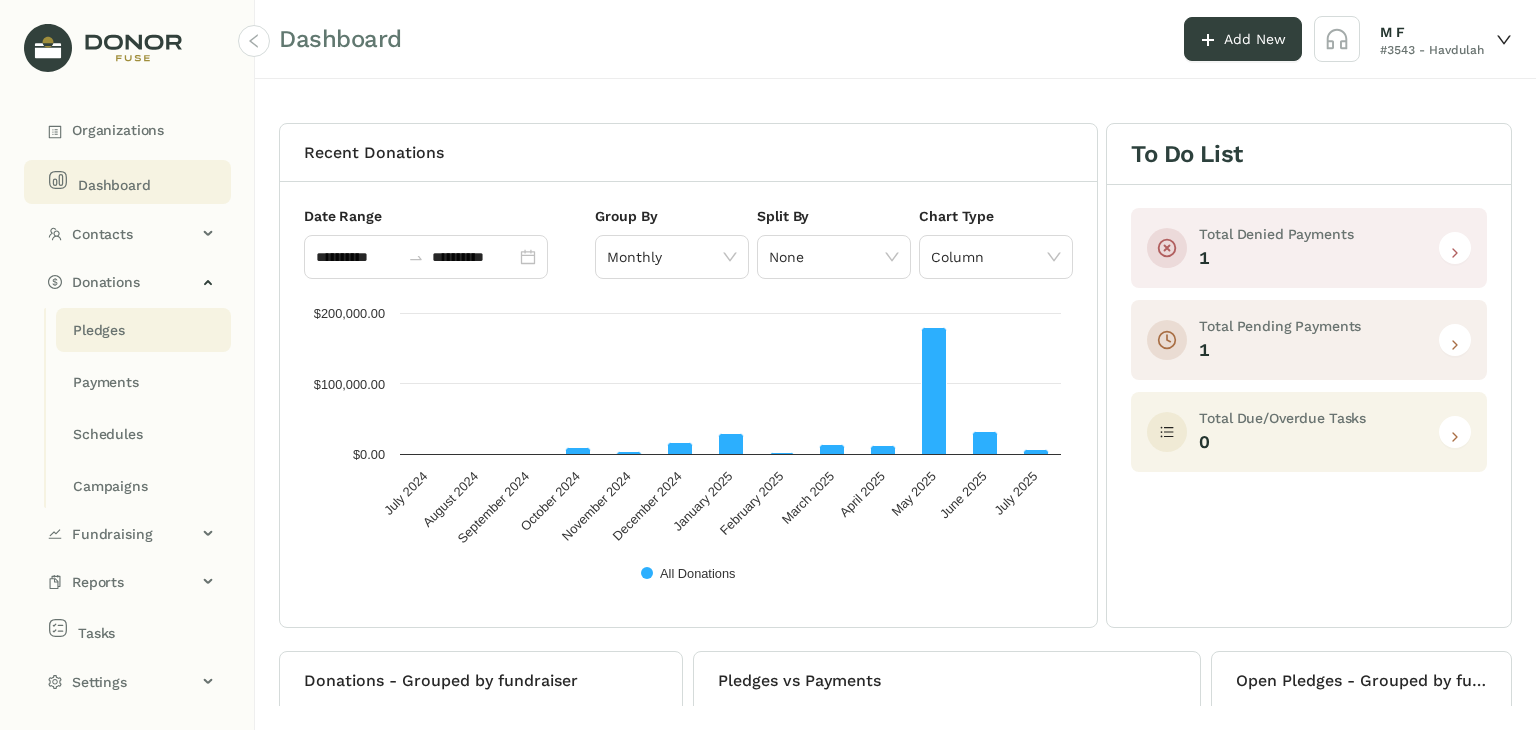 click on "Pledges" at bounding box center (99, 330) 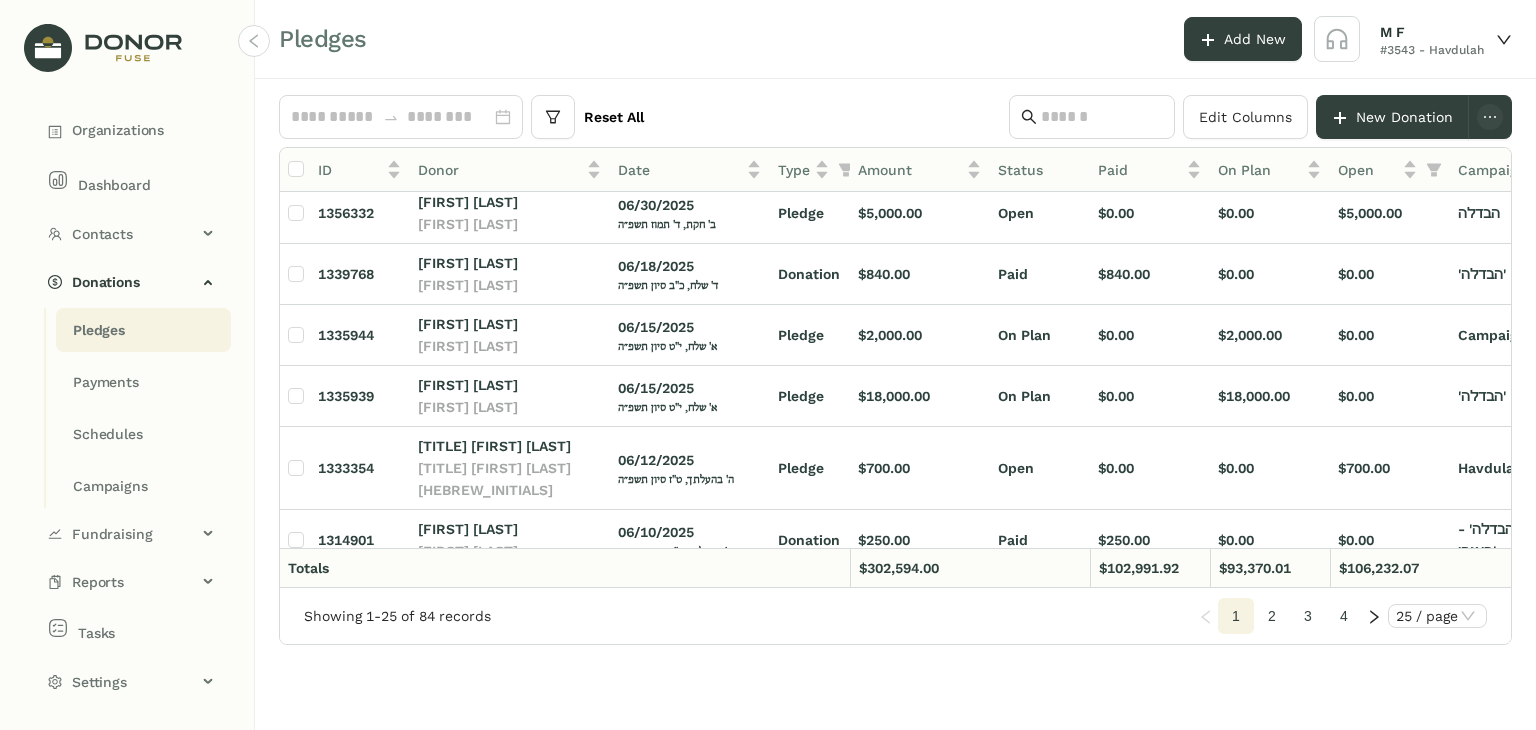 scroll, scrollTop: 300, scrollLeft: 0, axis: vertical 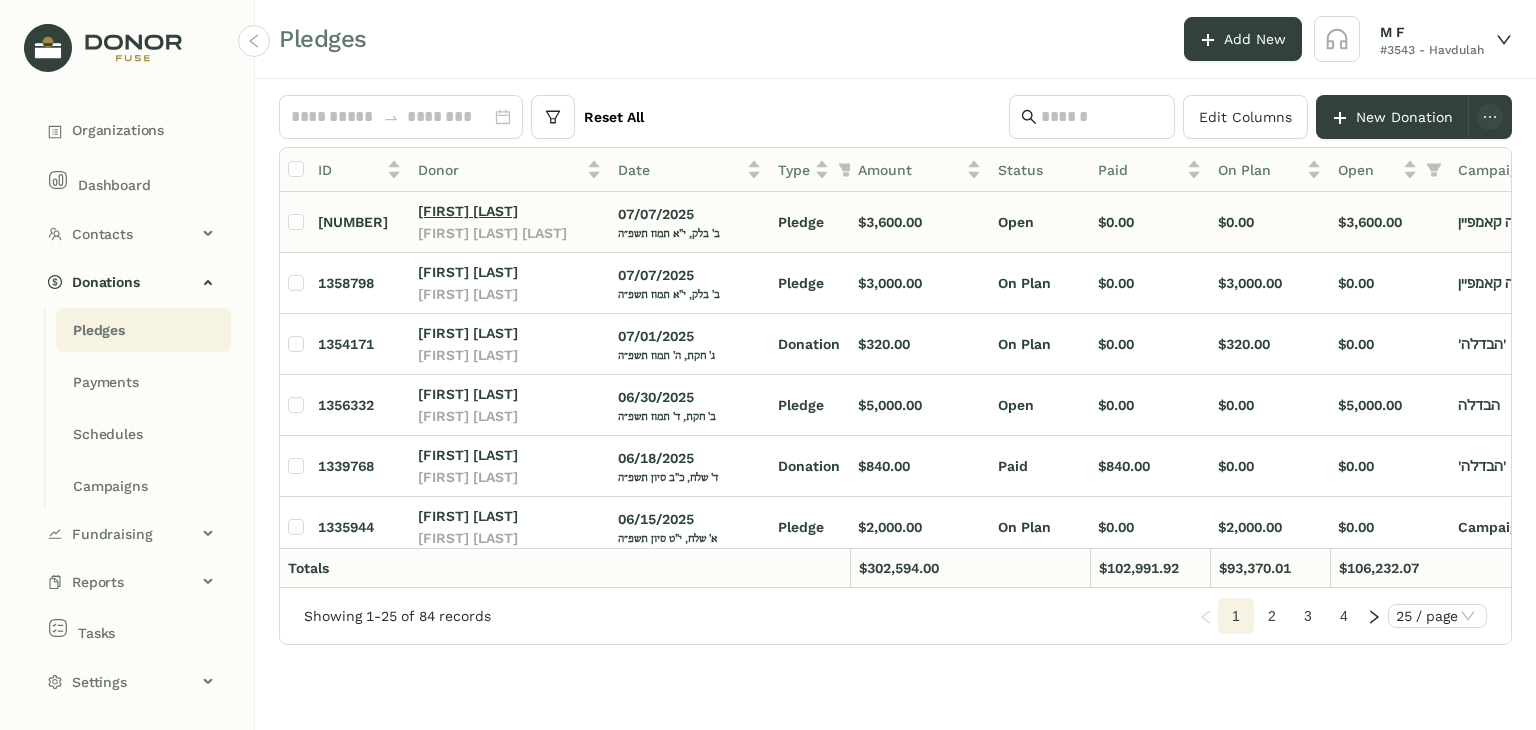 click on "[FIRST] [LAST]" at bounding box center (468, 211) 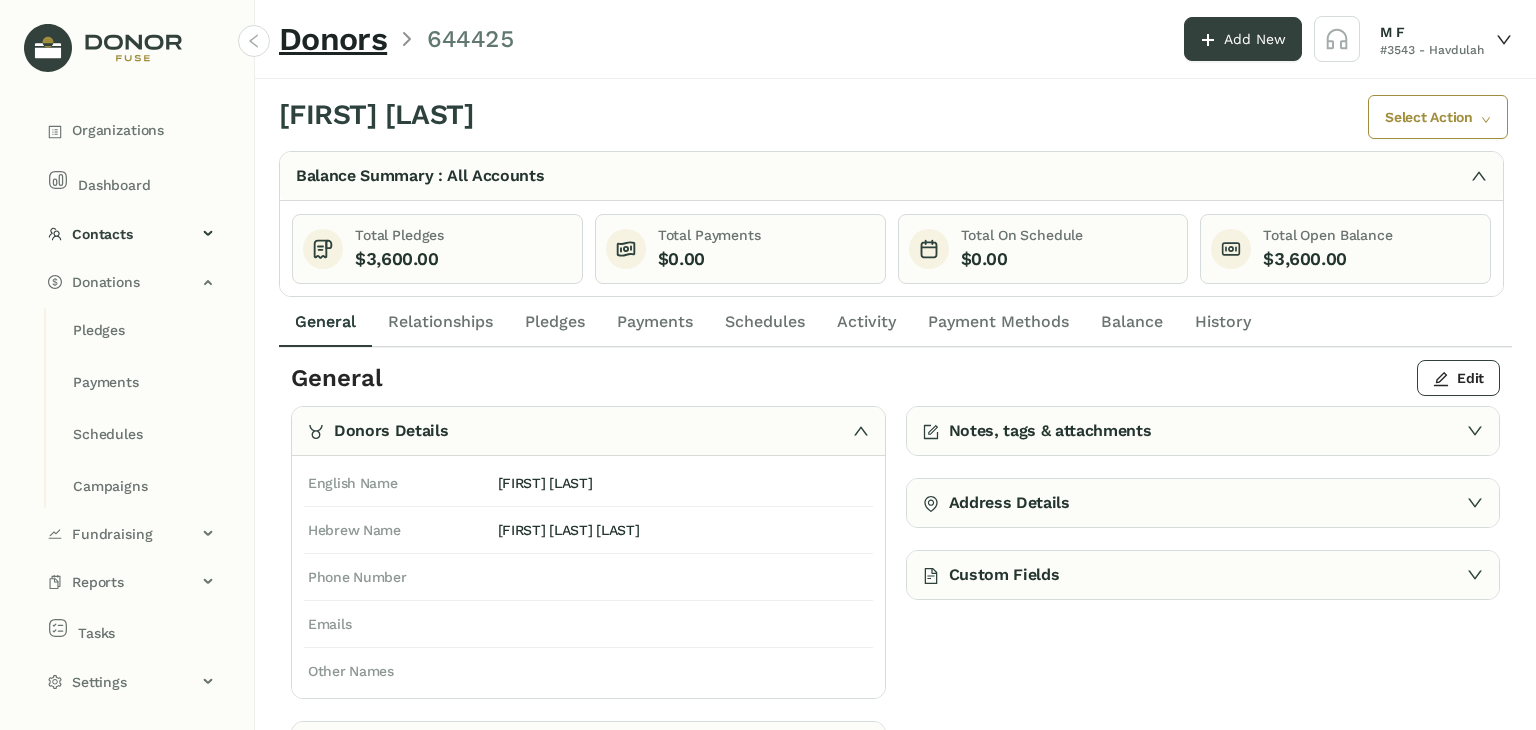 click on "Pledges" at bounding box center [555, 322] 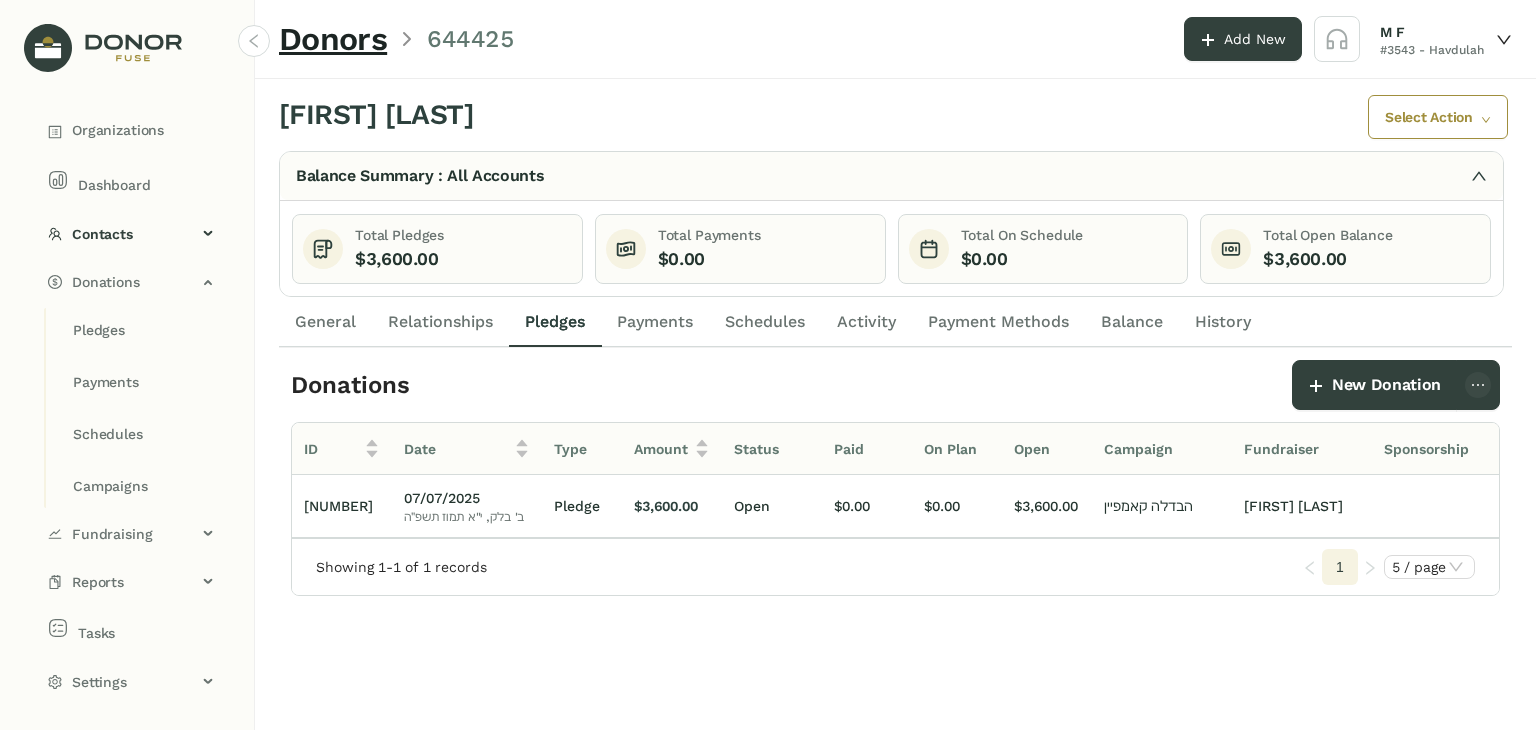 click on "Payments" at bounding box center [325, 322] 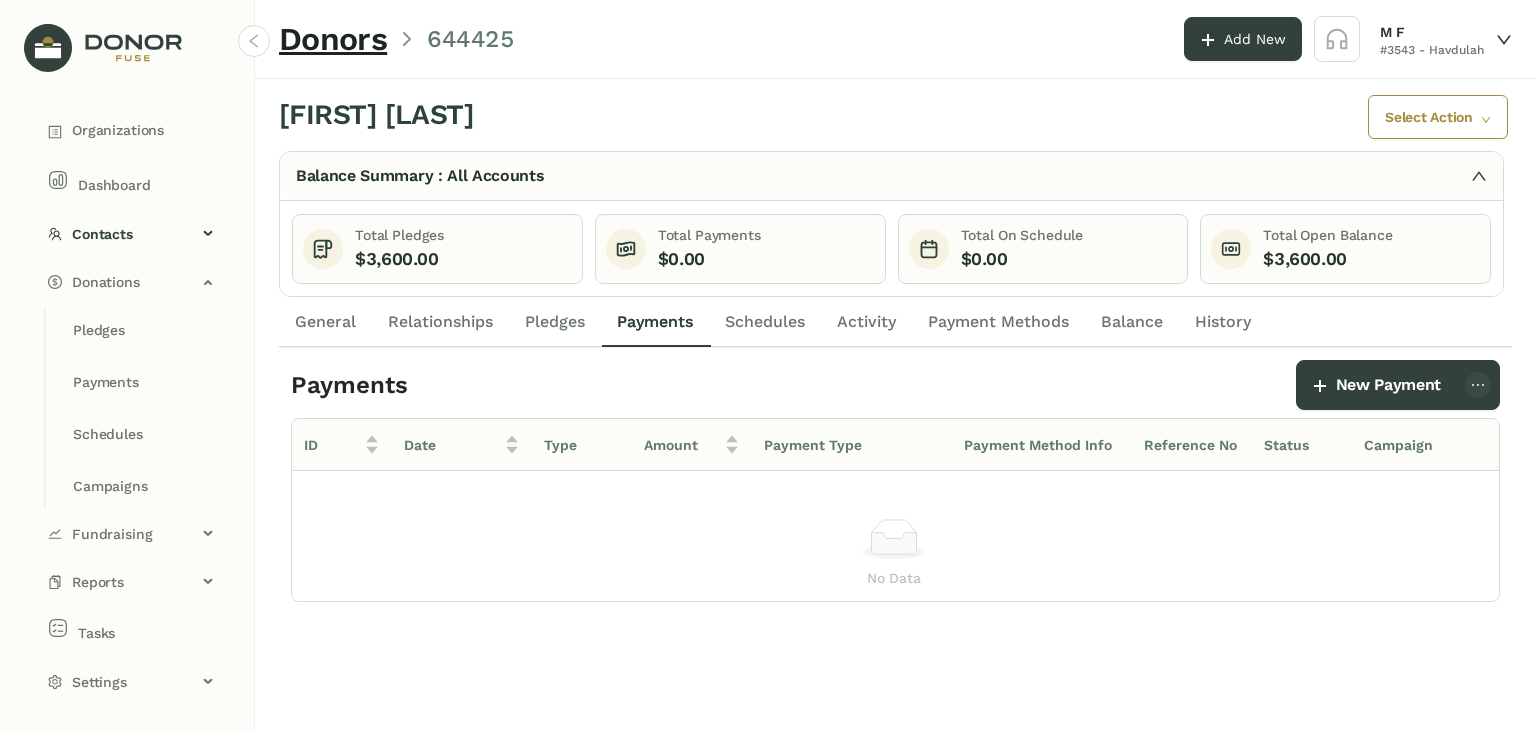click on "Schedules" at bounding box center [765, 322] 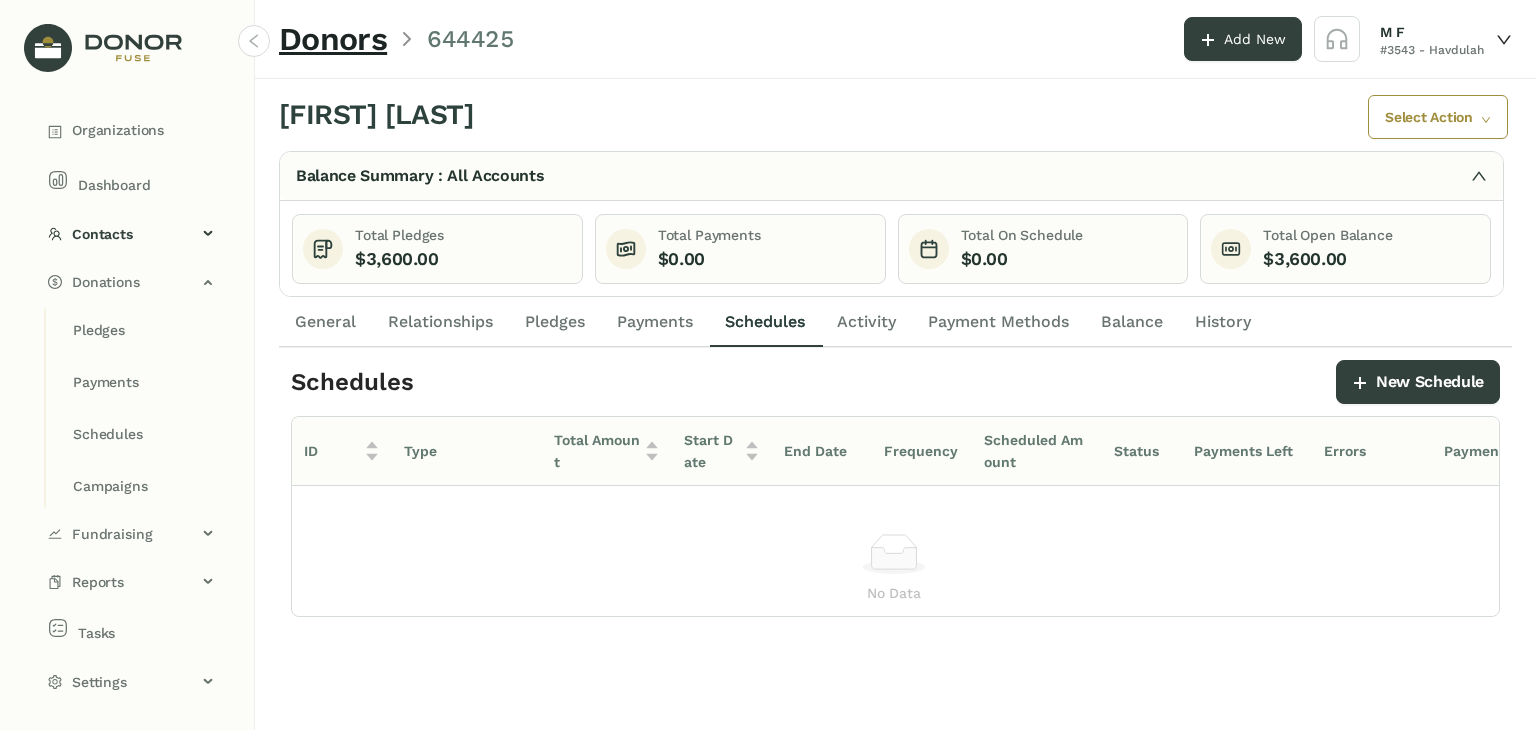 click on "Pledges" at bounding box center (555, 322) 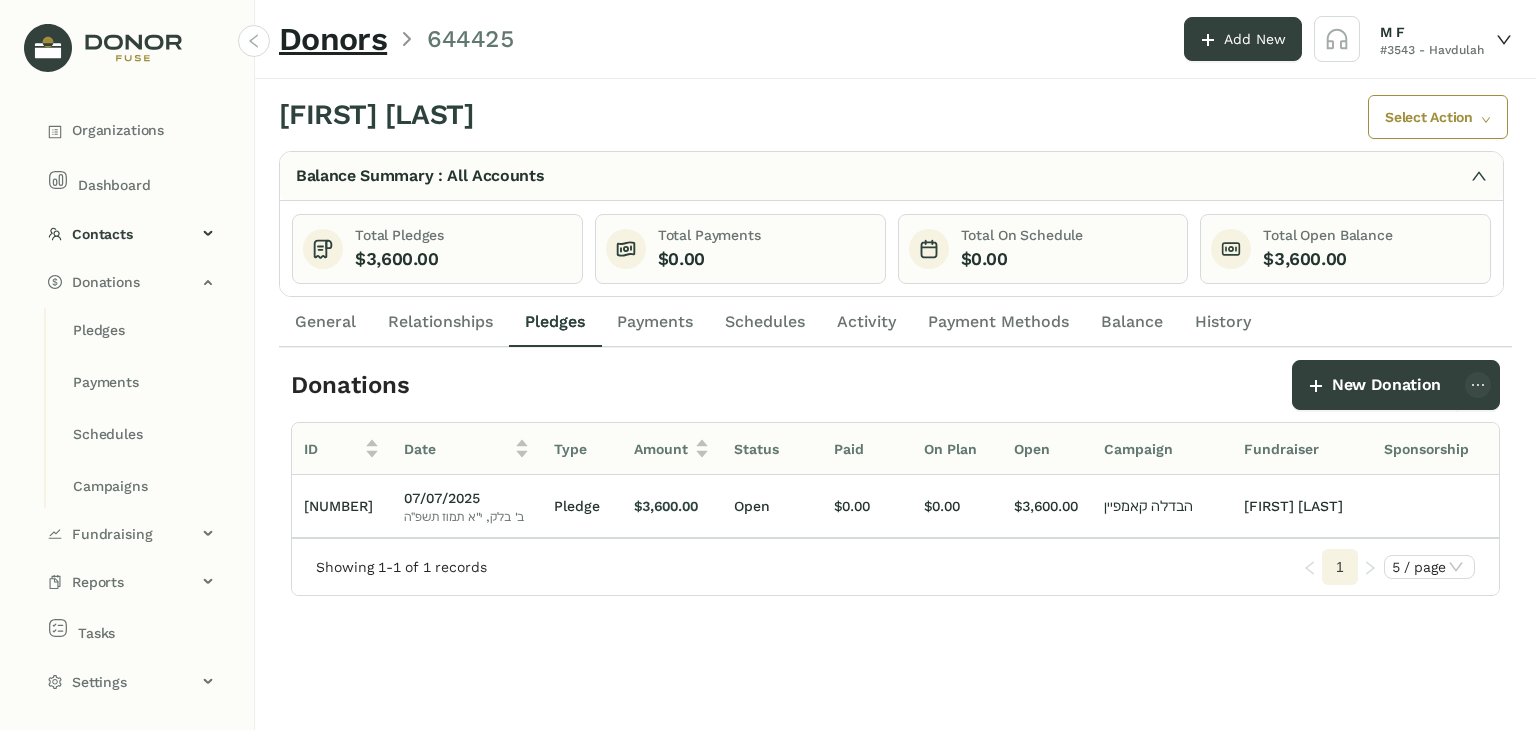 scroll, scrollTop: 0, scrollLeft: 100, axis: horizontal 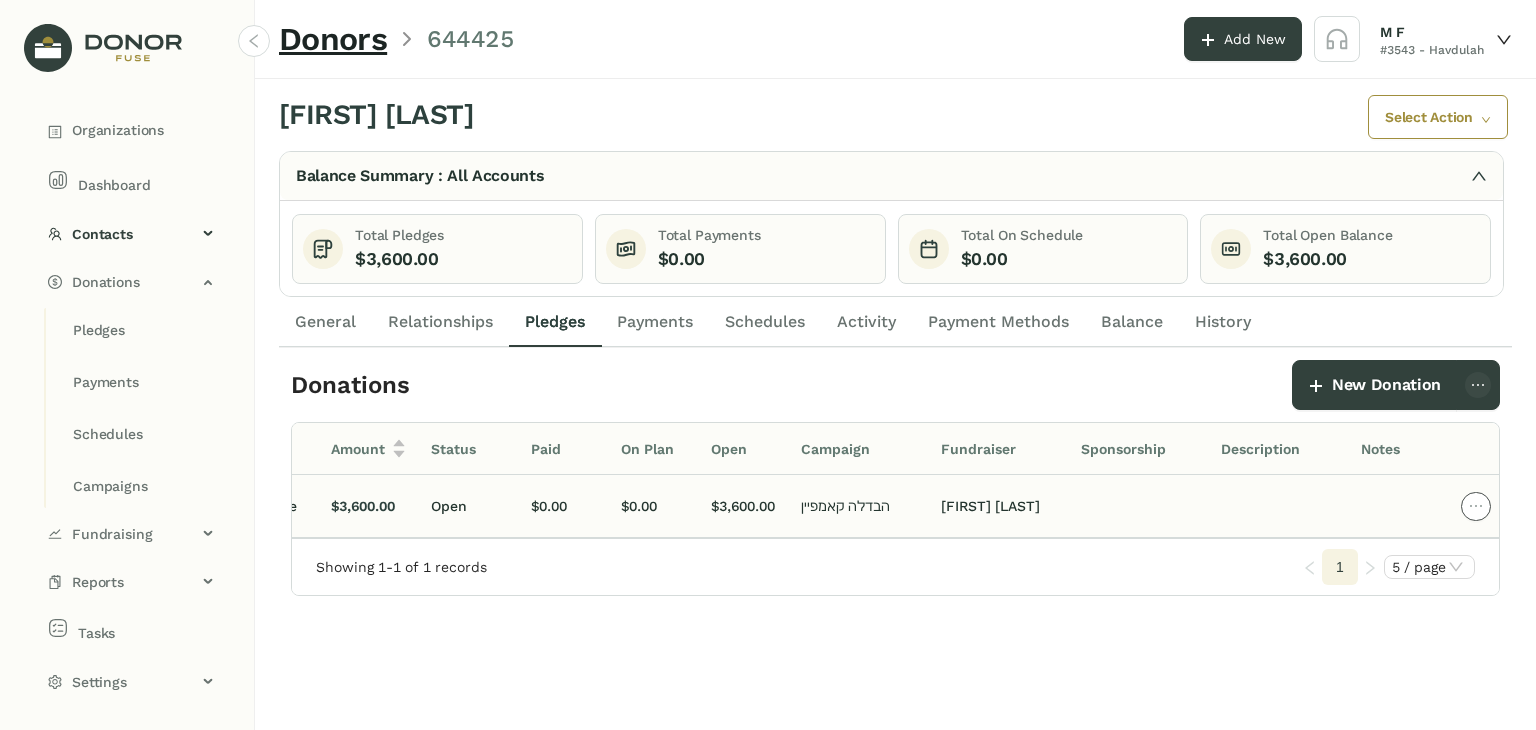 click at bounding box center (1476, 506) 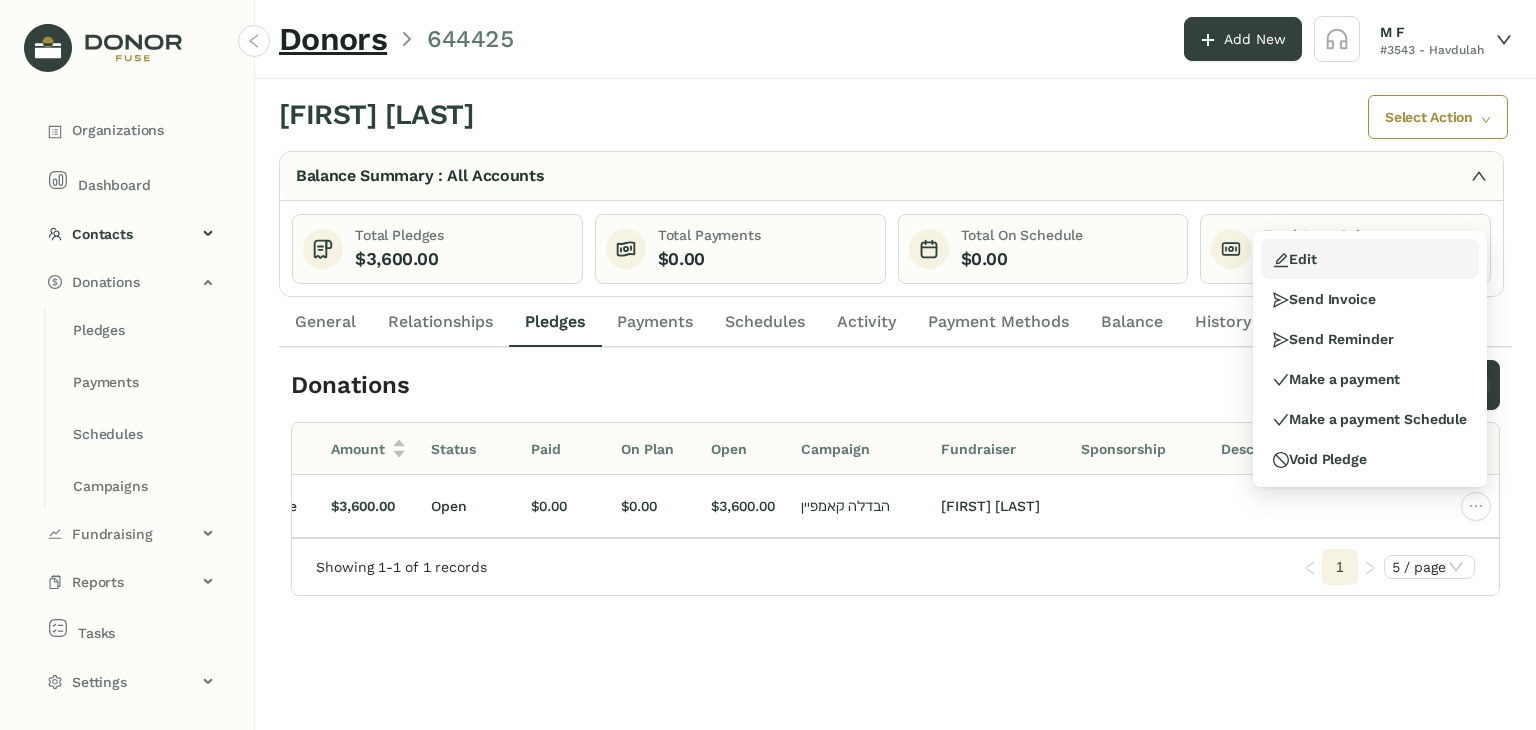 click on "Edit" at bounding box center (1370, 259) 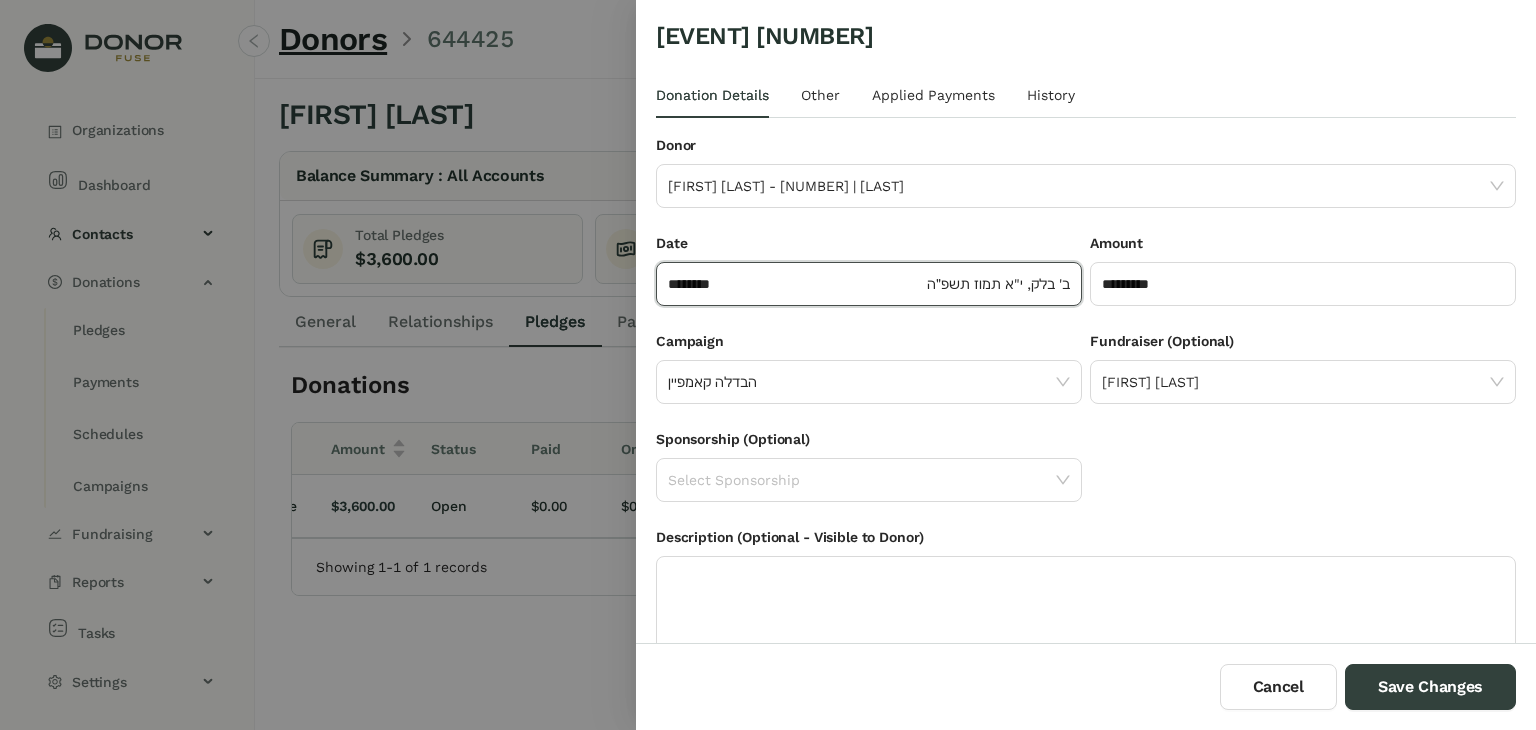 click on "********" at bounding box center (795, 284) 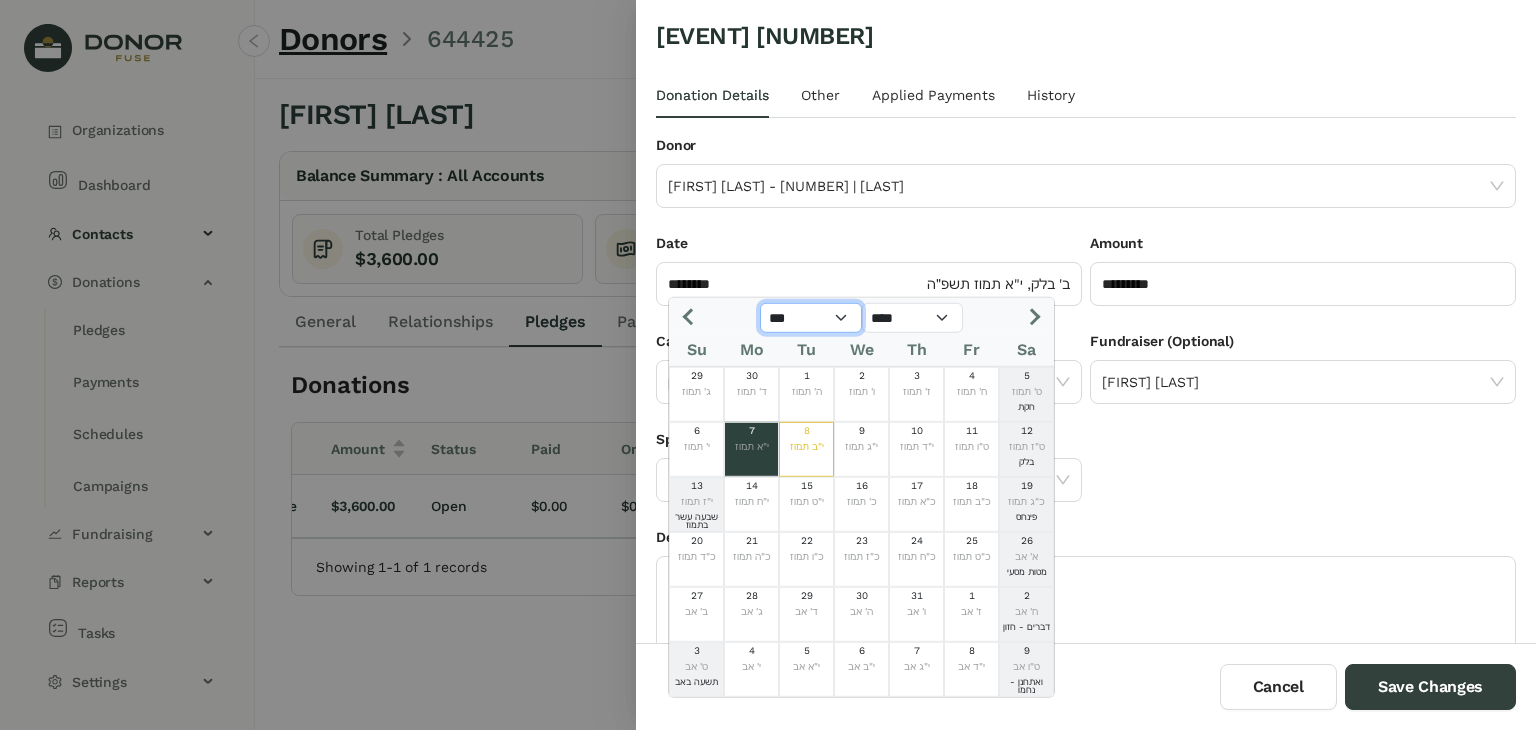 click on "*** *** *** *** *** *** *** *** *** *** *** ***" at bounding box center [811, 318] 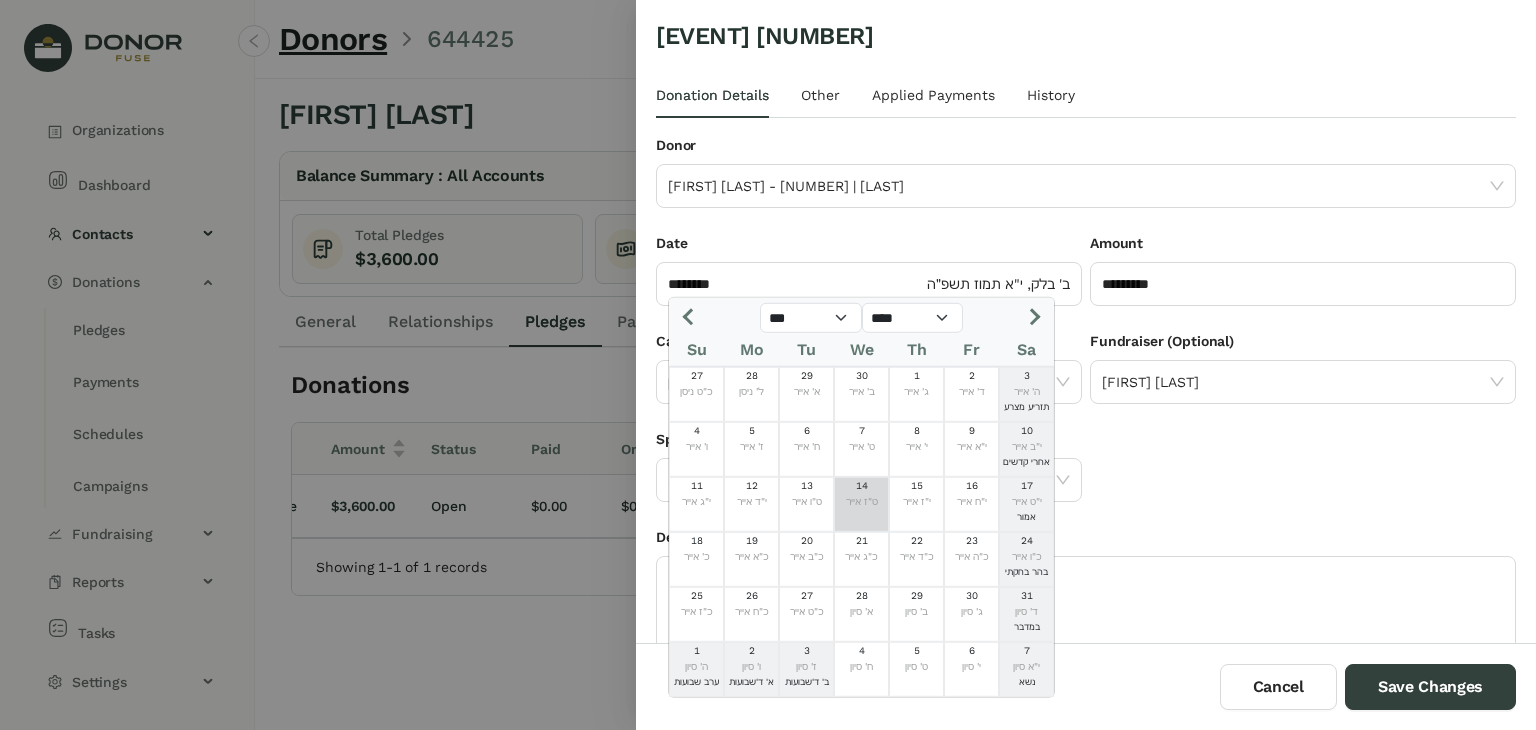 click on "14" at bounding box center (861, 486) 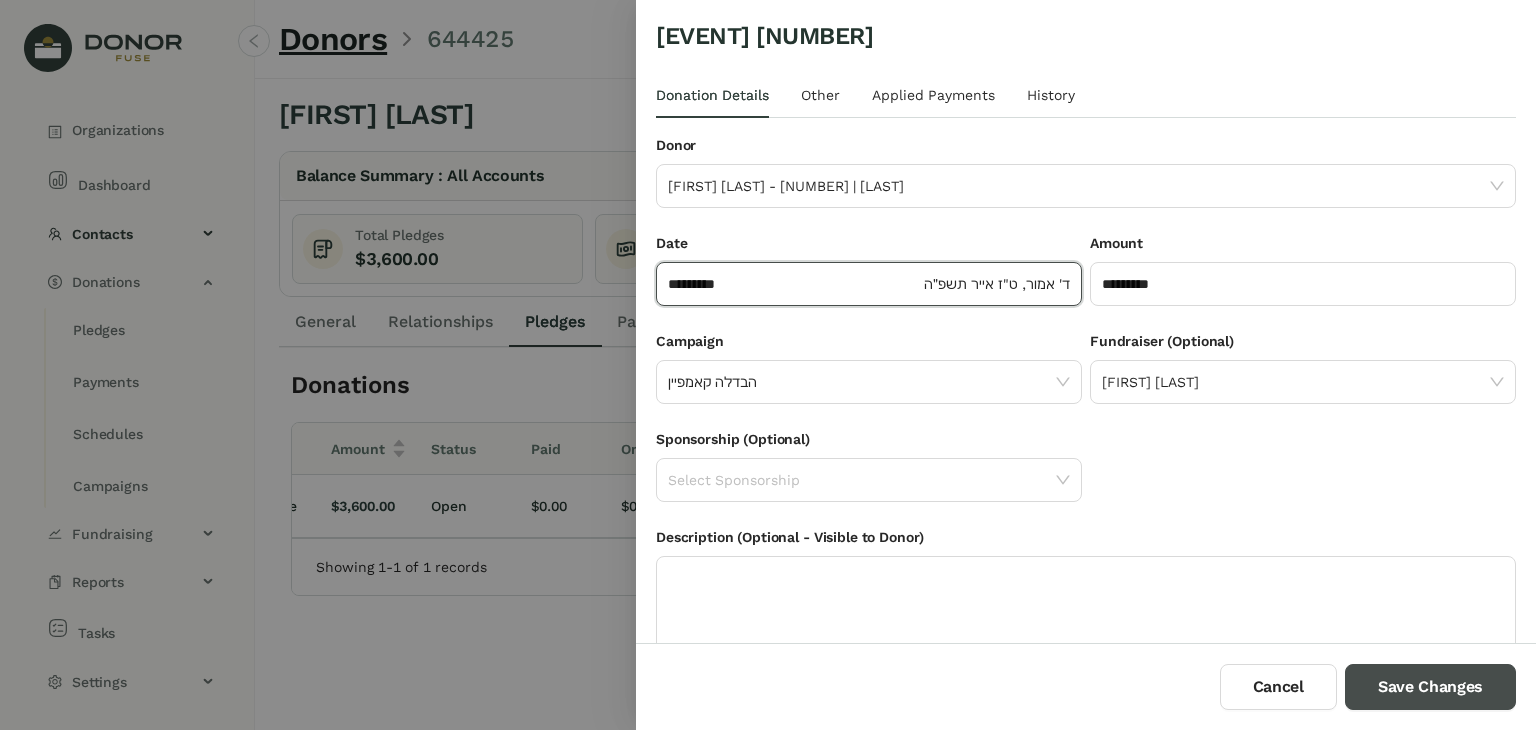 click on "Save Changes" at bounding box center [1430, 687] 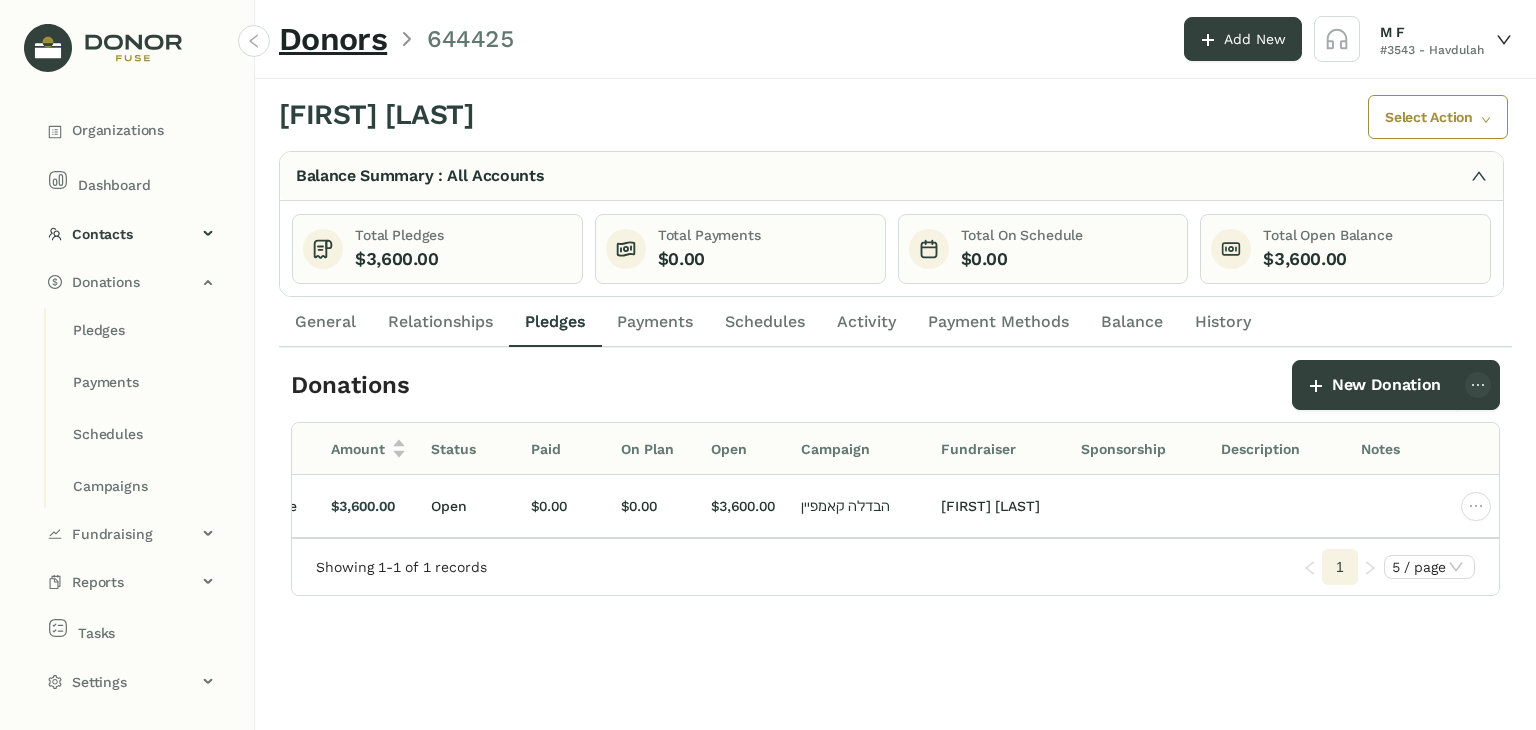 click on "Payments" at bounding box center [655, 322] 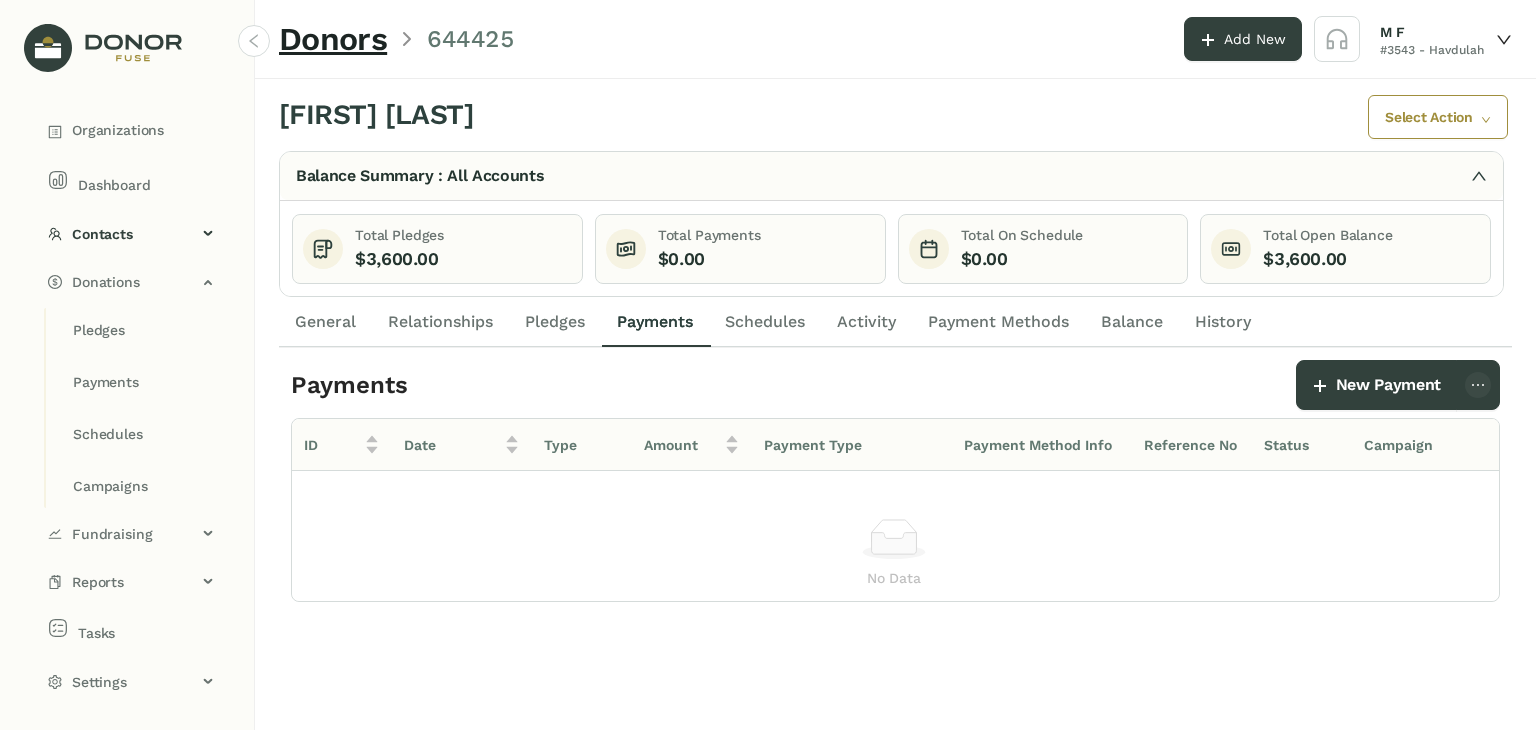 click on "Schedules" at bounding box center [325, 322] 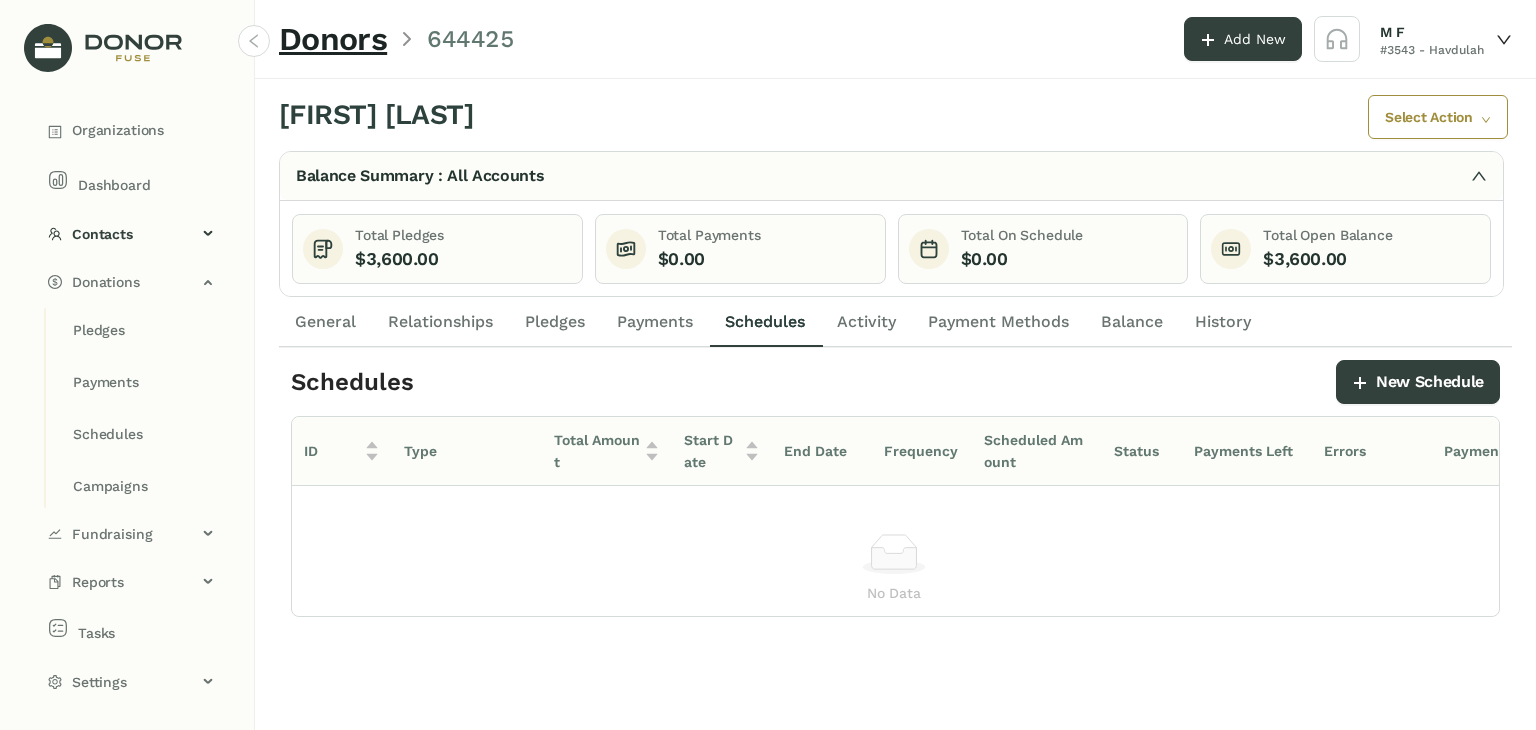 click on "Payments" at bounding box center (655, 322) 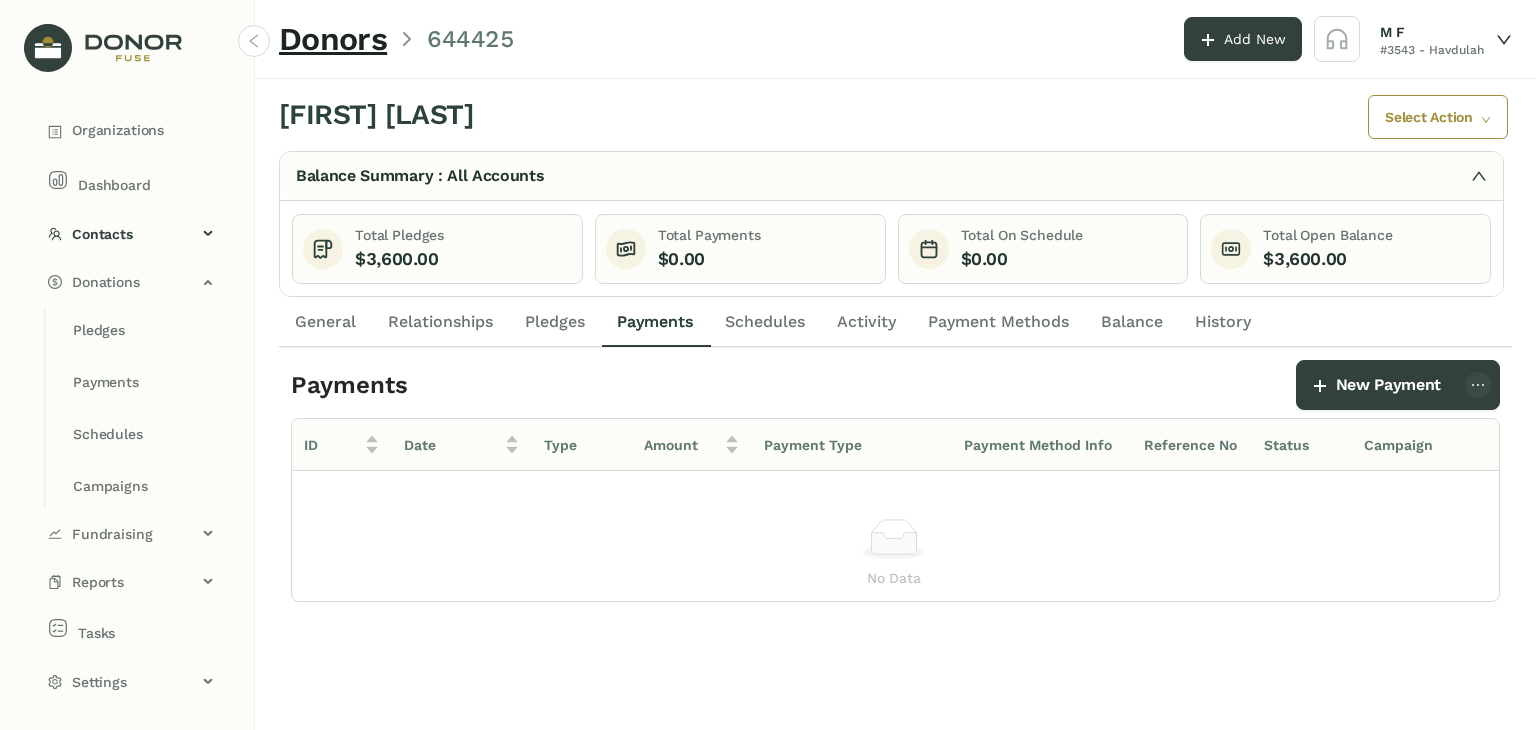 click on "Pledges" at bounding box center (325, 322) 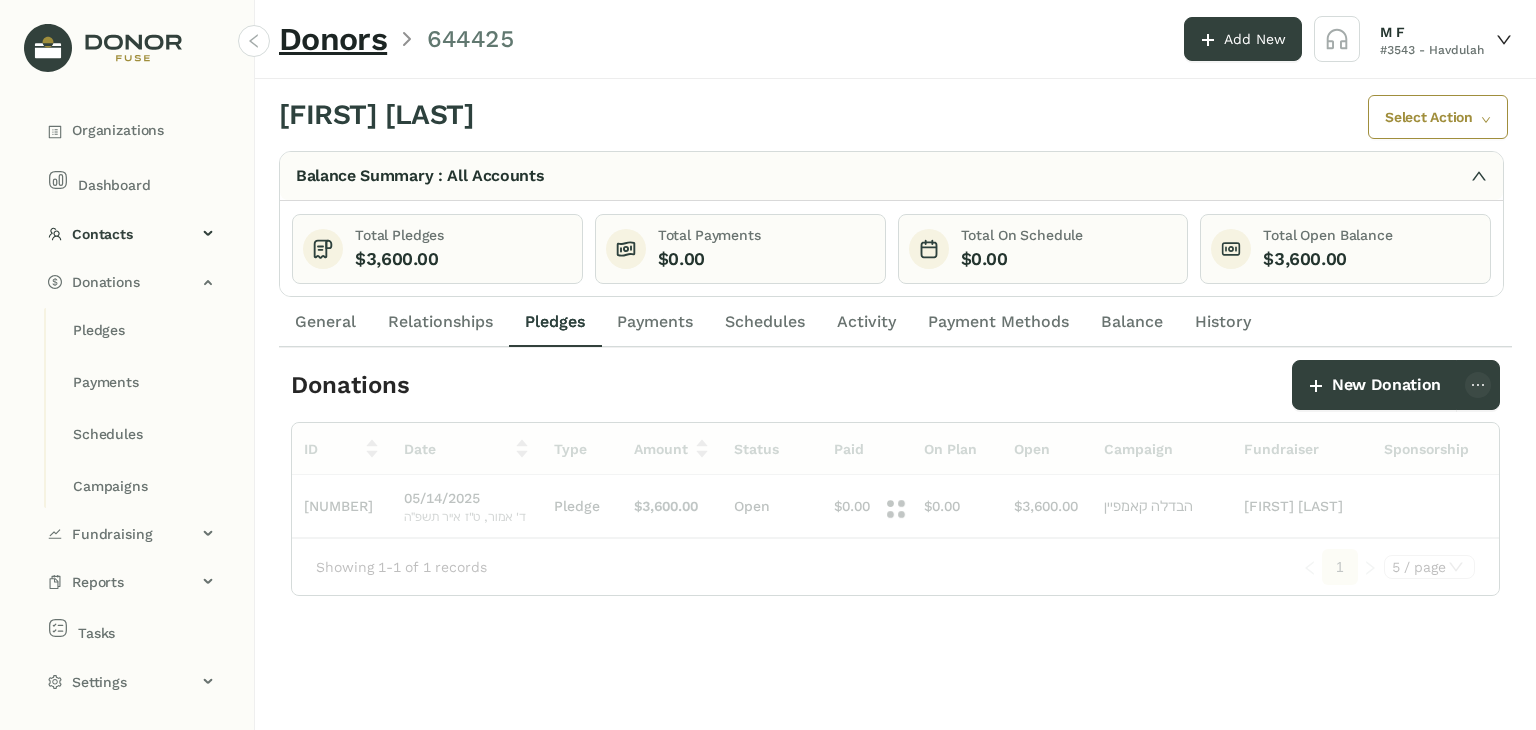 click on "Schedules" at bounding box center [325, 322] 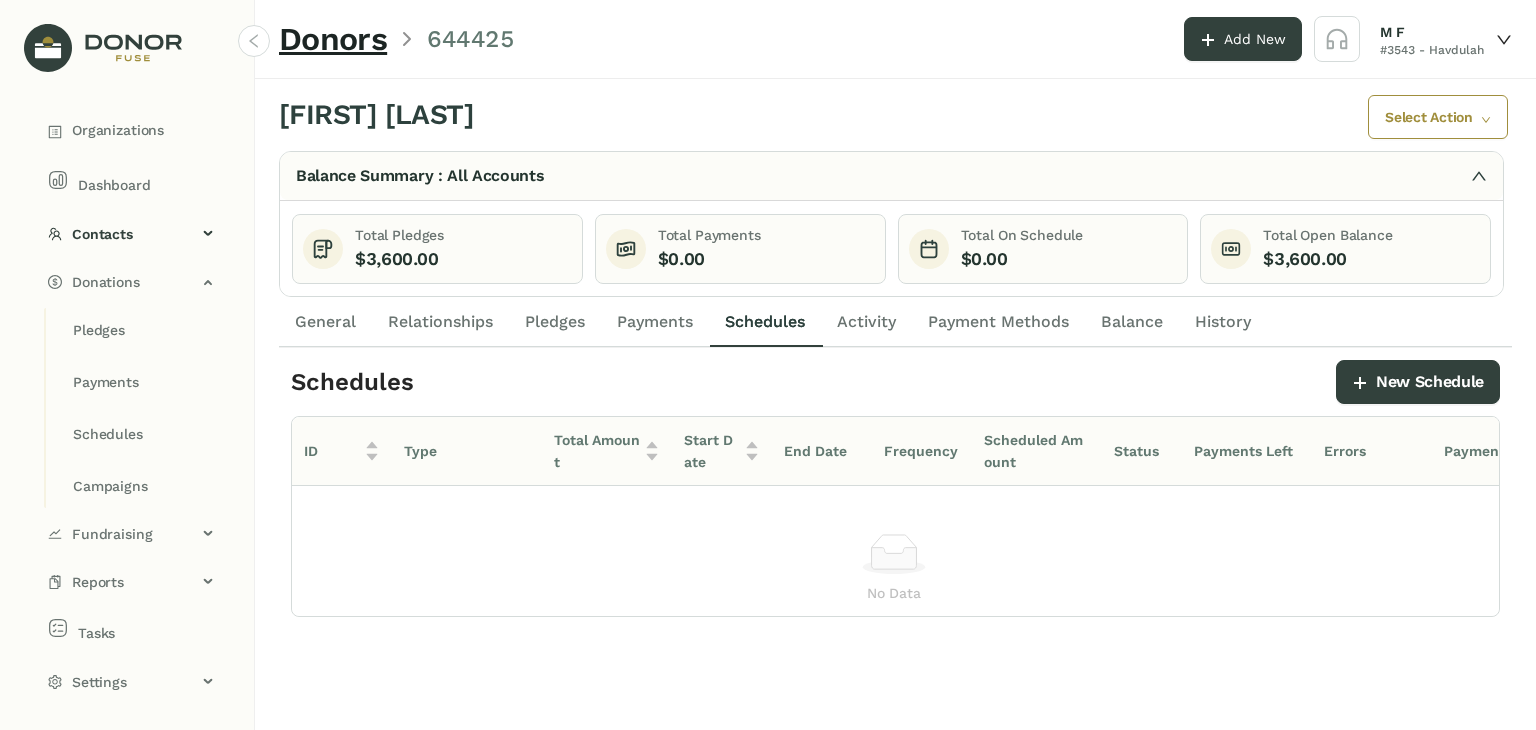 click on "Payments" at bounding box center (325, 322) 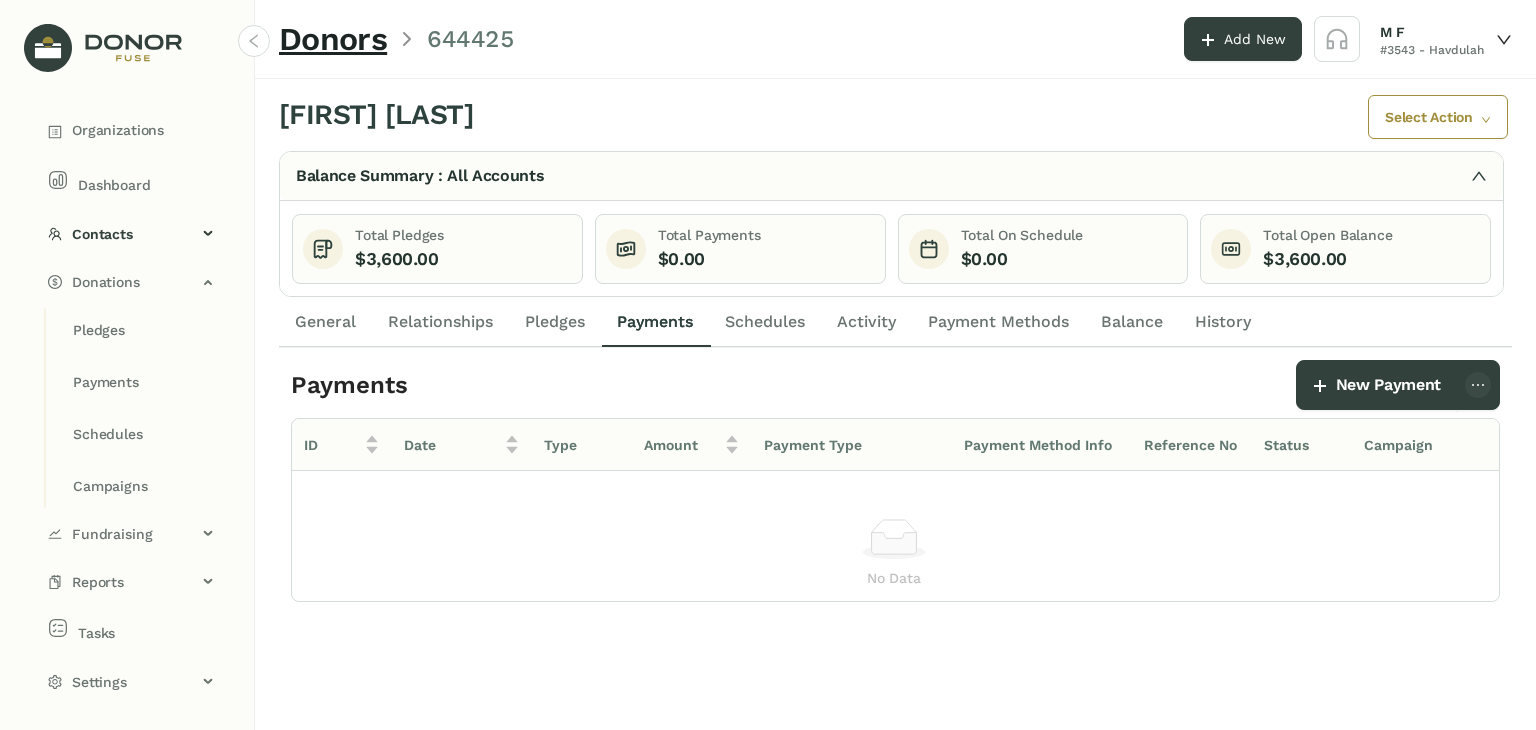 click on "Pledges" at bounding box center (555, 322) 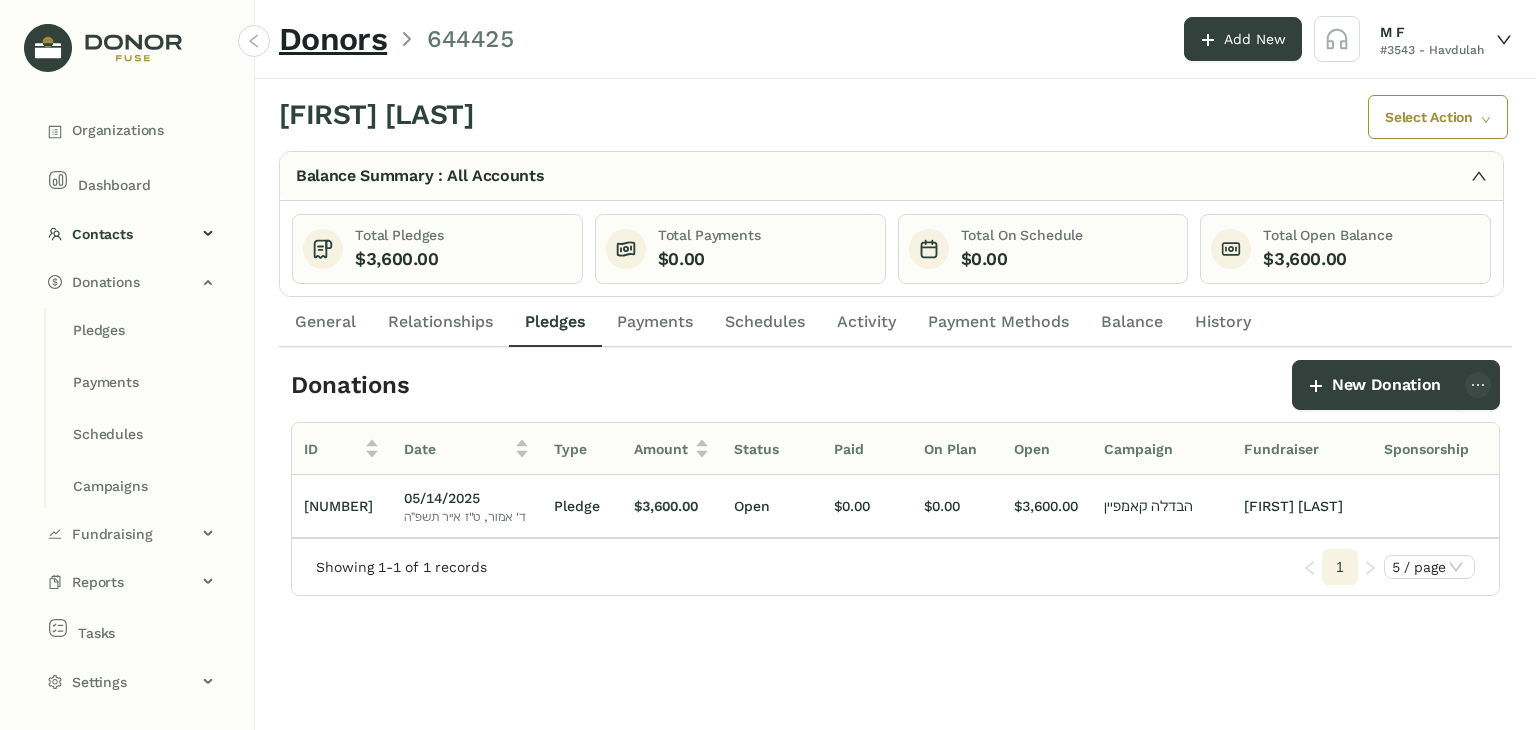 click on "Schedules" at bounding box center (765, 322) 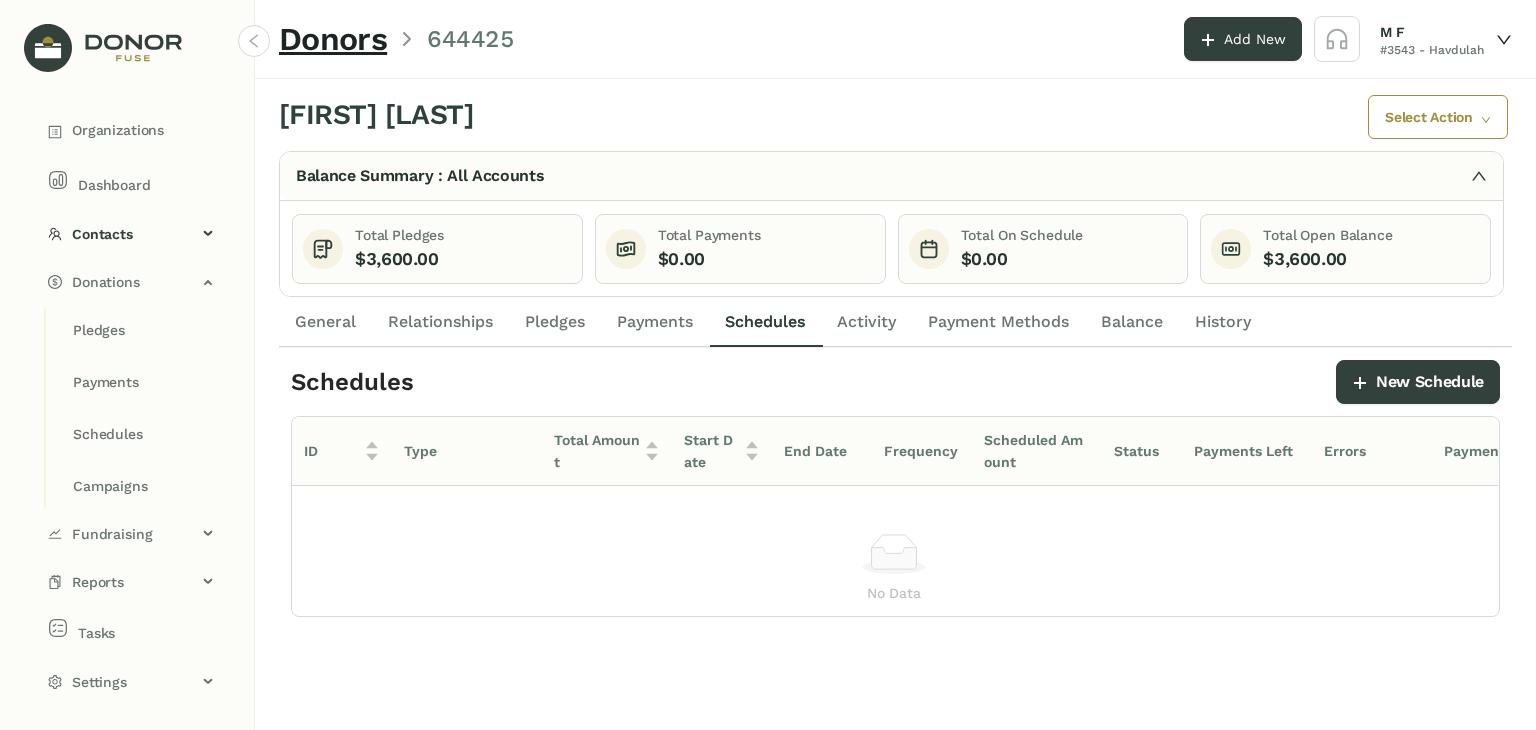 click on "Payments" at bounding box center (655, 322) 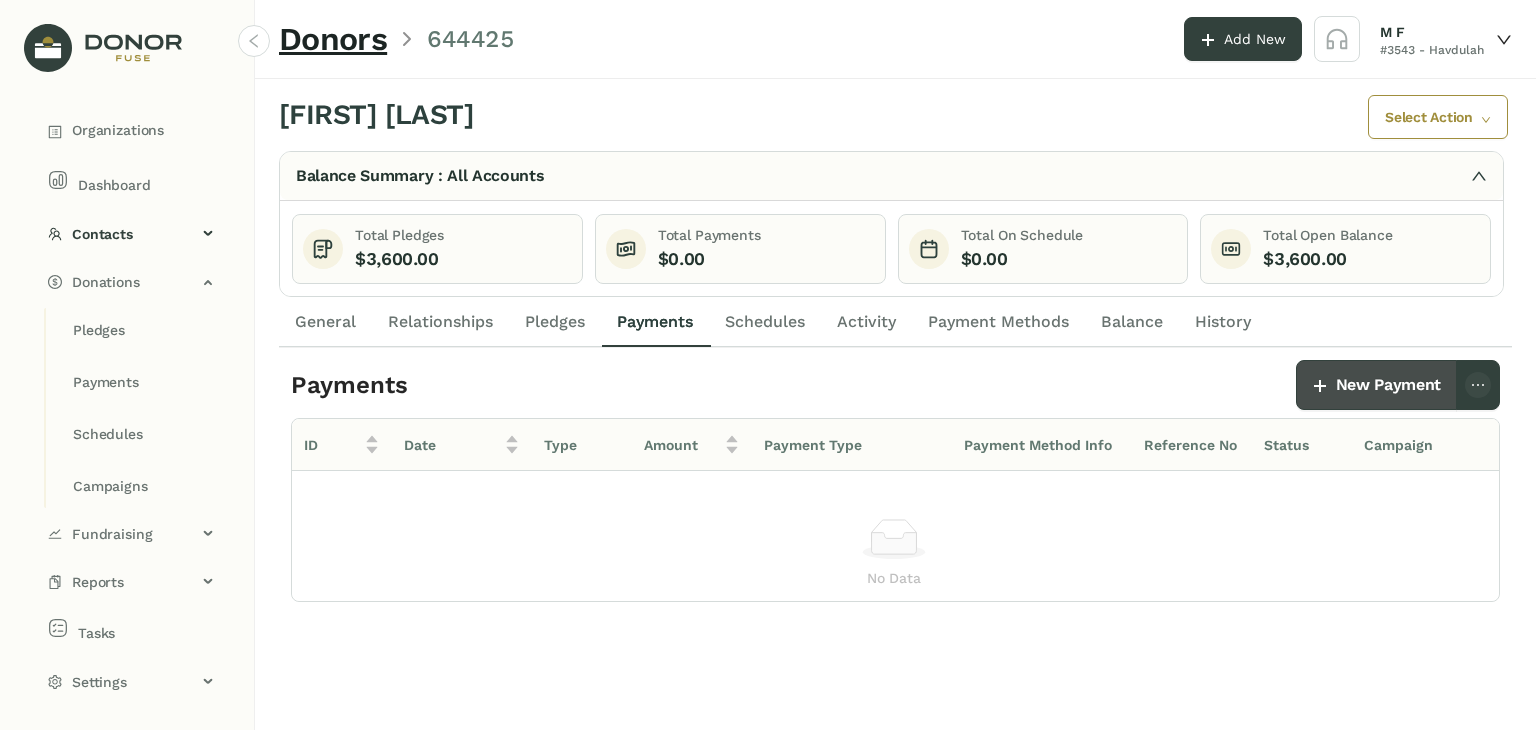 click on "New Payment" at bounding box center [1388, 385] 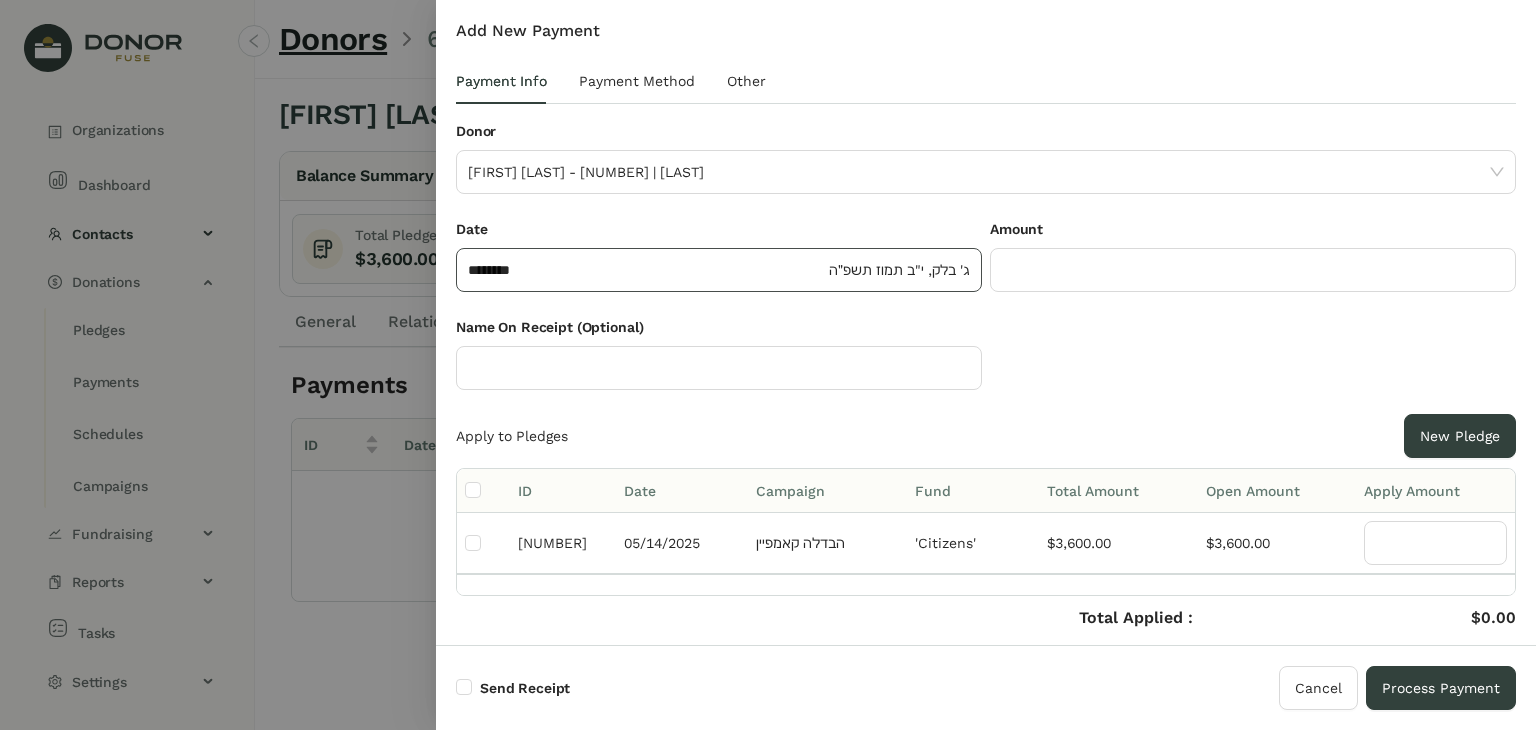 click on "ג' בלק, י"ב תמוז תשפ״ה" at bounding box center (899, 270) 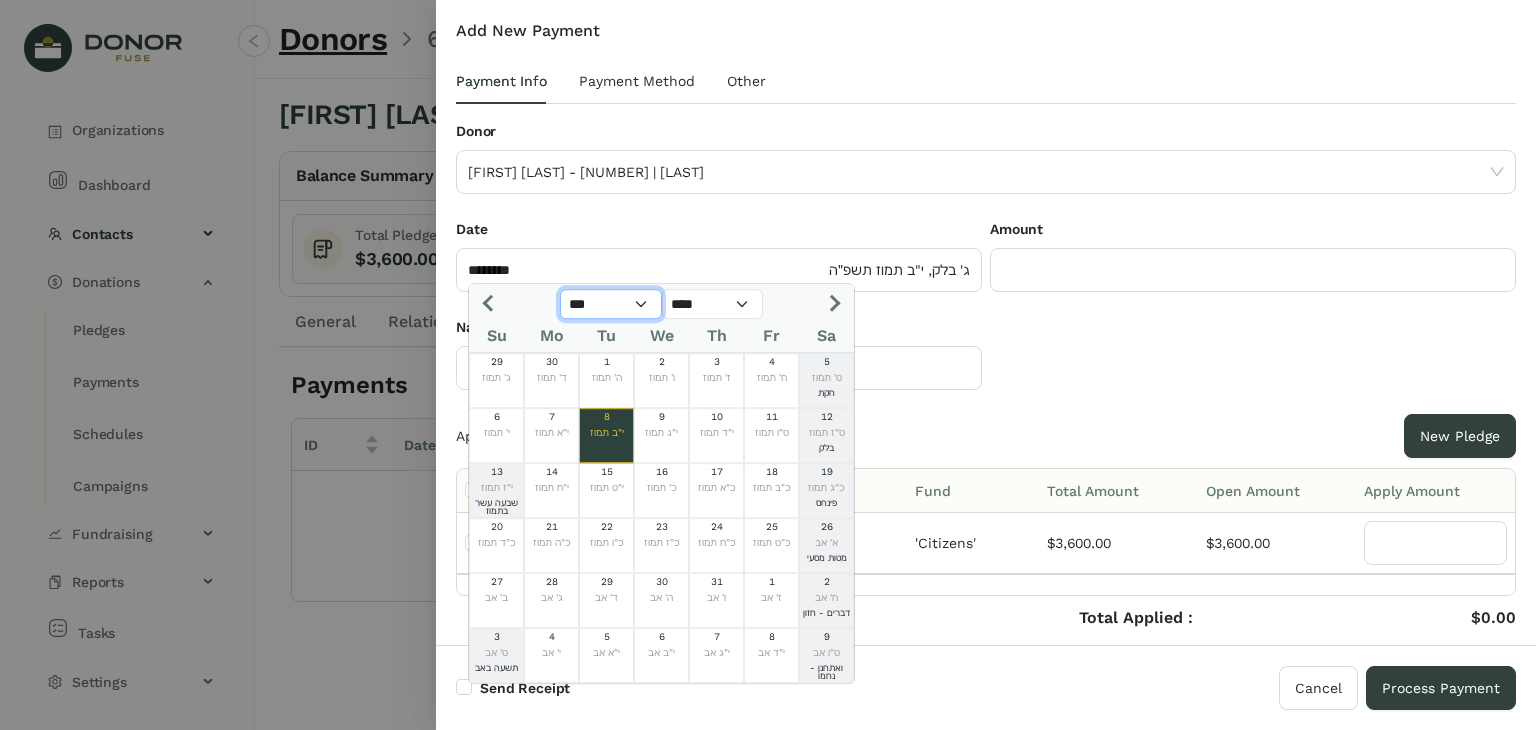 click on "*** *** *** *** *** *** *** *** *** *** *** ***" at bounding box center [611, 304] 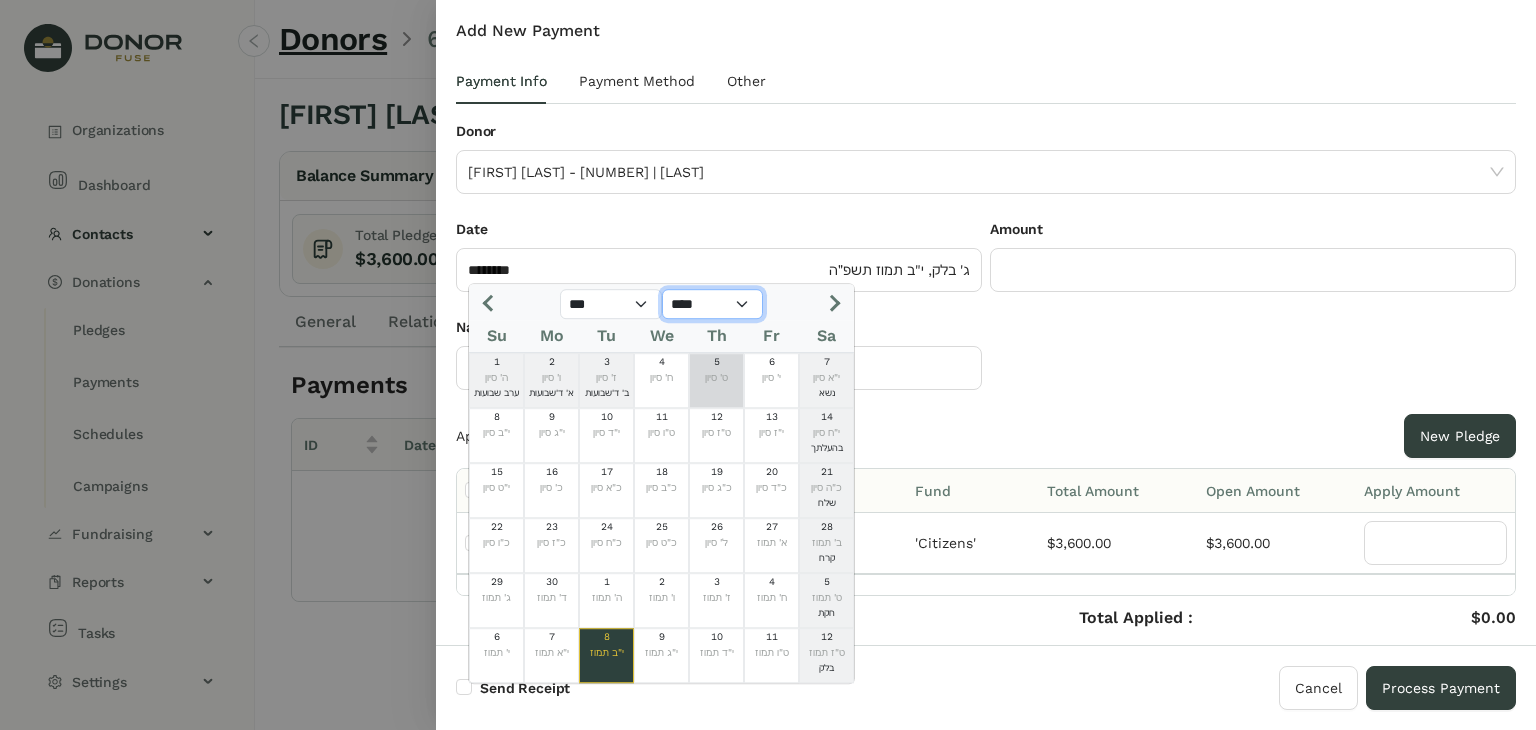 click on "**** **** **** **** **** **** **** **** **** **** **** **** **** **** **** **** **** **** **** **** ****" at bounding box center (713, 304) 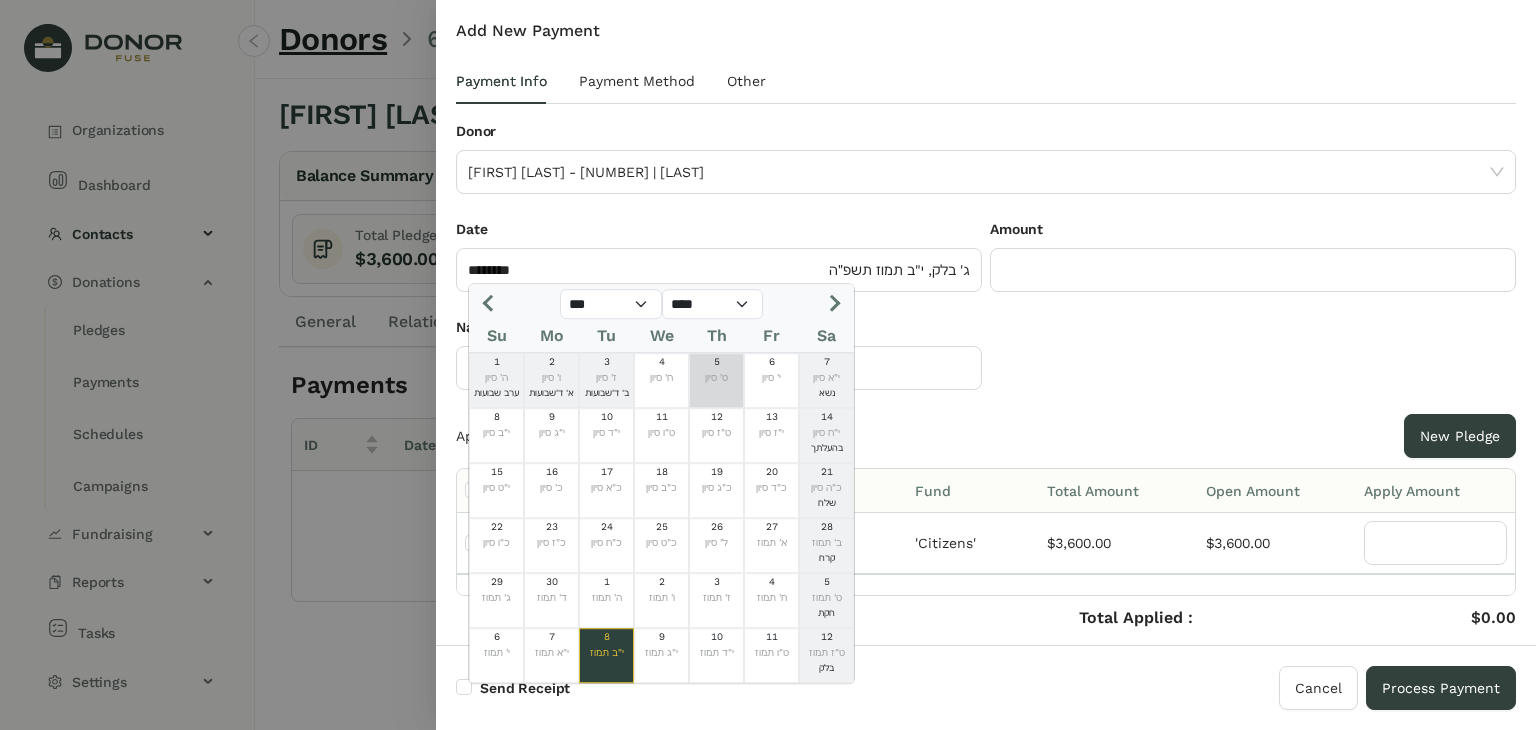 click at bounding box center (808, 304) 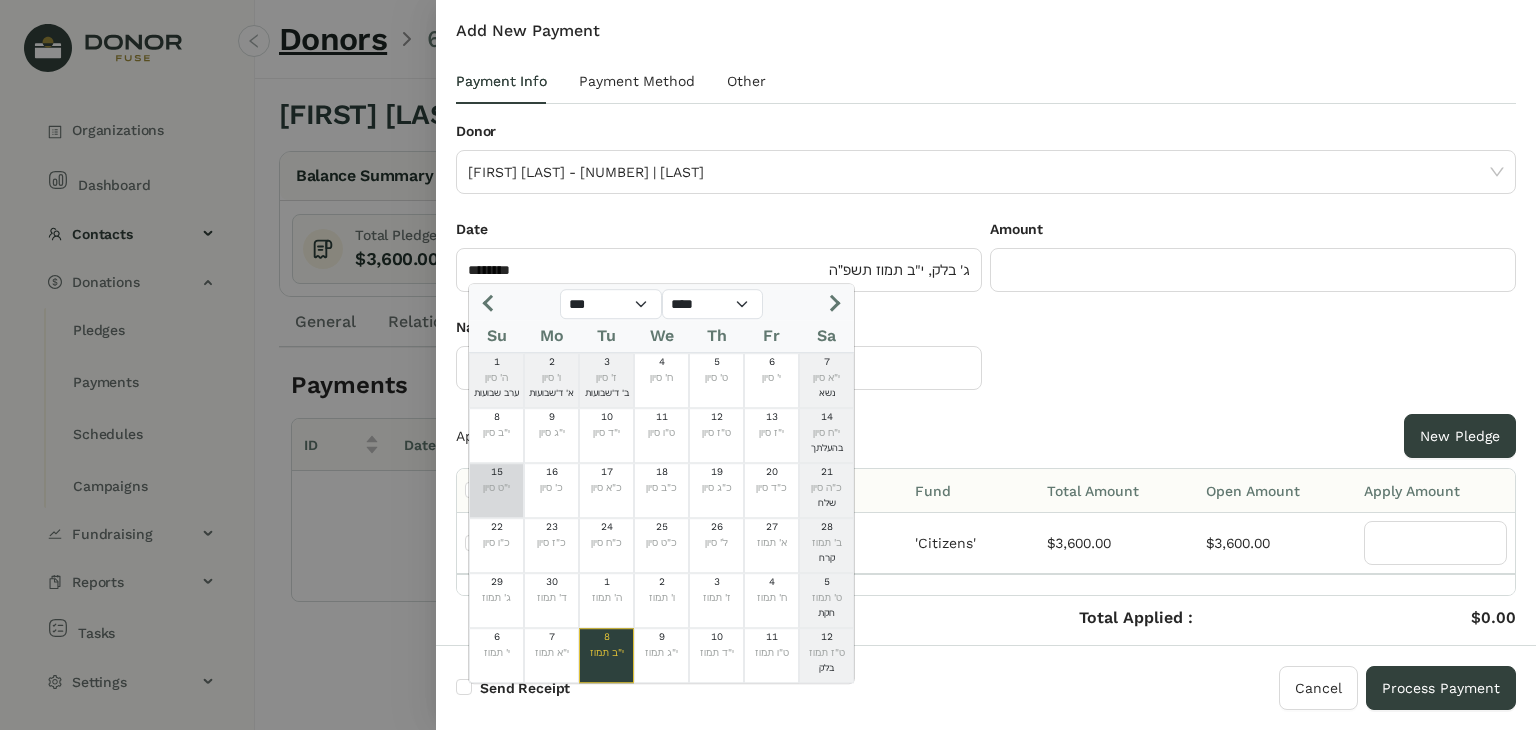 click on "י"ט סיון" at bounding box center [496, 488] 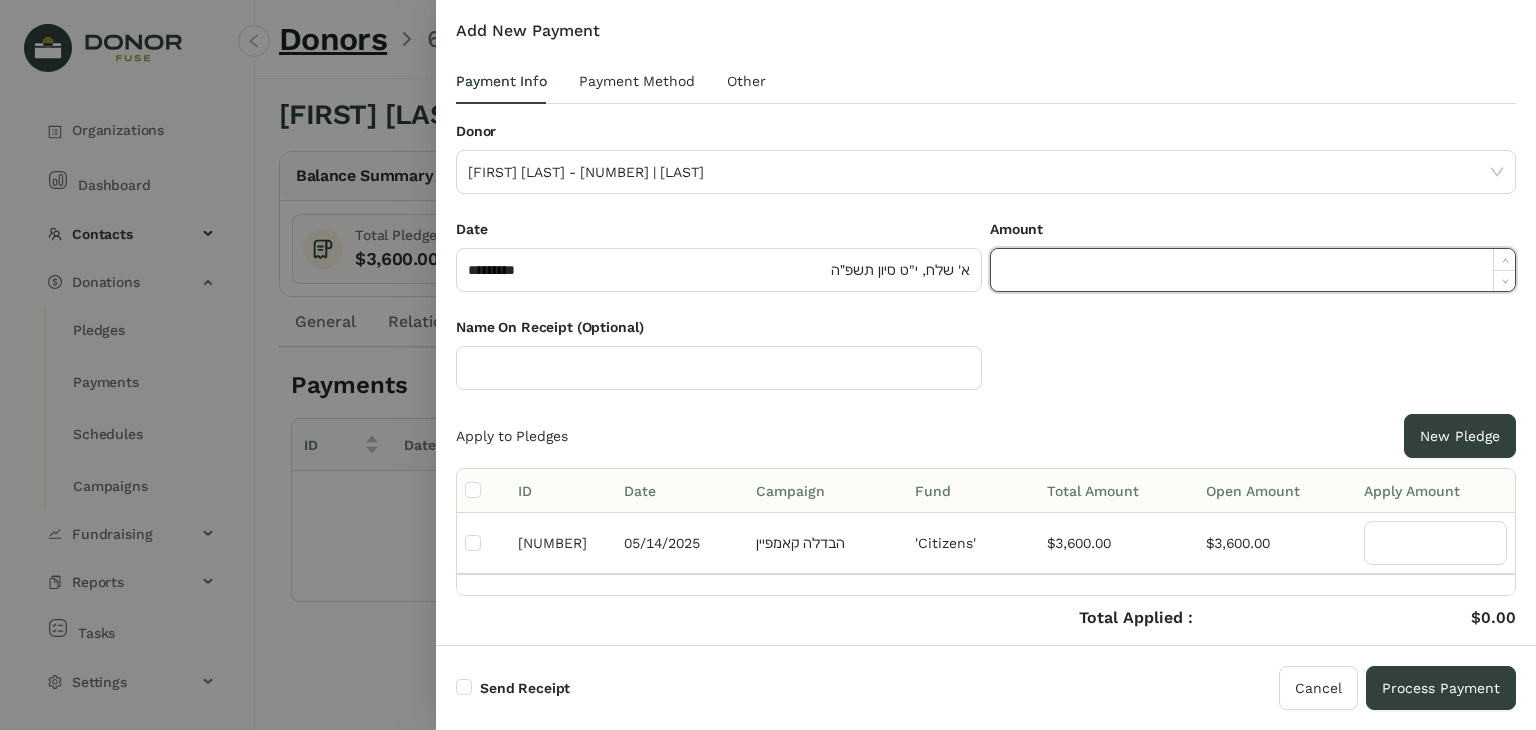 click at bounding box center [1253, 270] 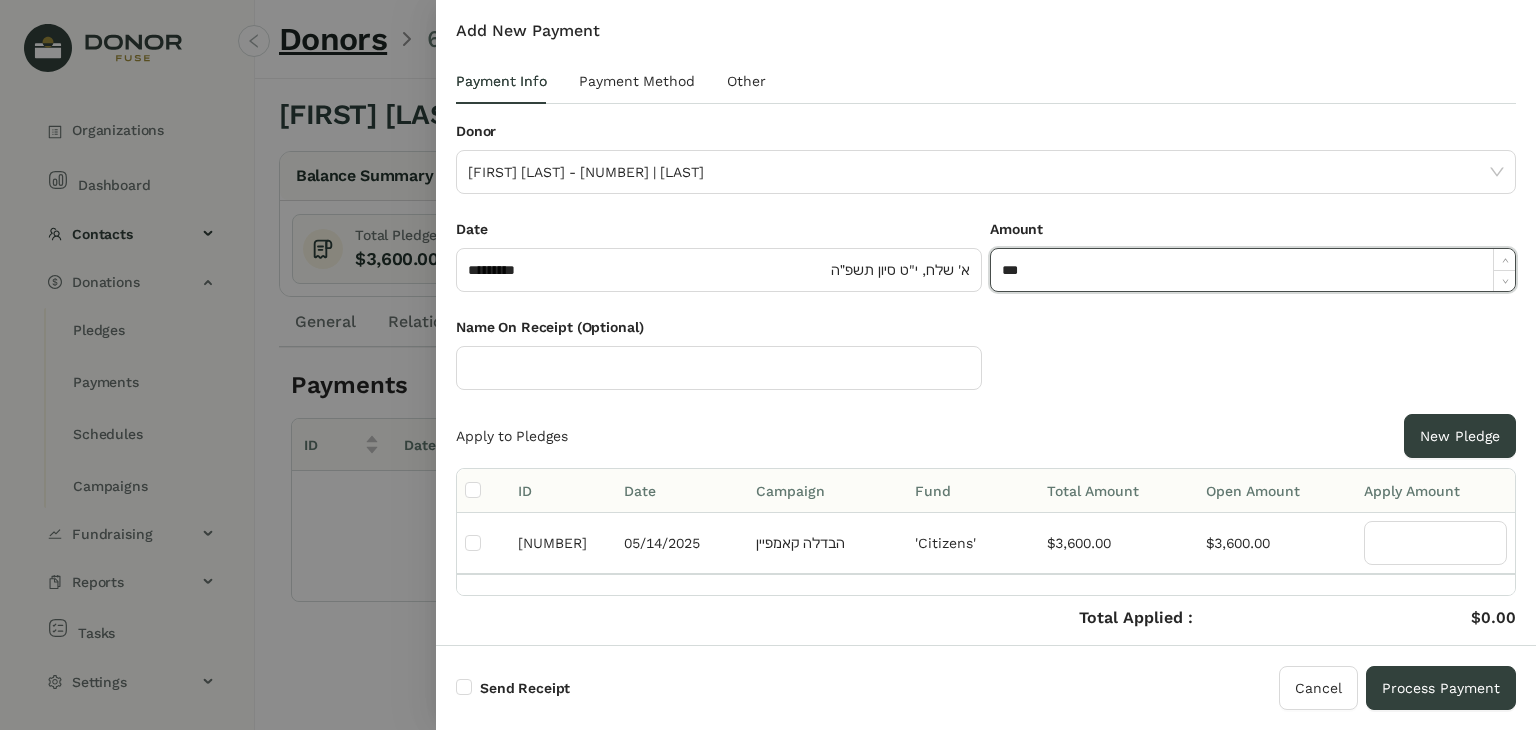 type on "***" 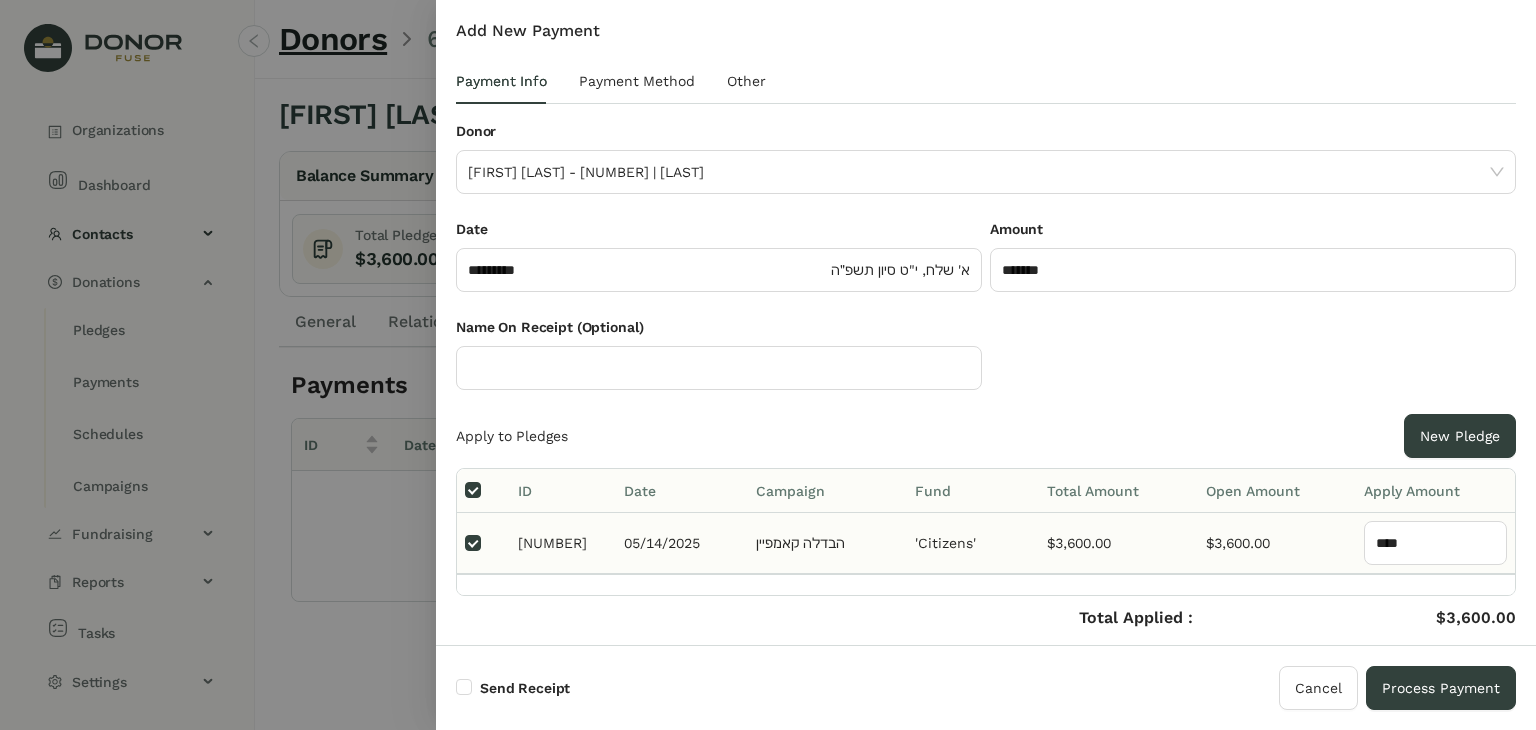 drag, startPoint x: 1486, startPoint y: 553, endPoint x: 1341, endPoint y: 548, distance: 145.08618 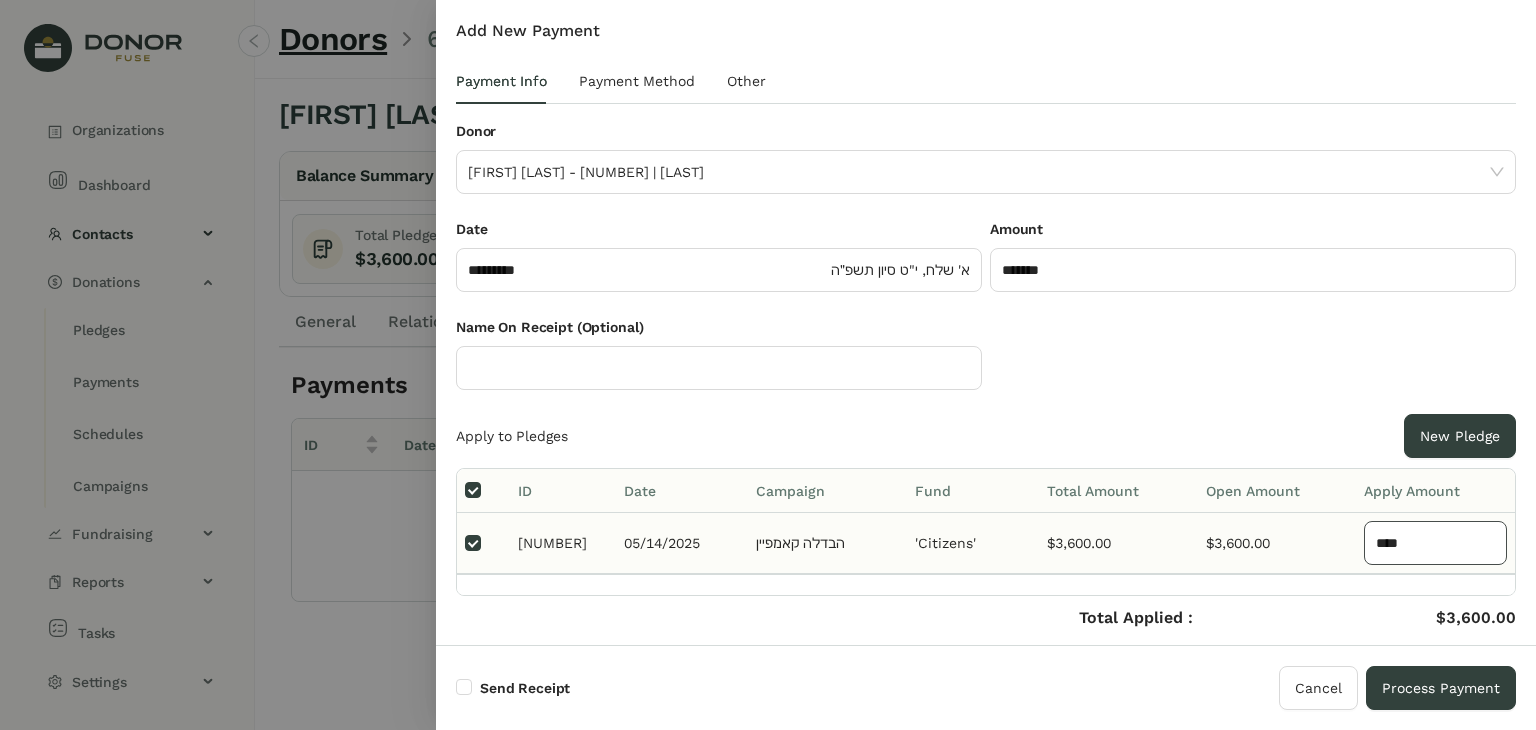 click on "****" at bounding box center (1435, 543) 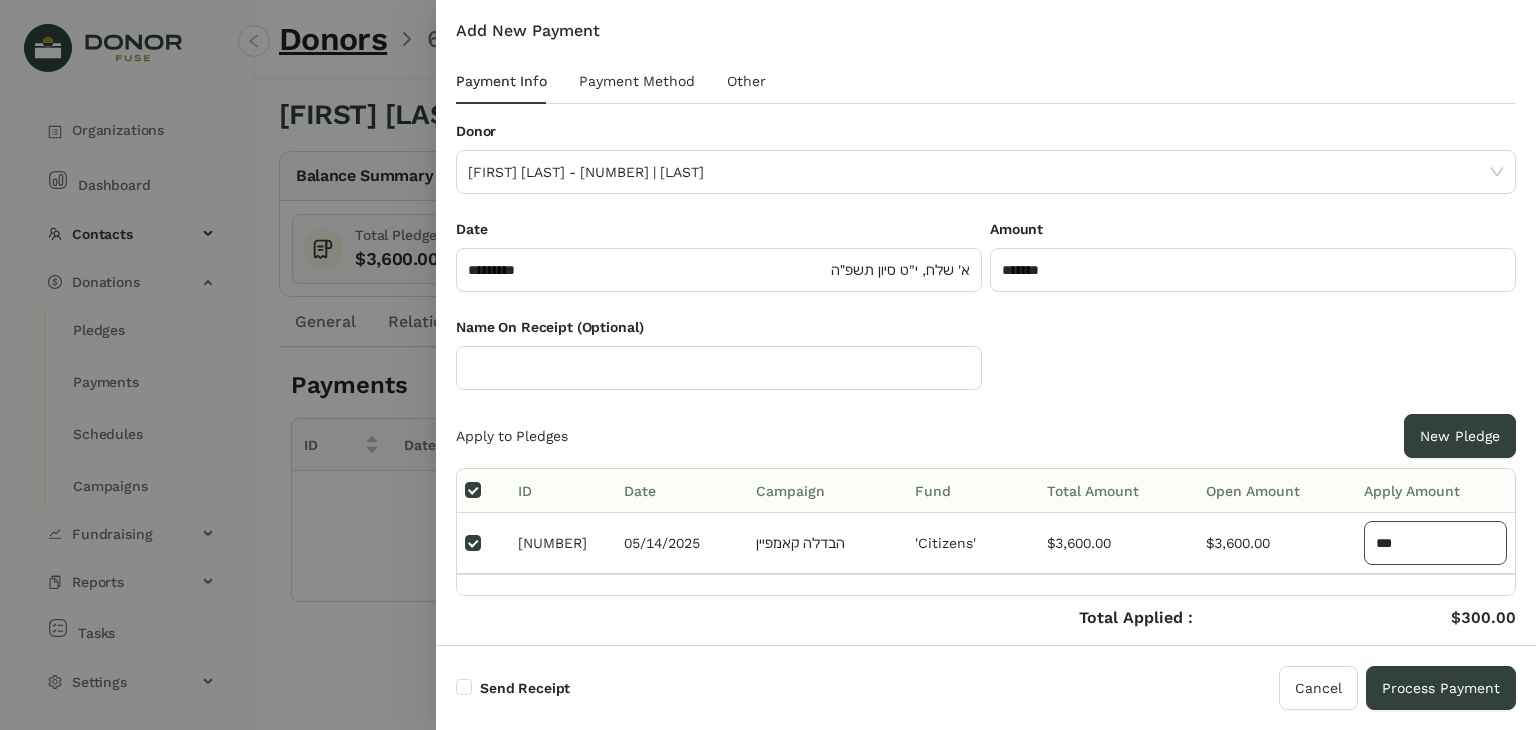 type on "***" 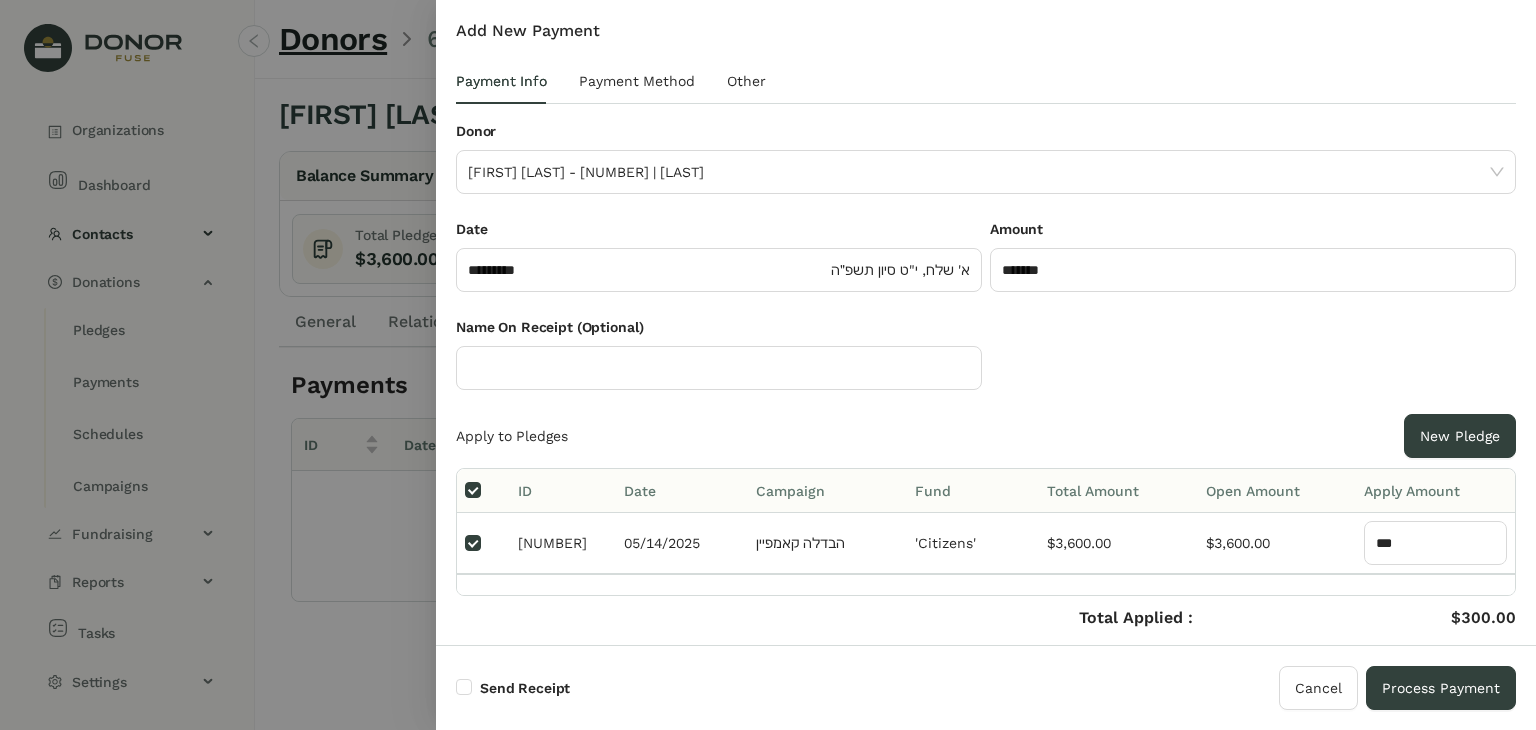 click on "Name On Receipt (Optional)" at bounding box center [986, 365] 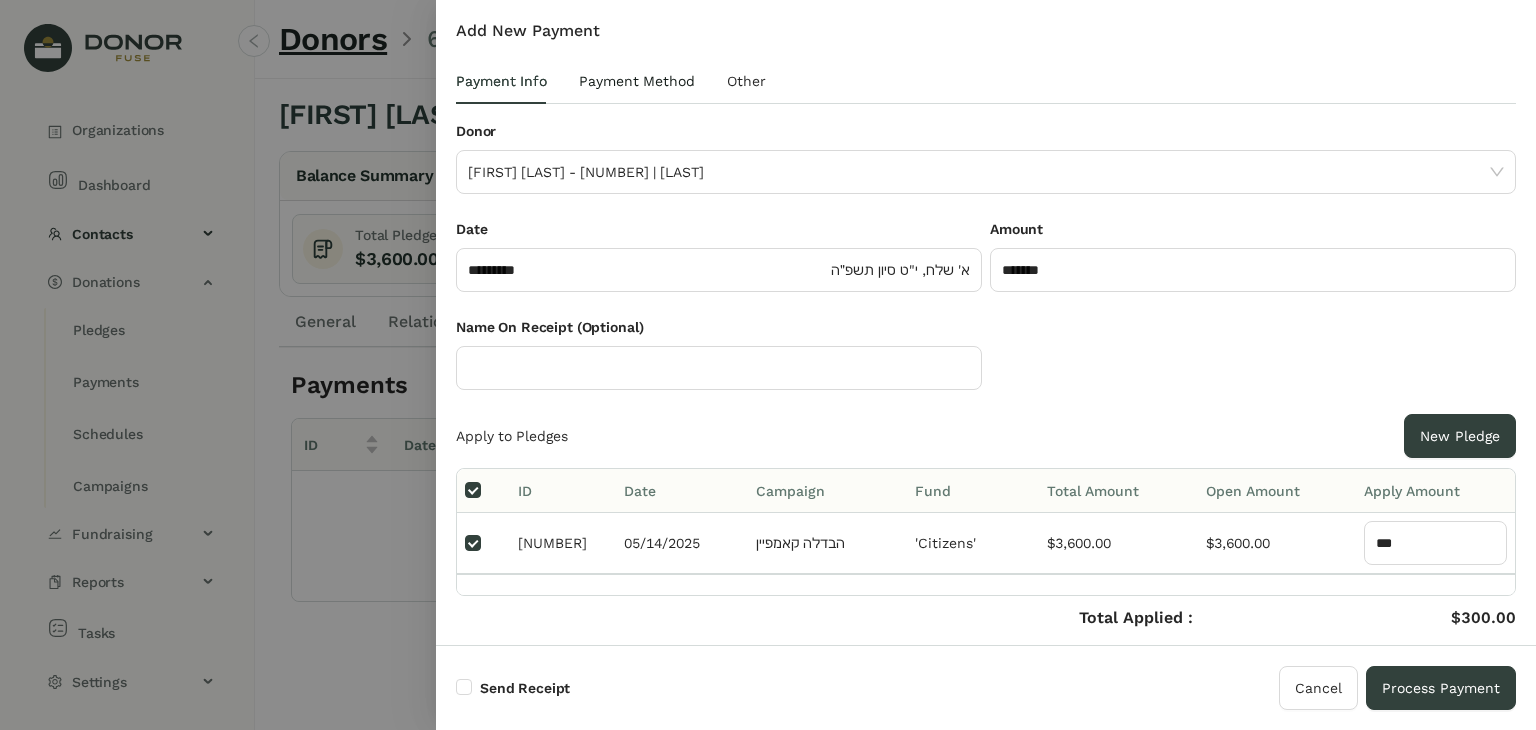click on "Payment Method" at bounding box center (637, 81) 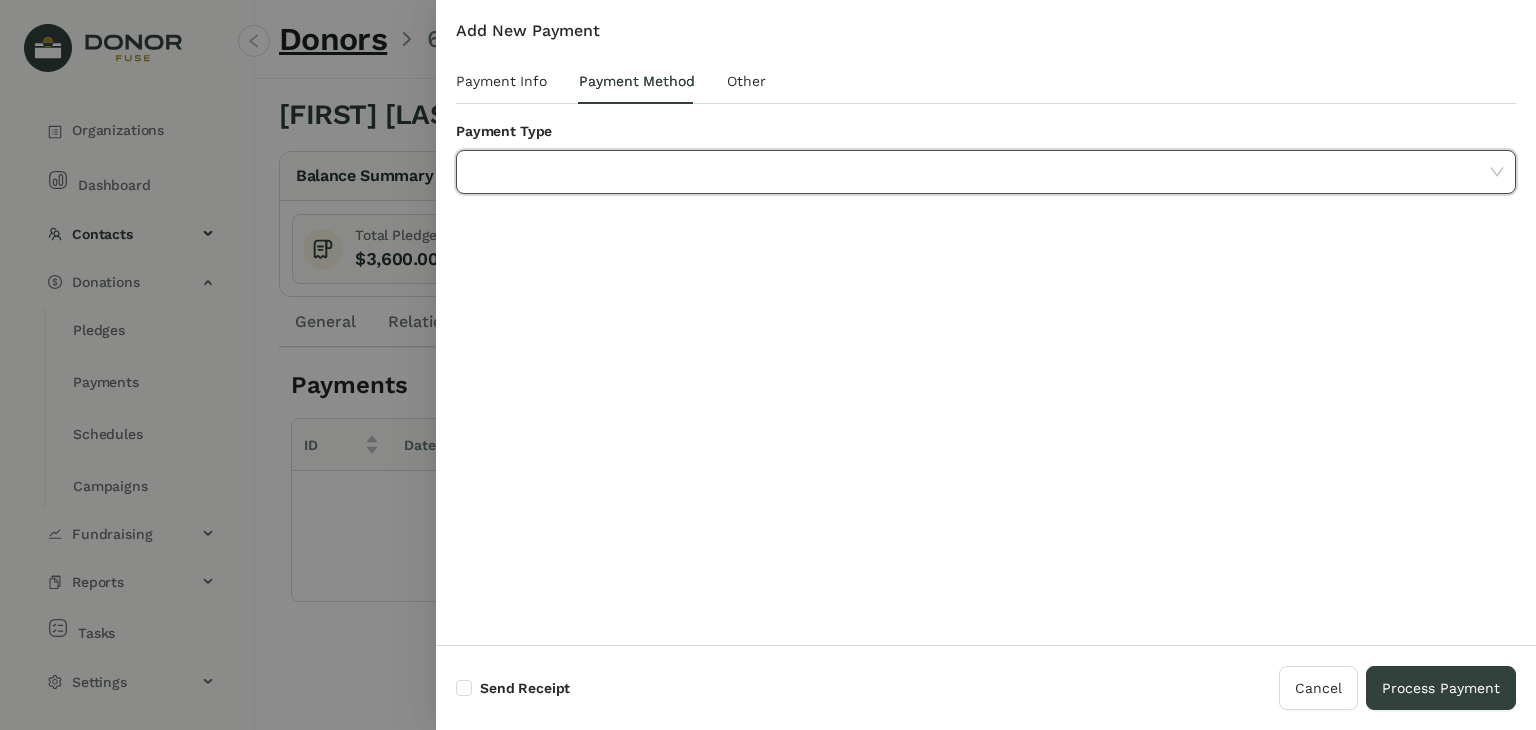 click at bounding box center [979, 172] 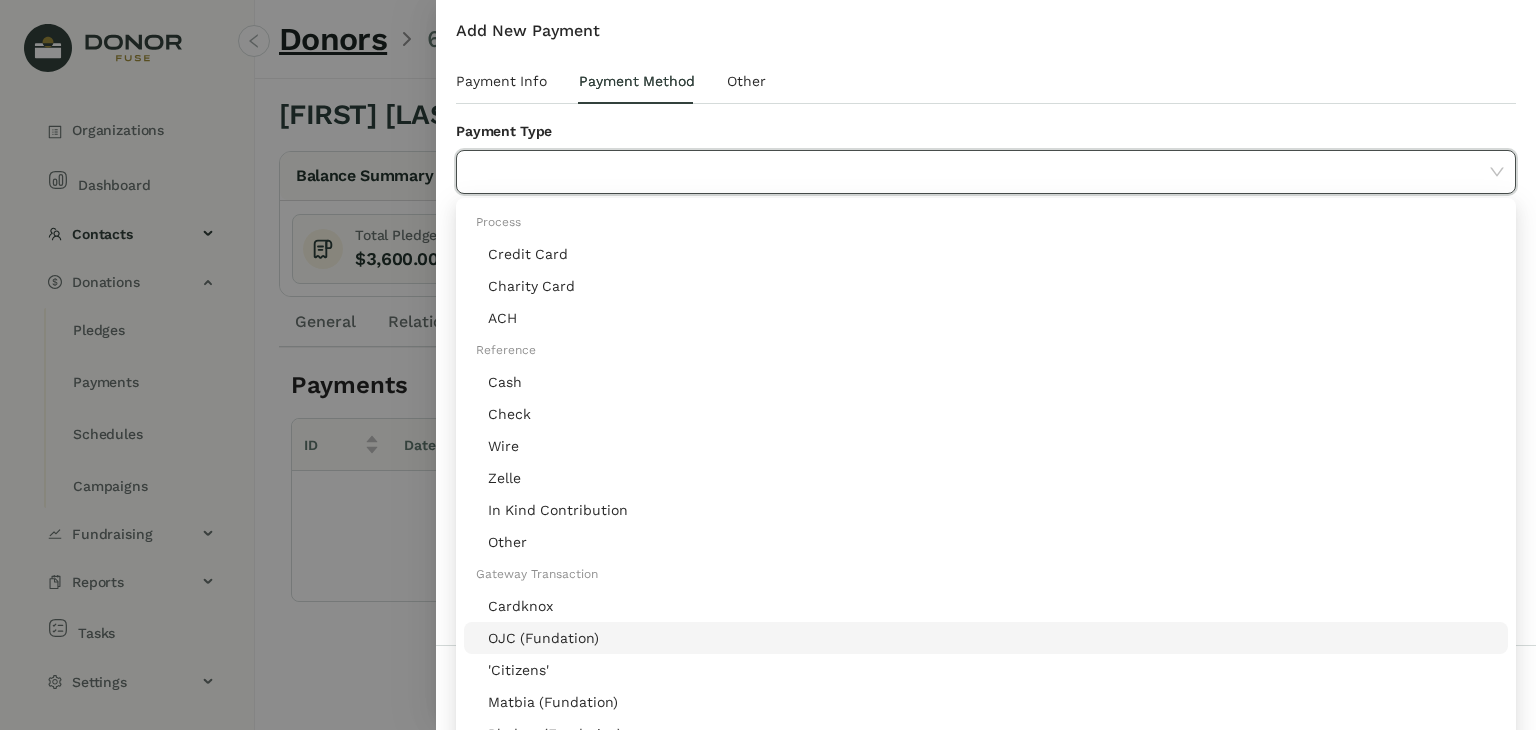 click on "OJC (Fundation)" at bounding box center (992, 638) 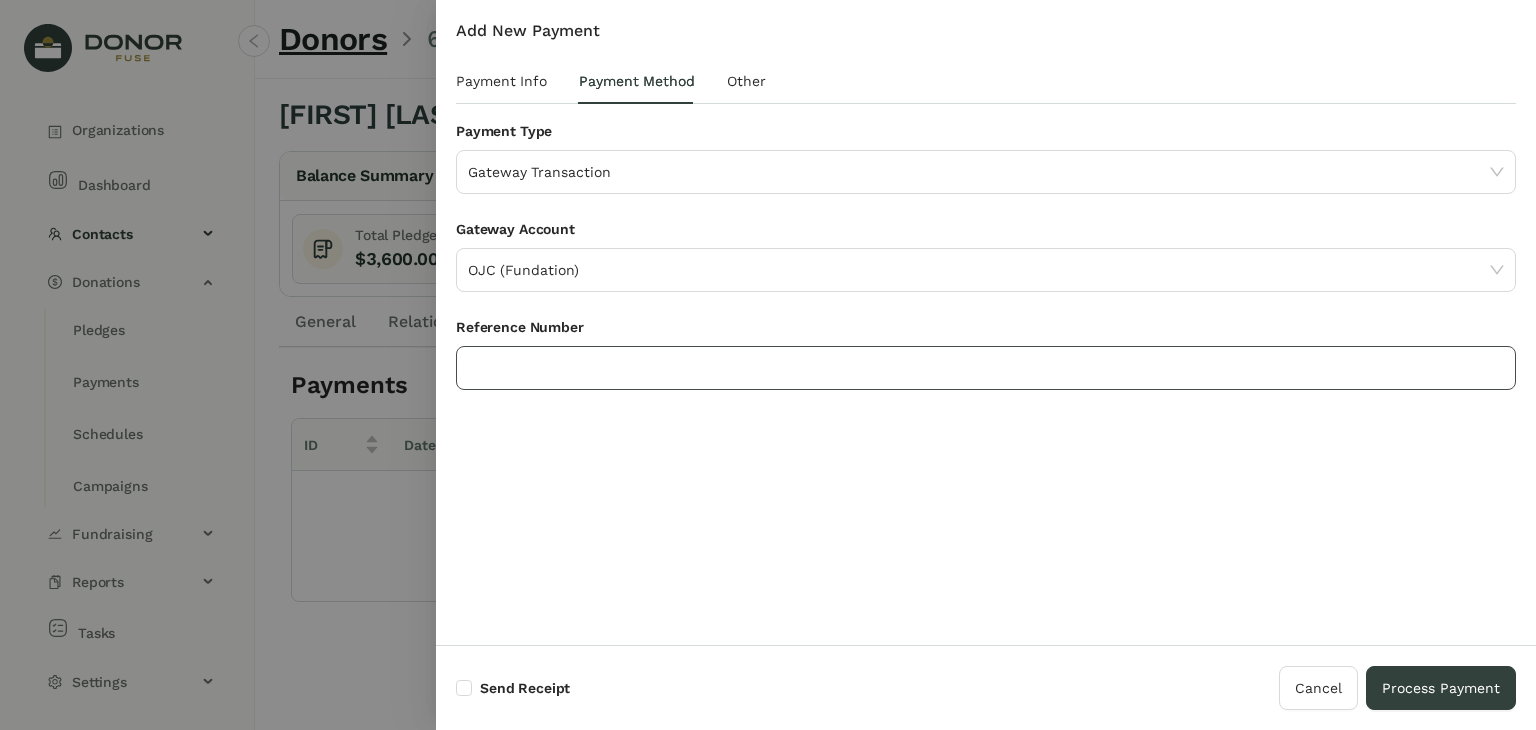 click at bounding box center [986, 368] 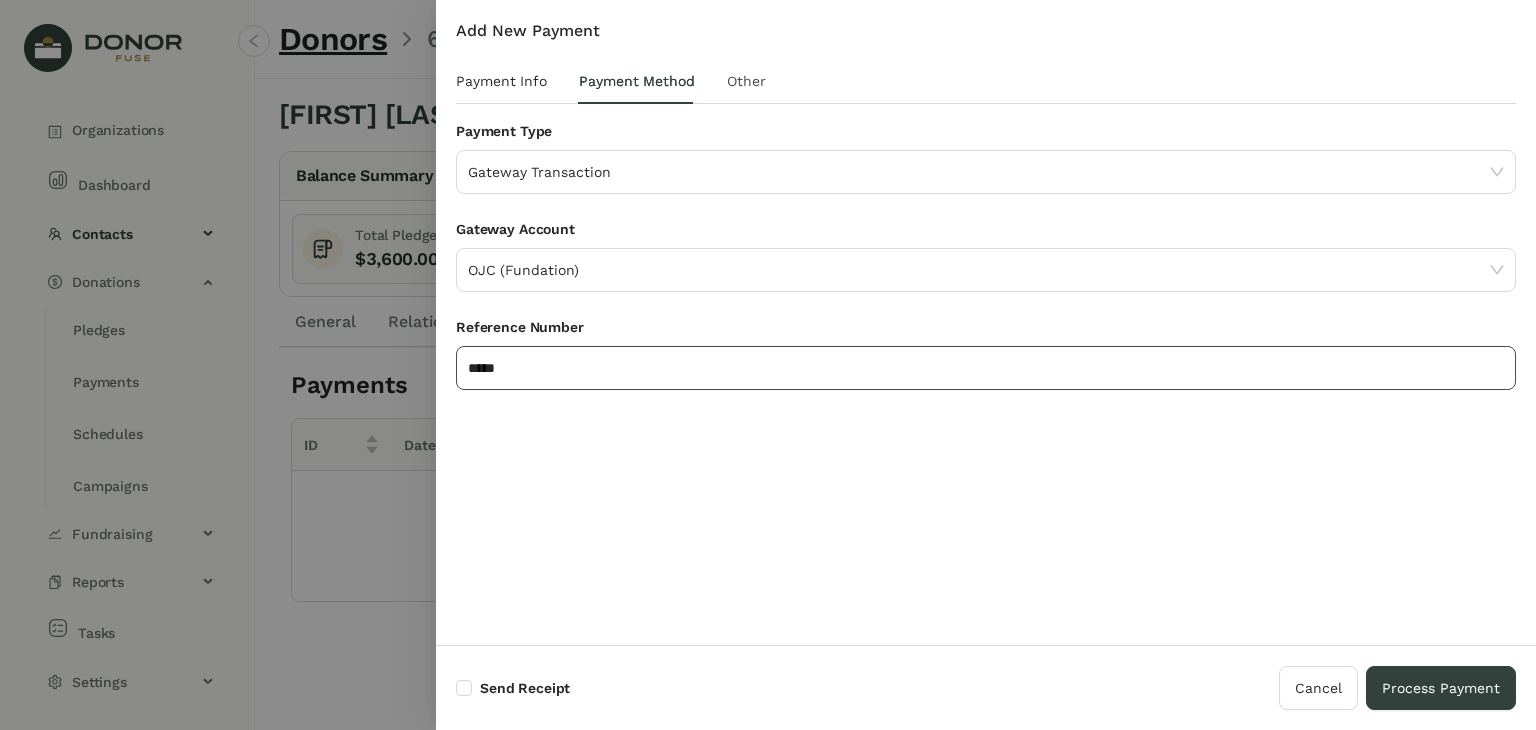 type on "*****" 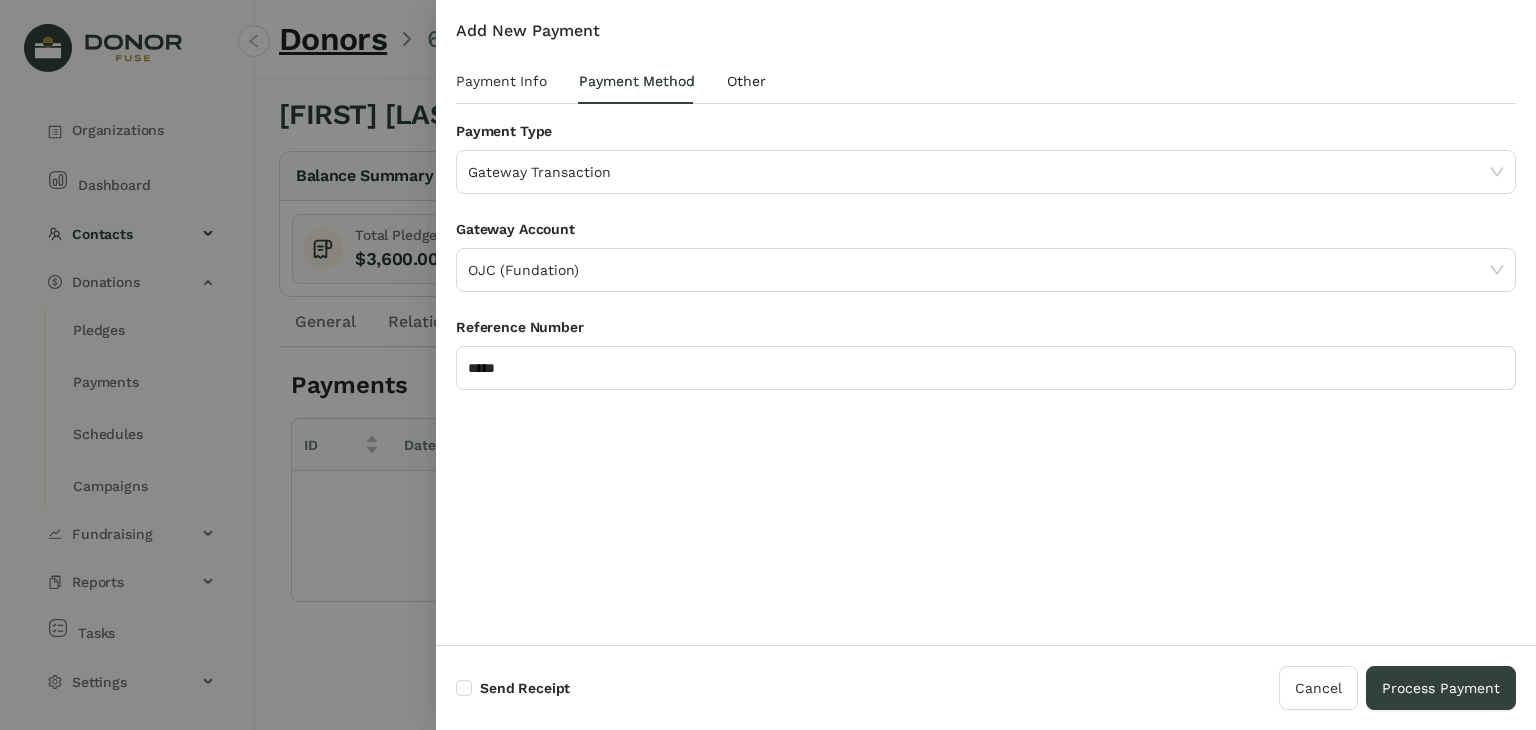 click on "Other" at bounding box center (501, 81) 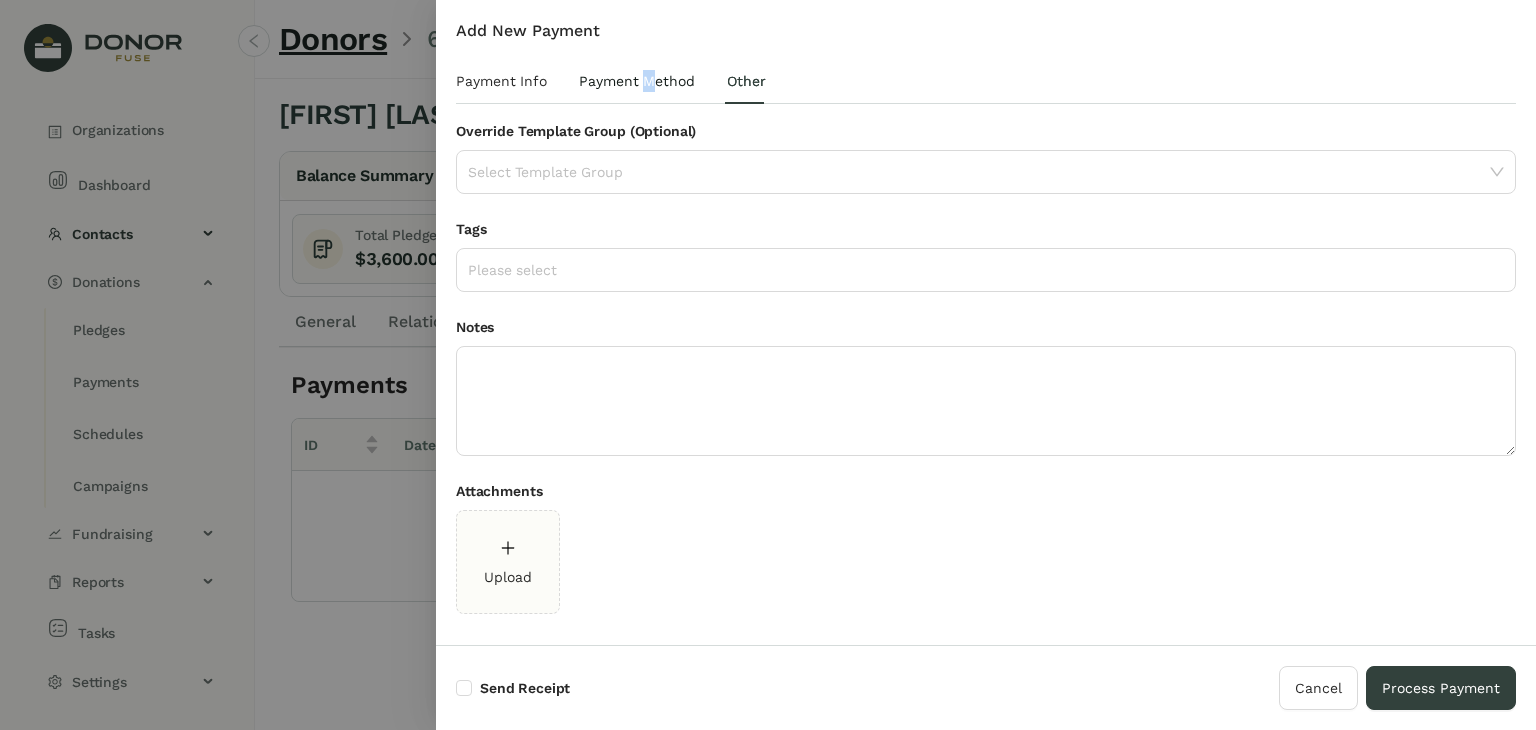 click on "Payment Method" at bounding box center (501, 81) 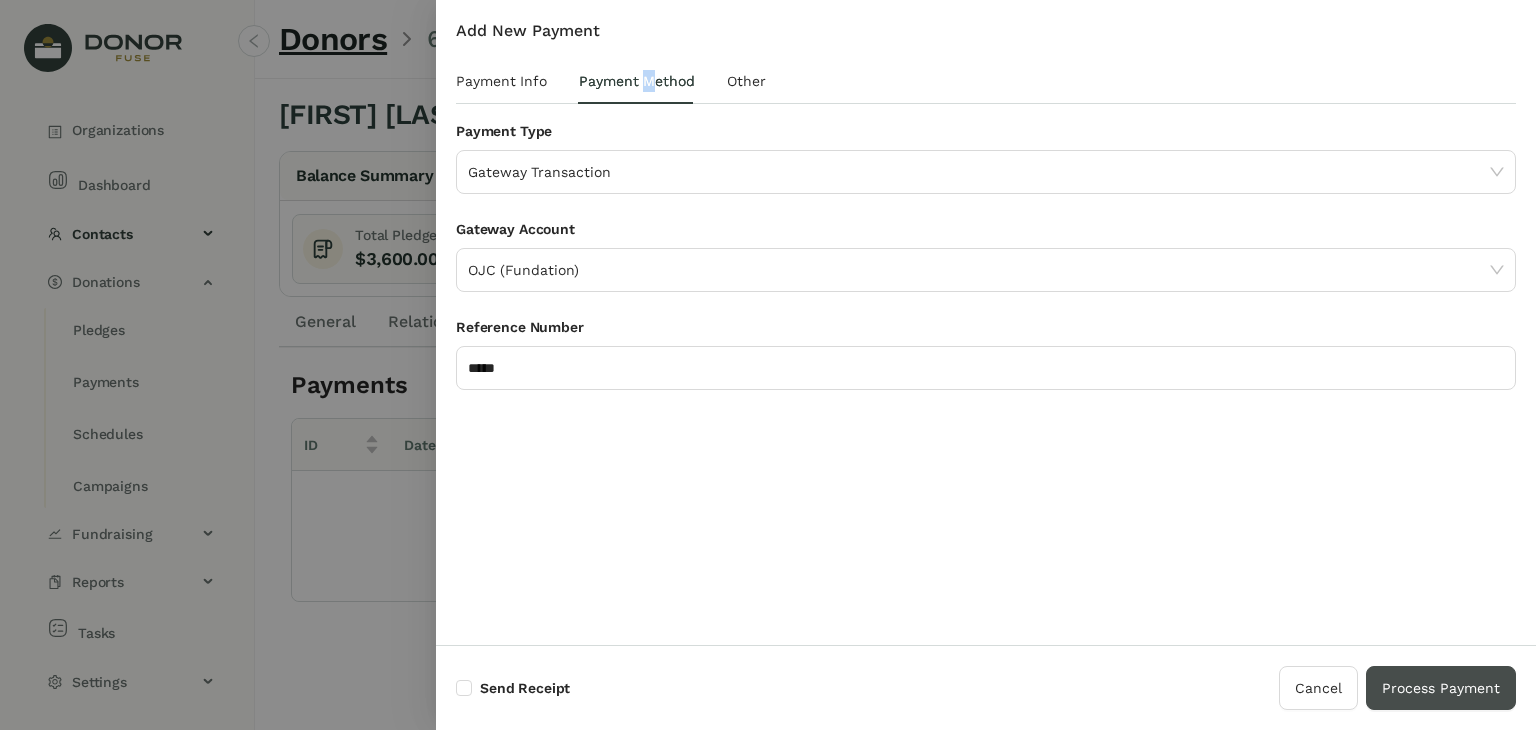 click on "Process Payment" at bounding box center (1441, 688) 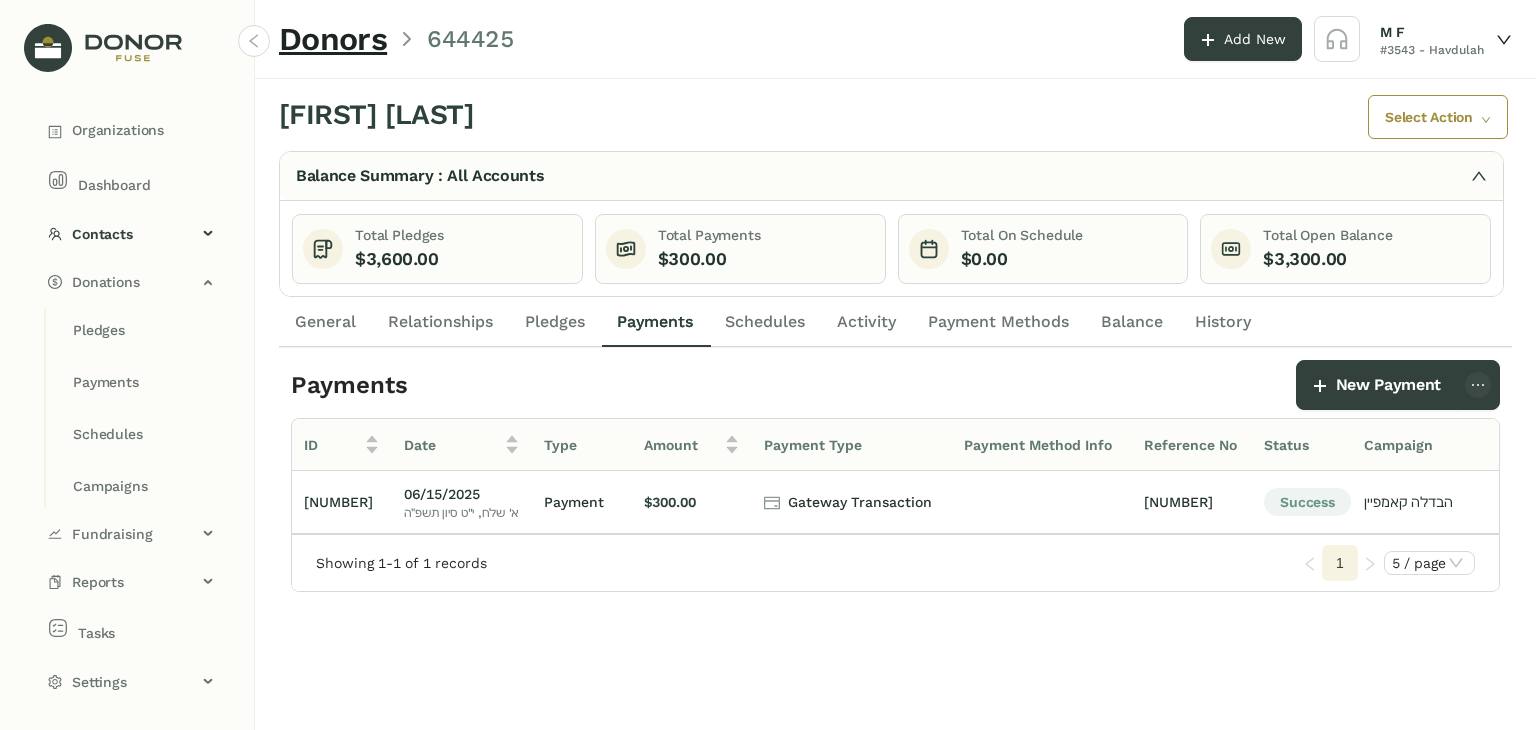 click on "Schedules" at bounding box center [765, 322] 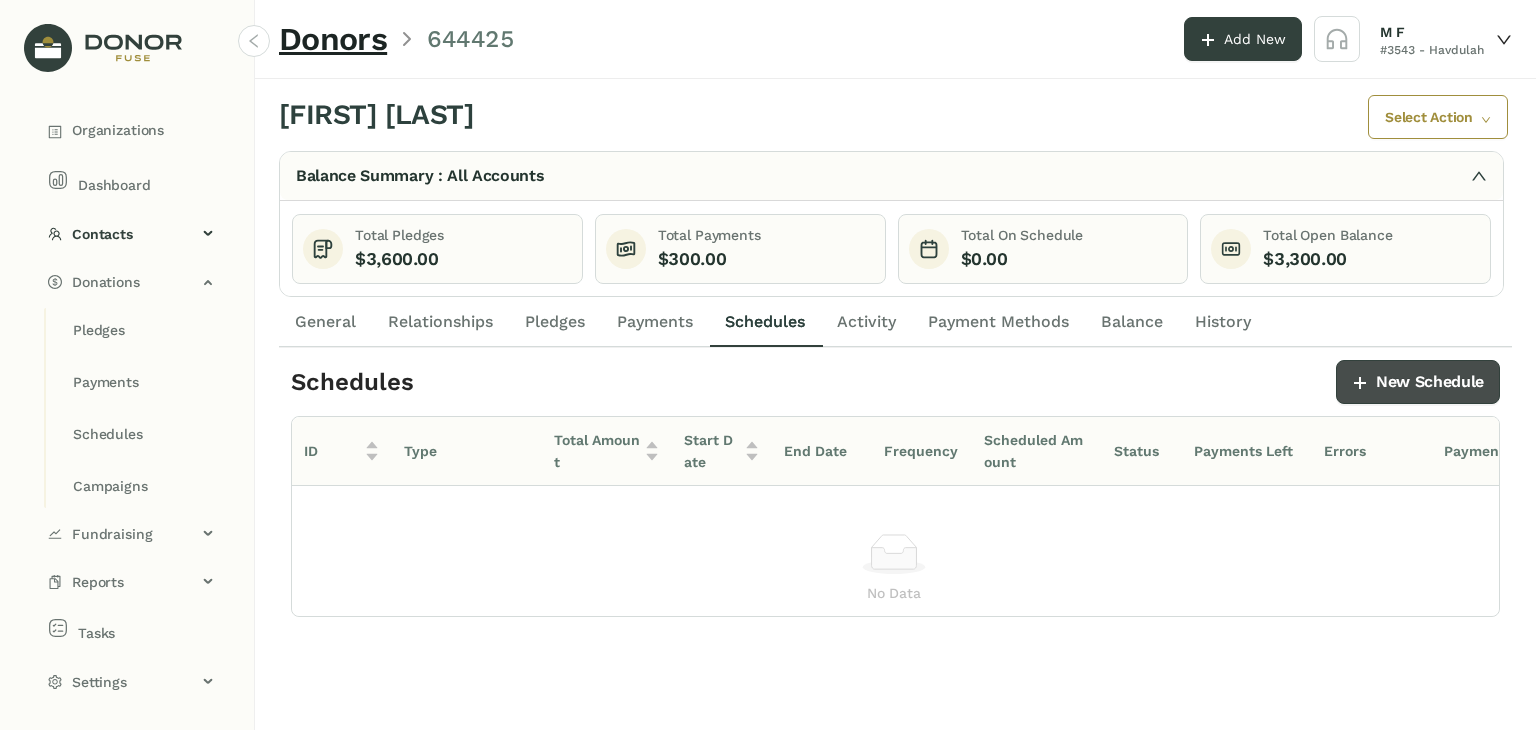 click on "New Schedule" at bounding box center [1430, 382] 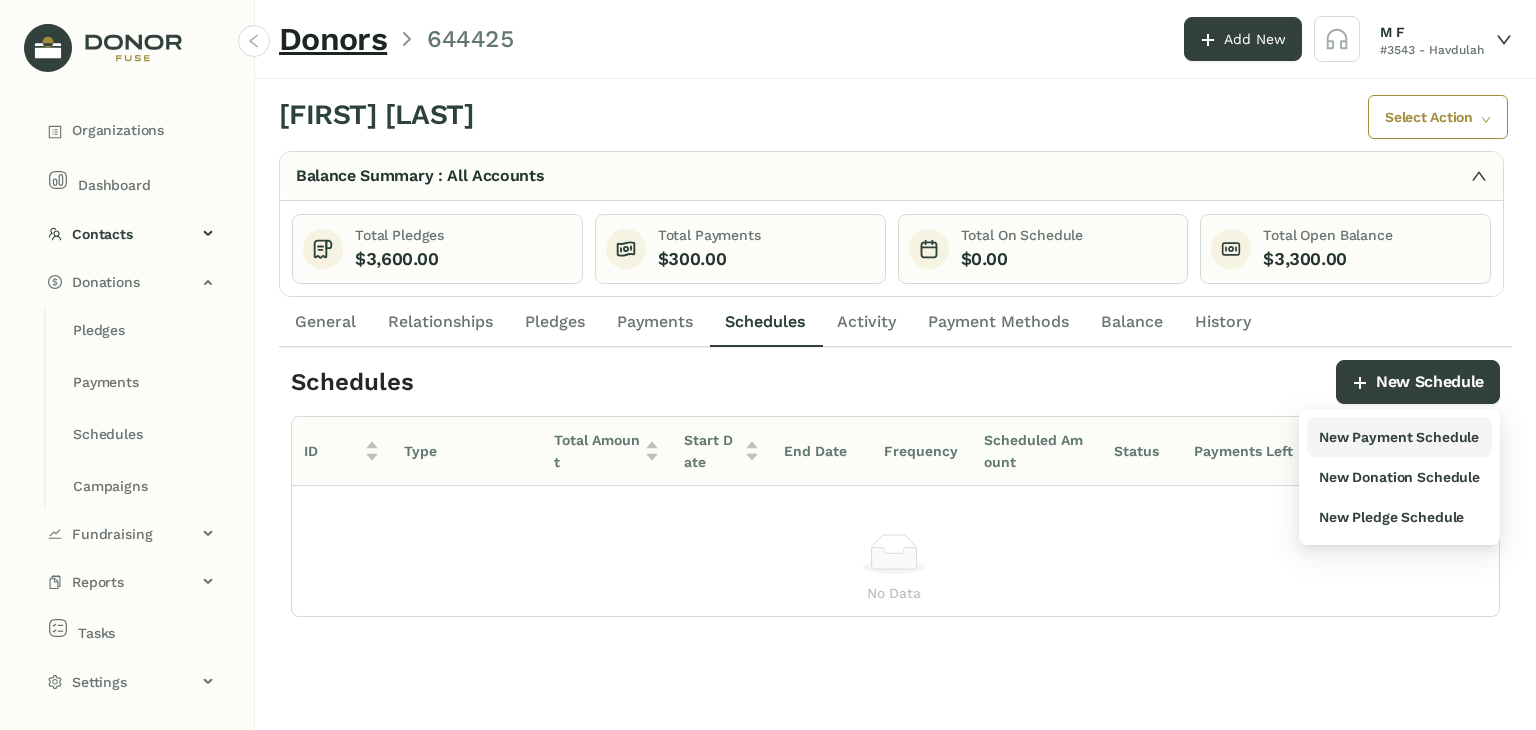click on "New Payment Schedule" at bounding box center [1399, 437] 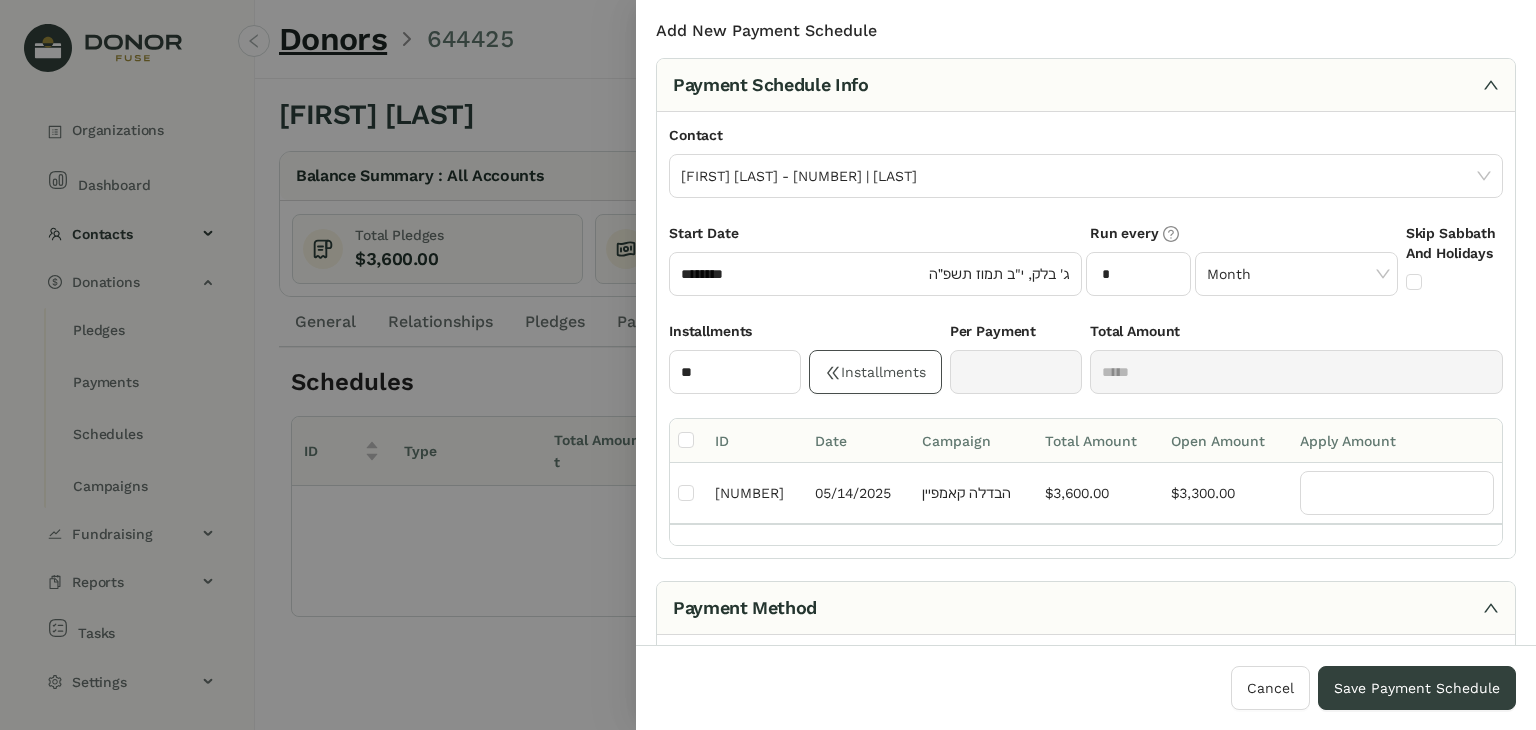 click on "Installments" at bounding box center (875, 372) 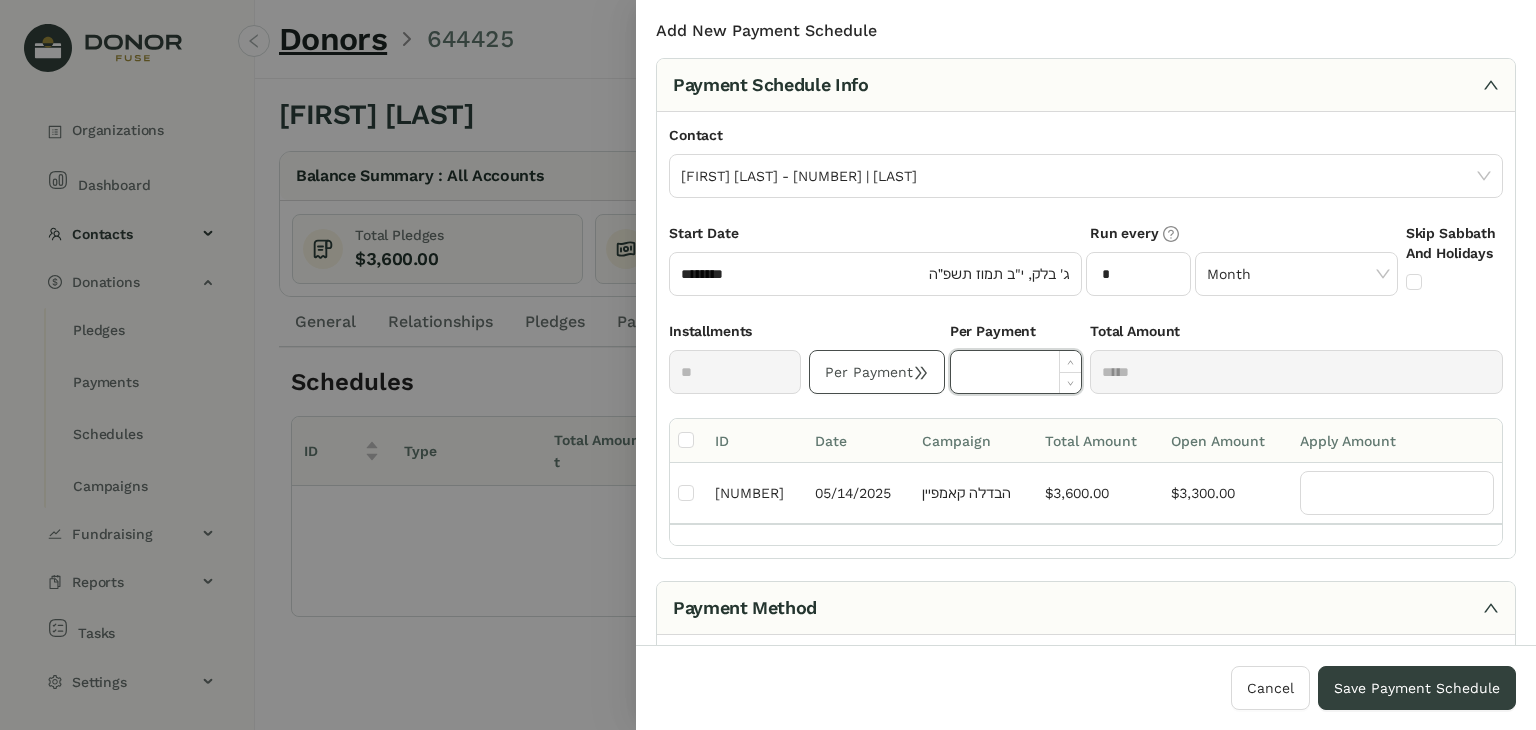 click at bounding box center (1016, 372) 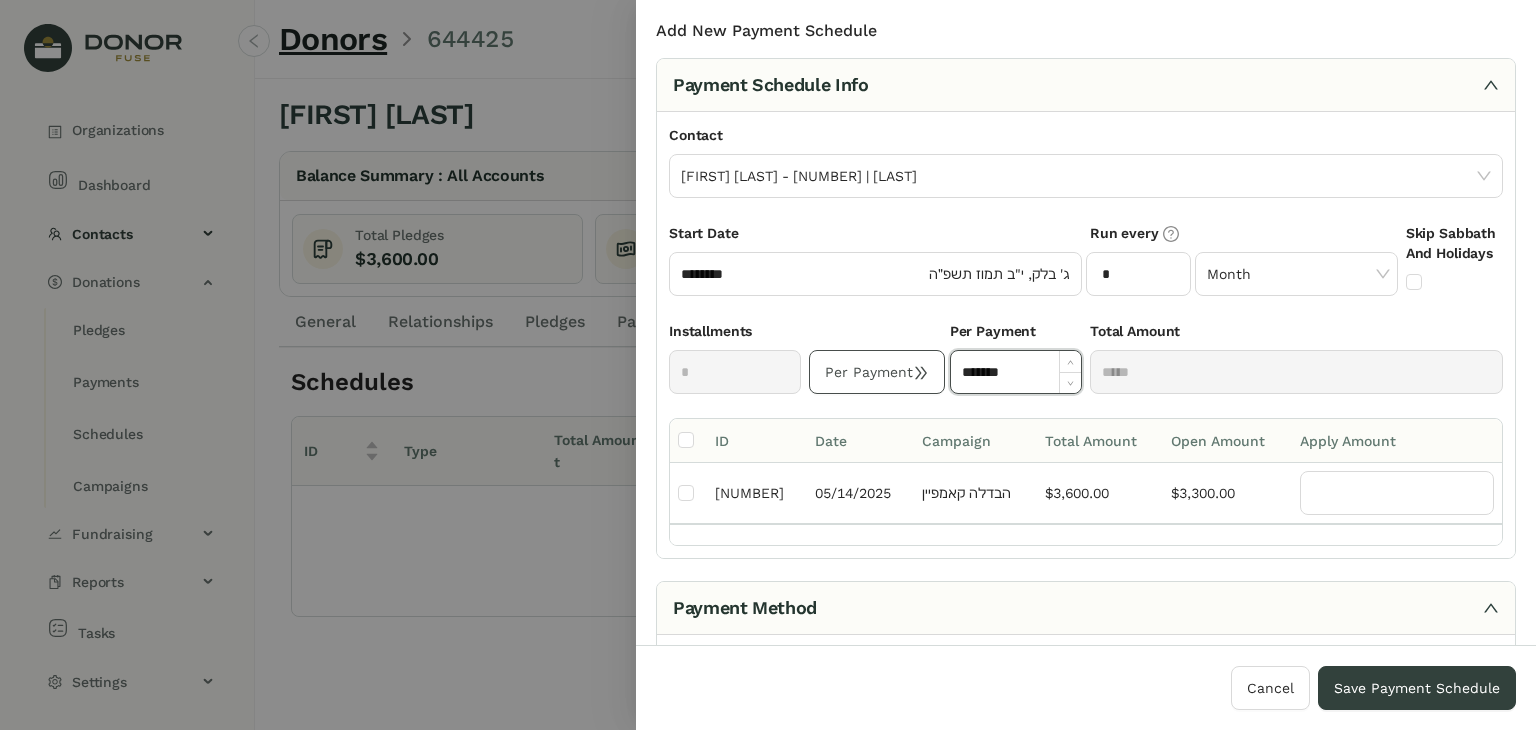 click on "Total Amount" at bounding box center (875, 237) 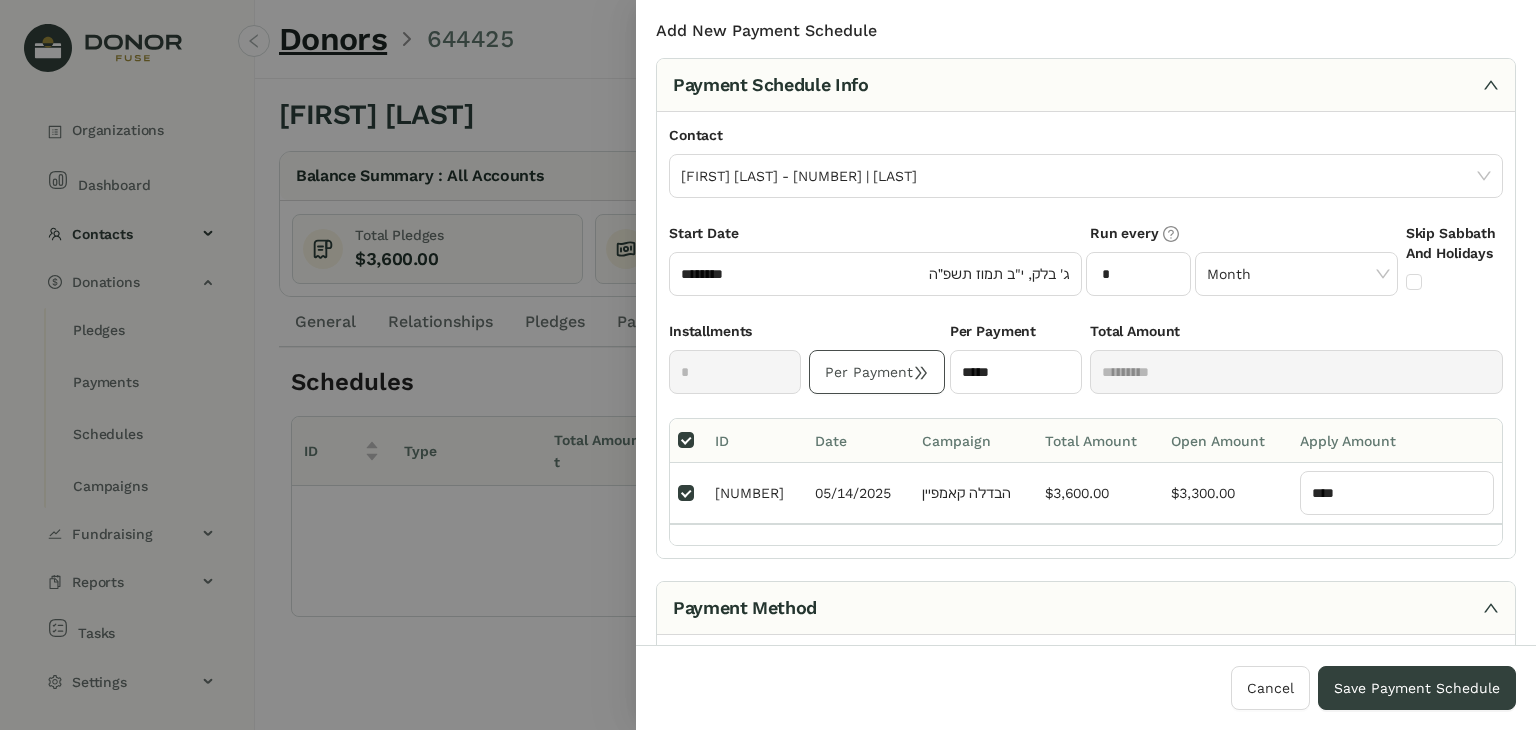 click on "Per Payment" at bounding box center (877, 372) 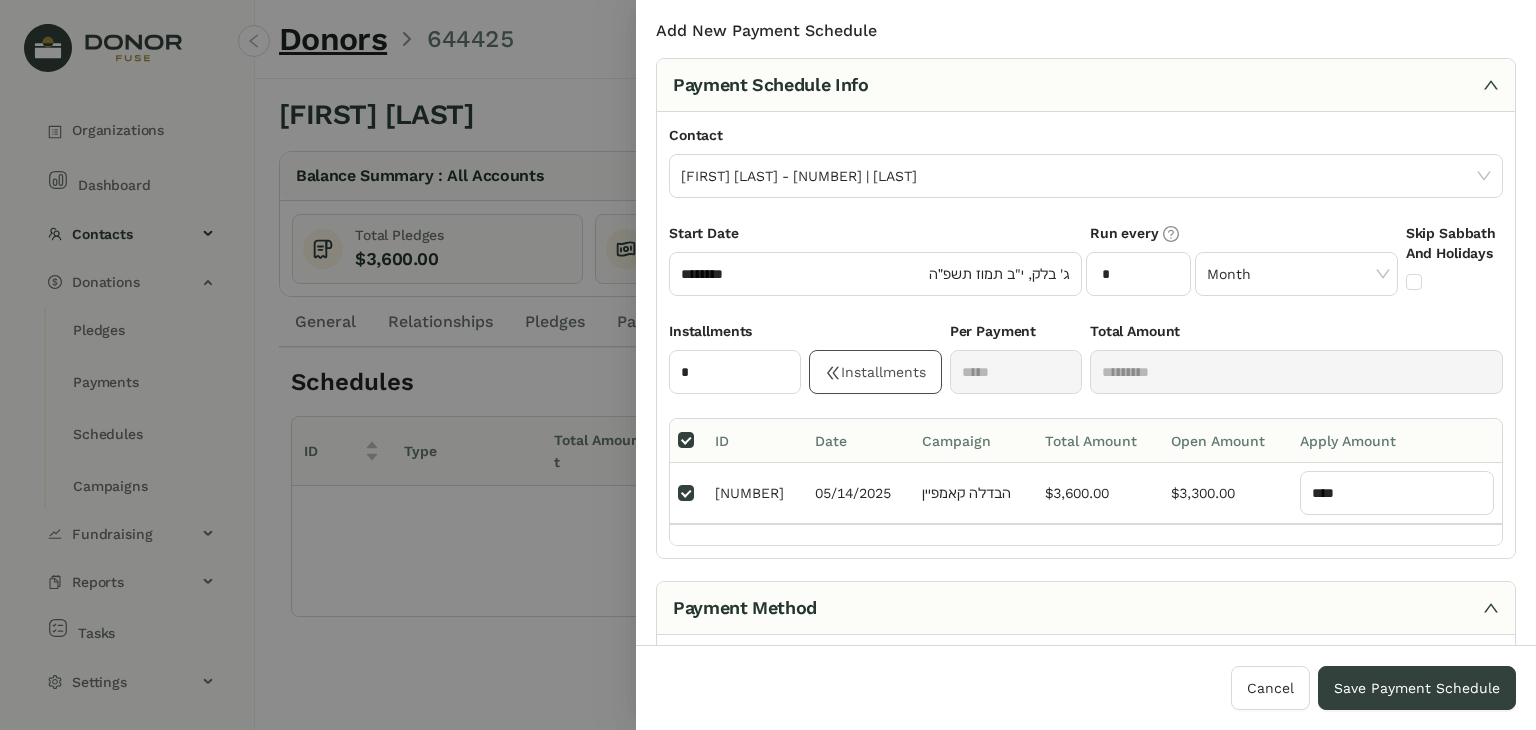 click on "Installments" at bounding box center (875, 372) 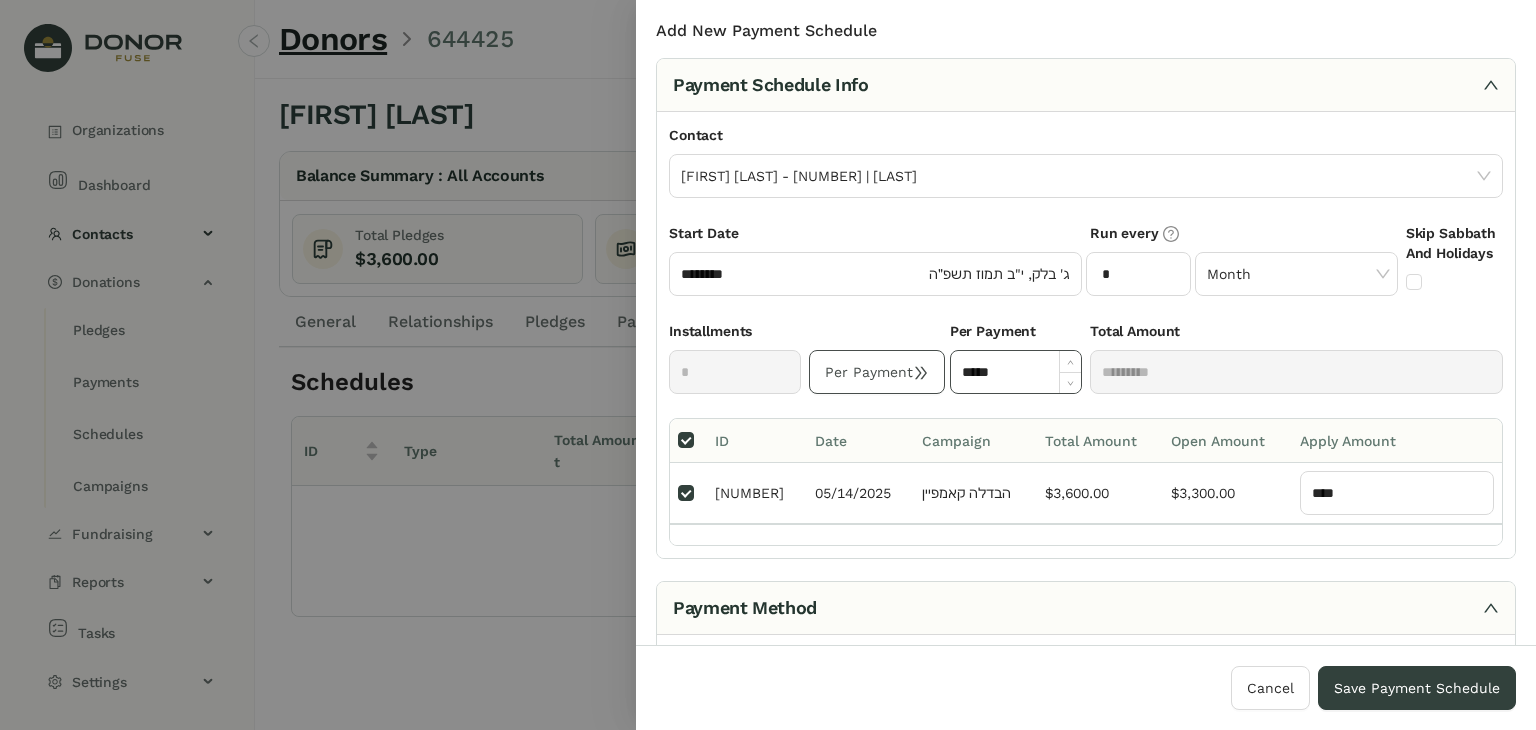 click on "*****" at bounding box center (1016, 372) 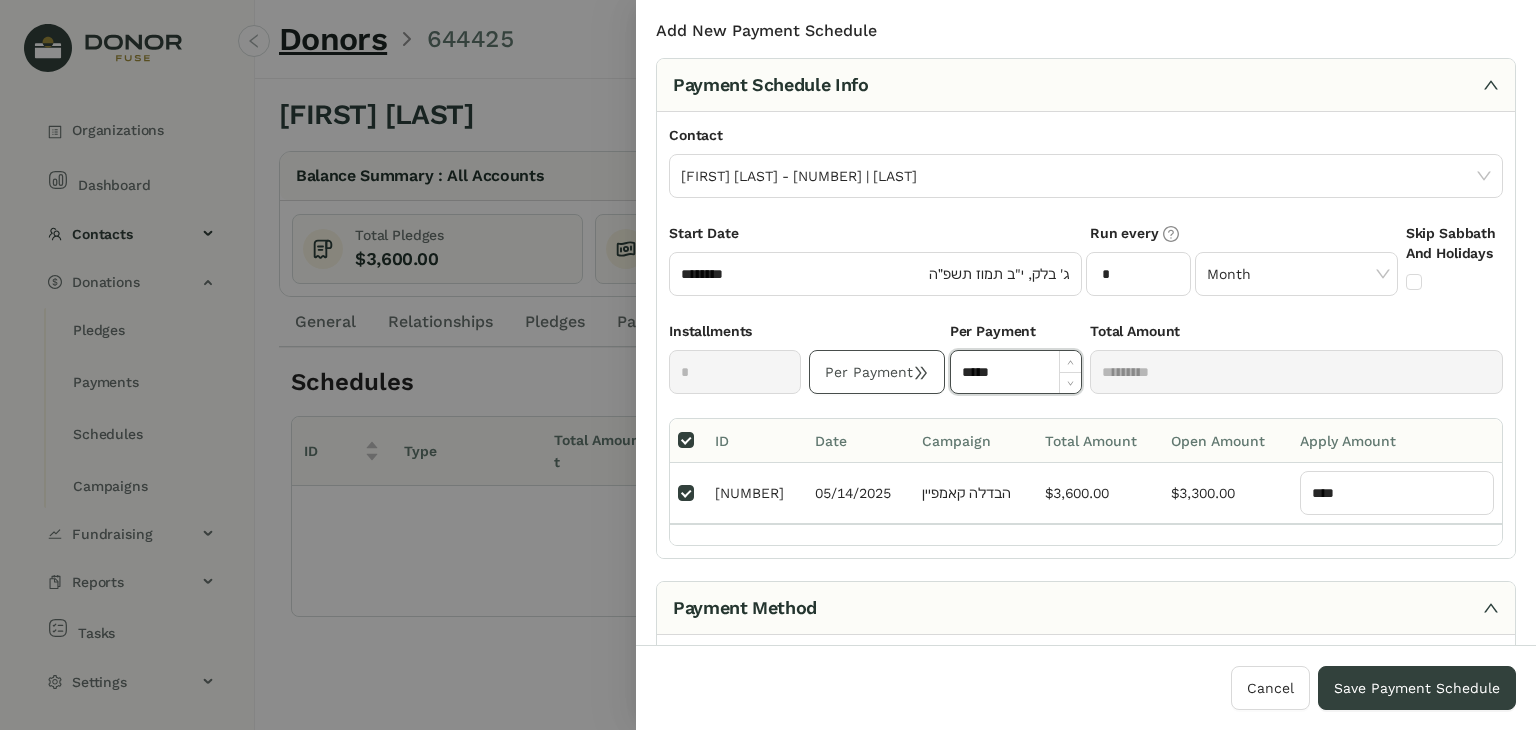 click on "*****" at bounding box center (1016, 372) 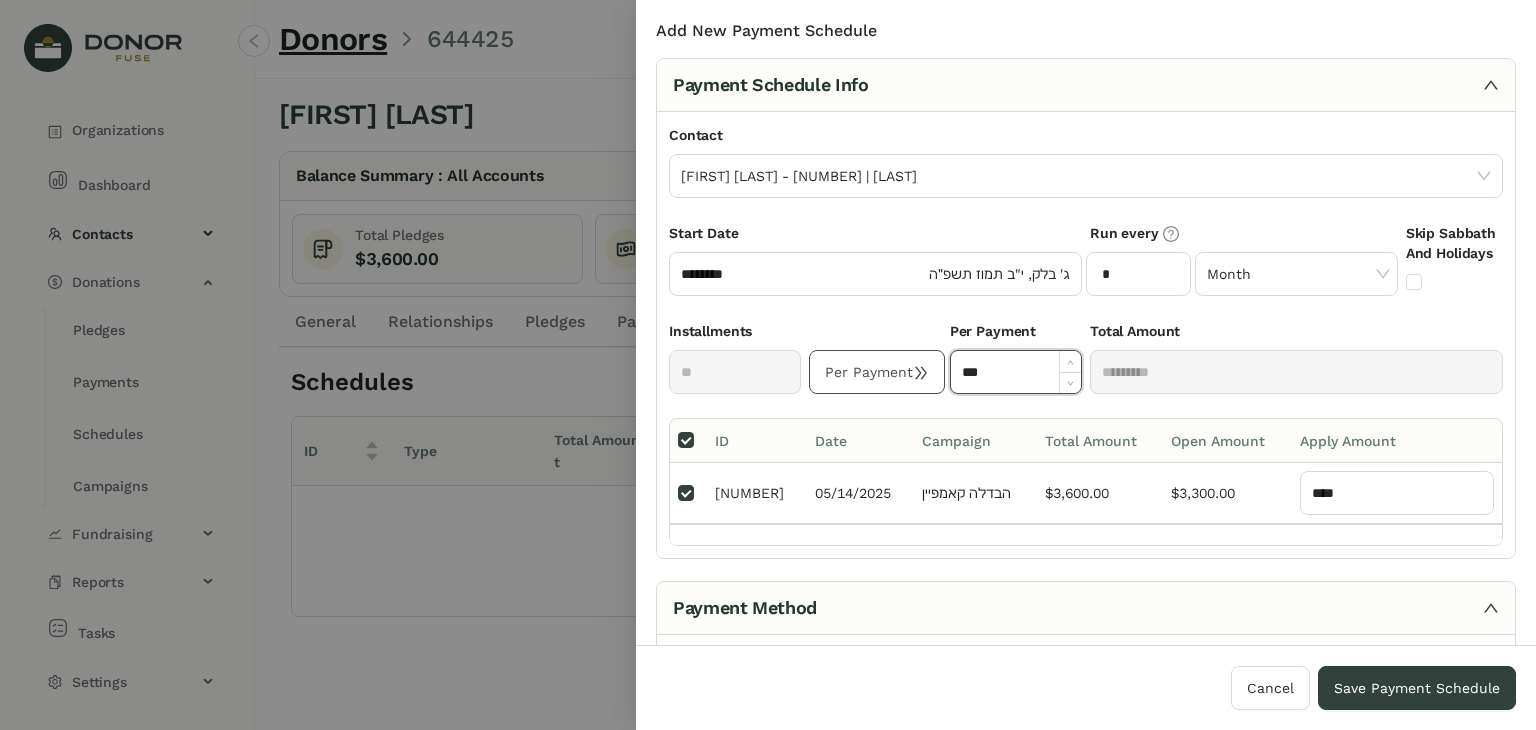 type on "***" 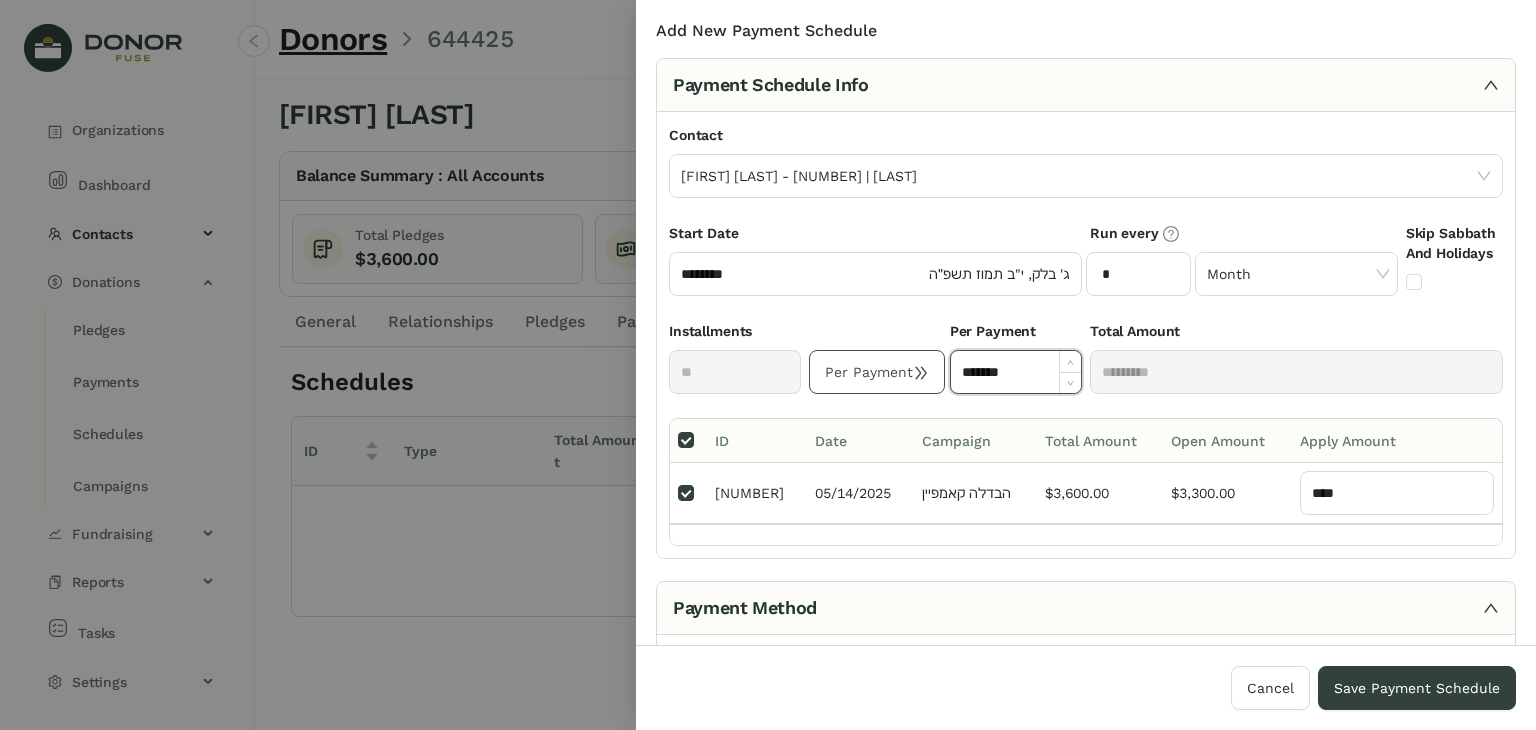 click on "Total Amount *********" at bounding box center (1296, 369) 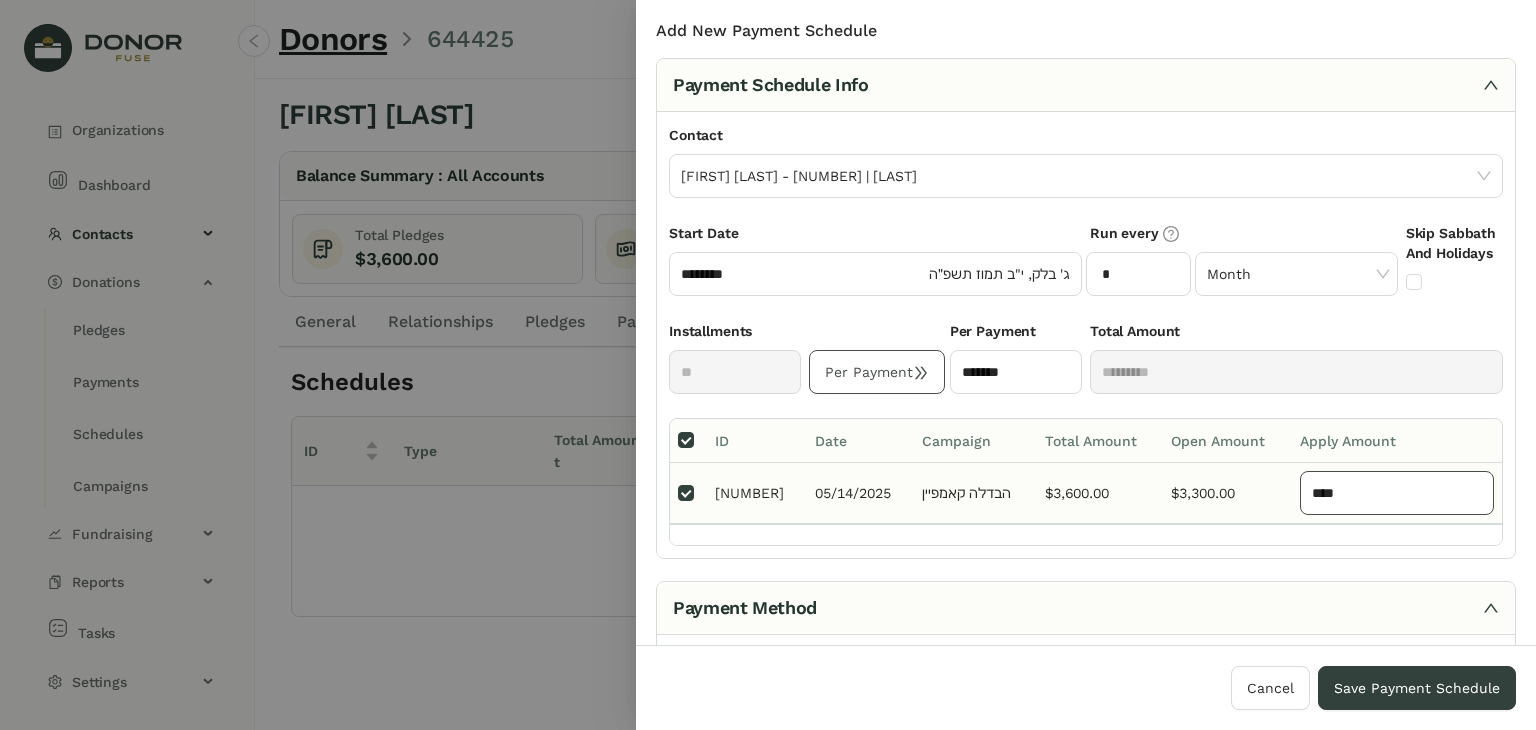 click on "****" at bounding box center (1397, 493) 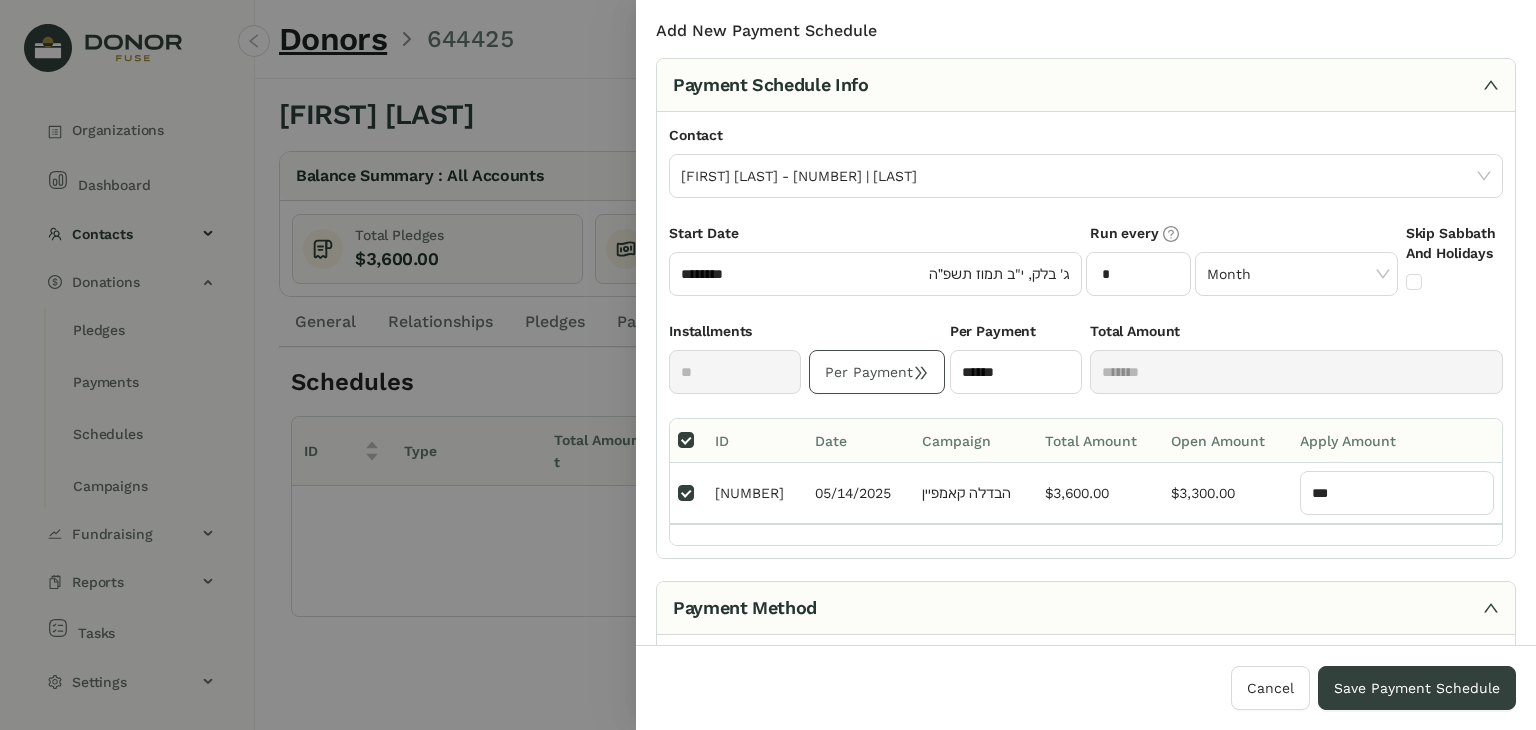 click on "[TITLE] [FIRST] [LAST] - [NUMBER] | [LAST] [DATE] [HEBREW_DATE]" at bounding box center [1086, 495] 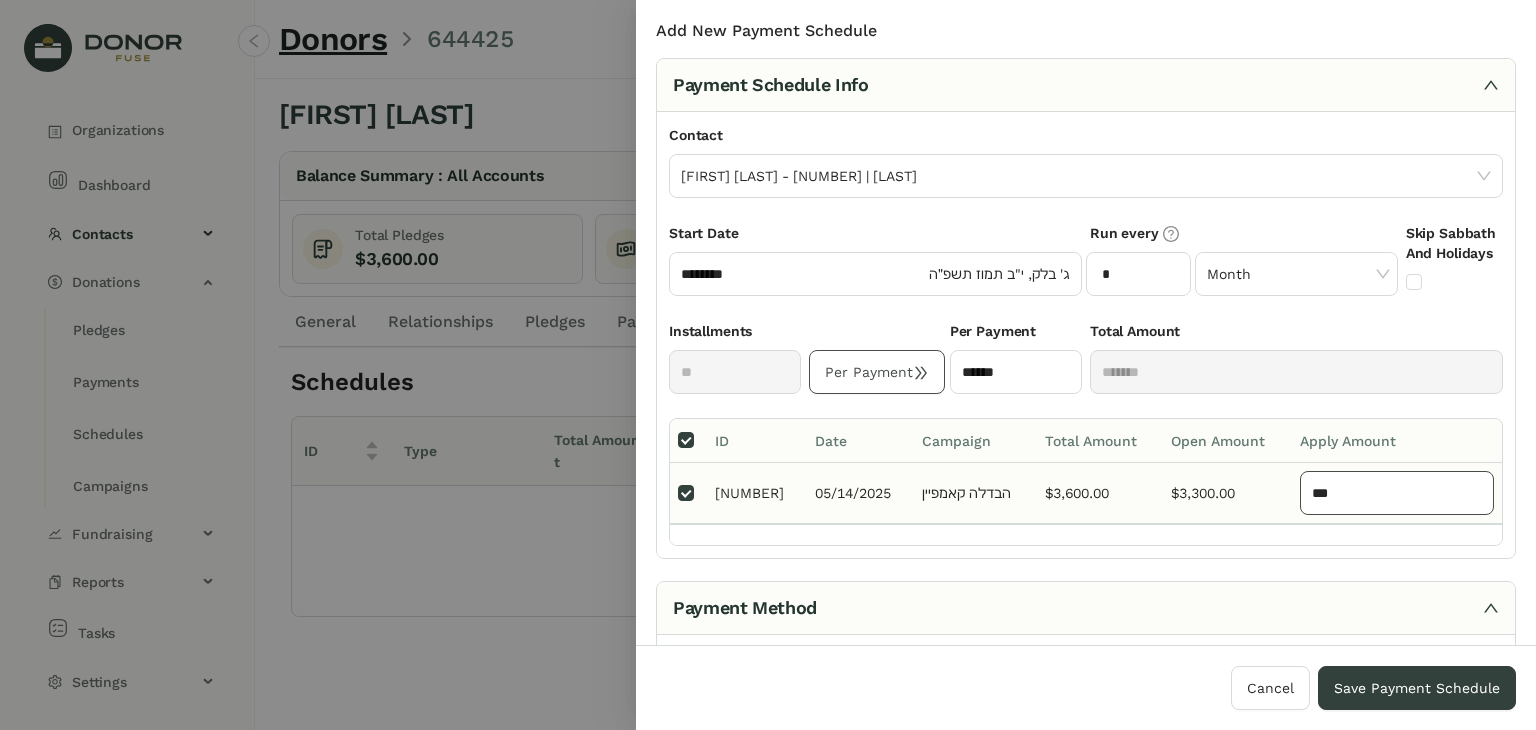 click on "***" at bounding box center [1397, 493] 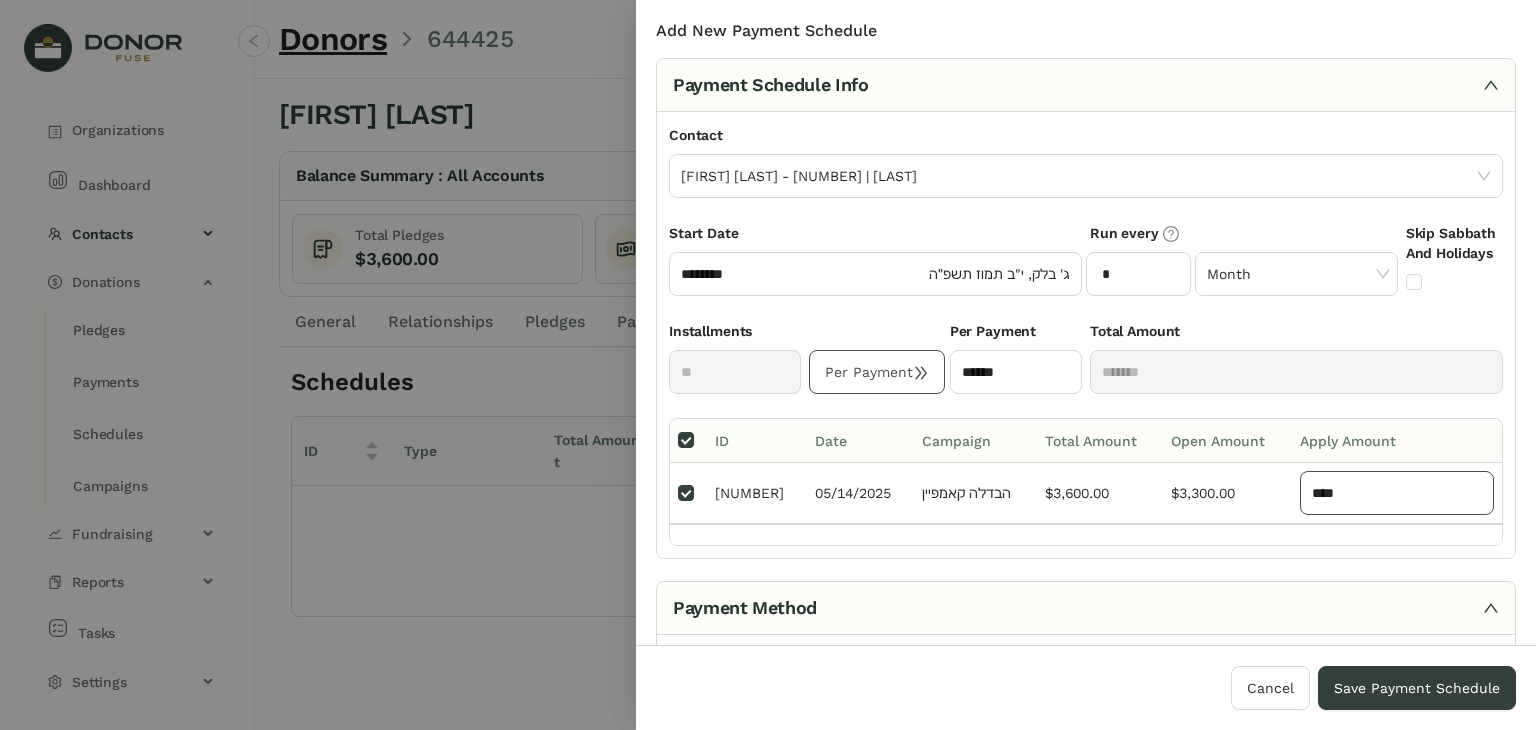 type on "****" 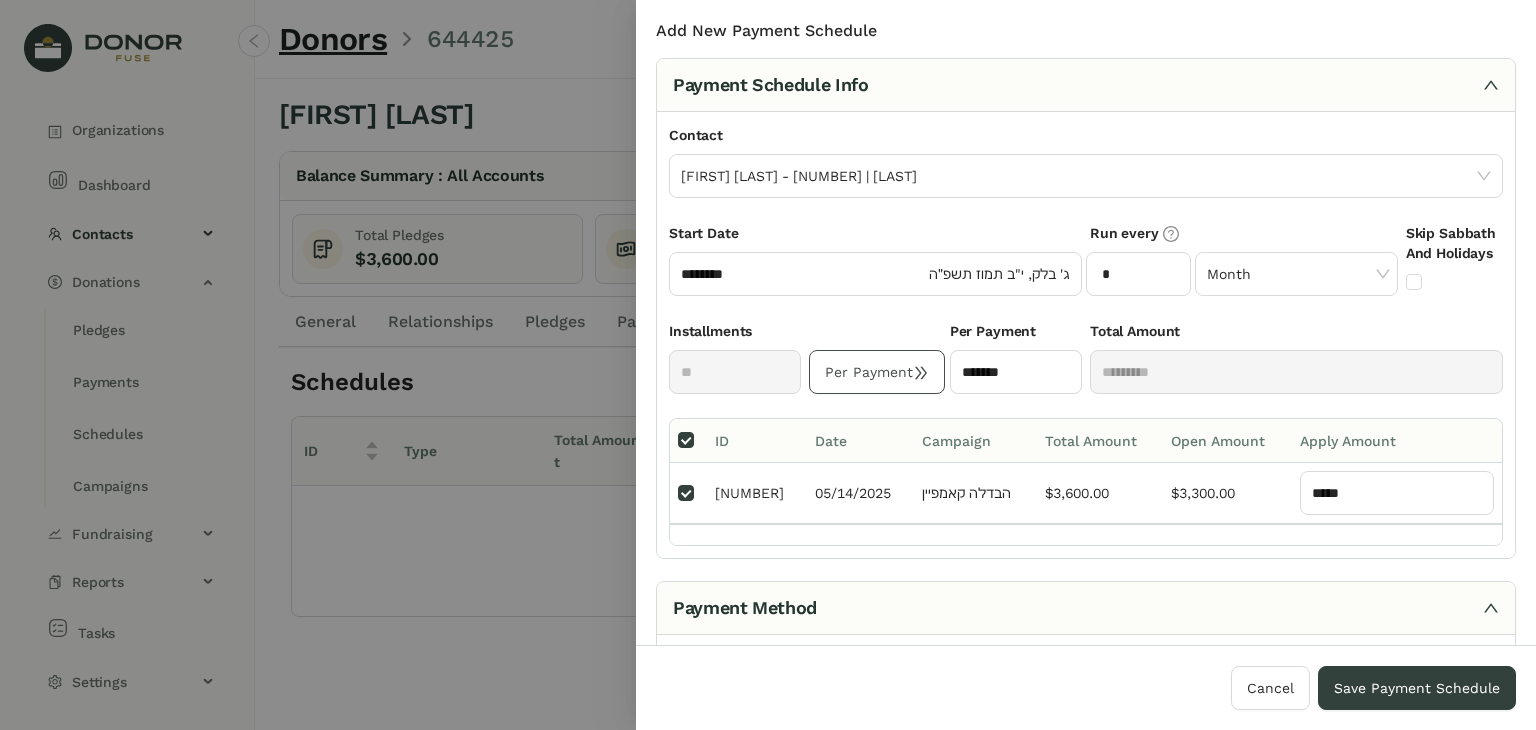 click on "[TITLE] [FIRST] [LAST] - [NUMBER] | [LAST] [DATE] [HEBREW_DATE]" at bounding box center (1086, 495) 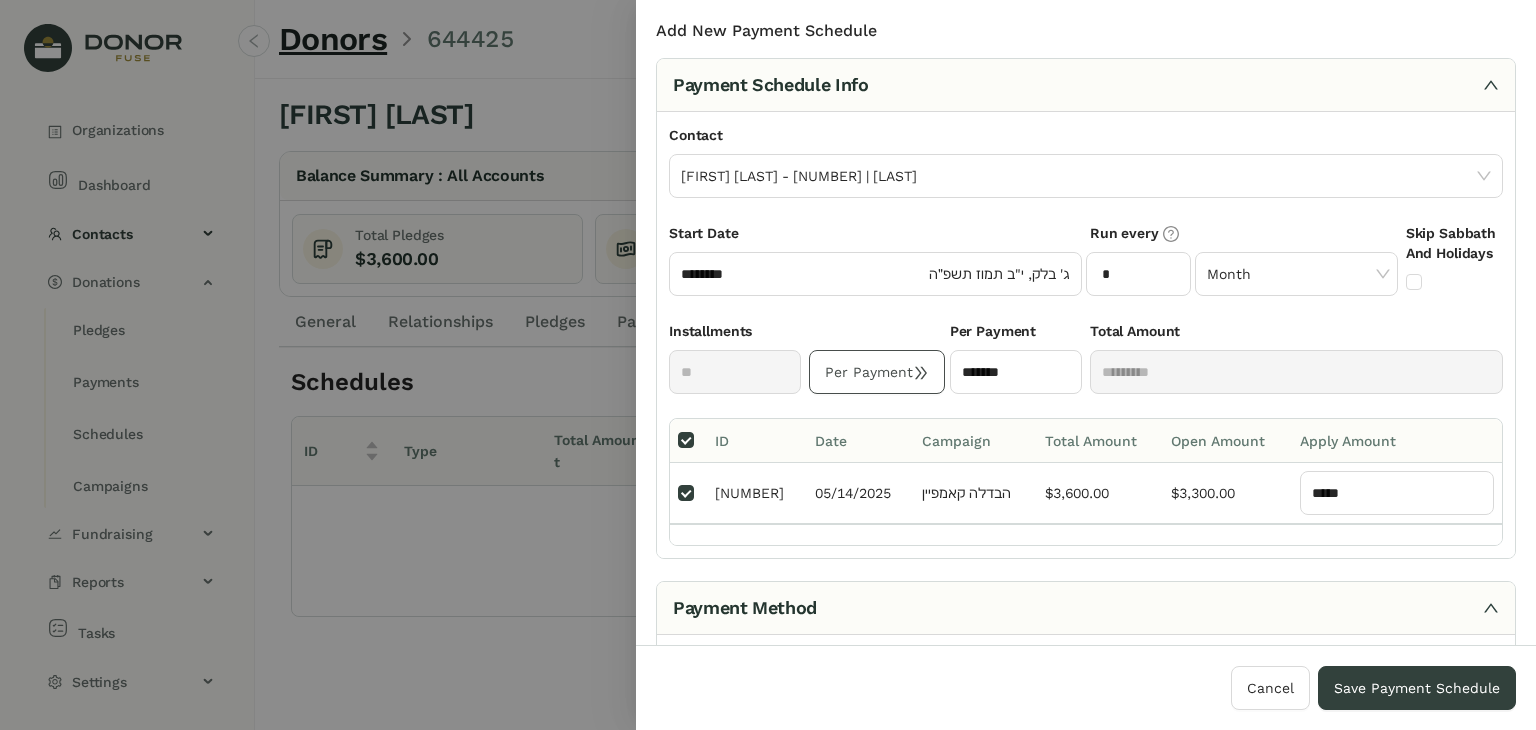 click on "Per Payment" at bounding box center [877, 372] 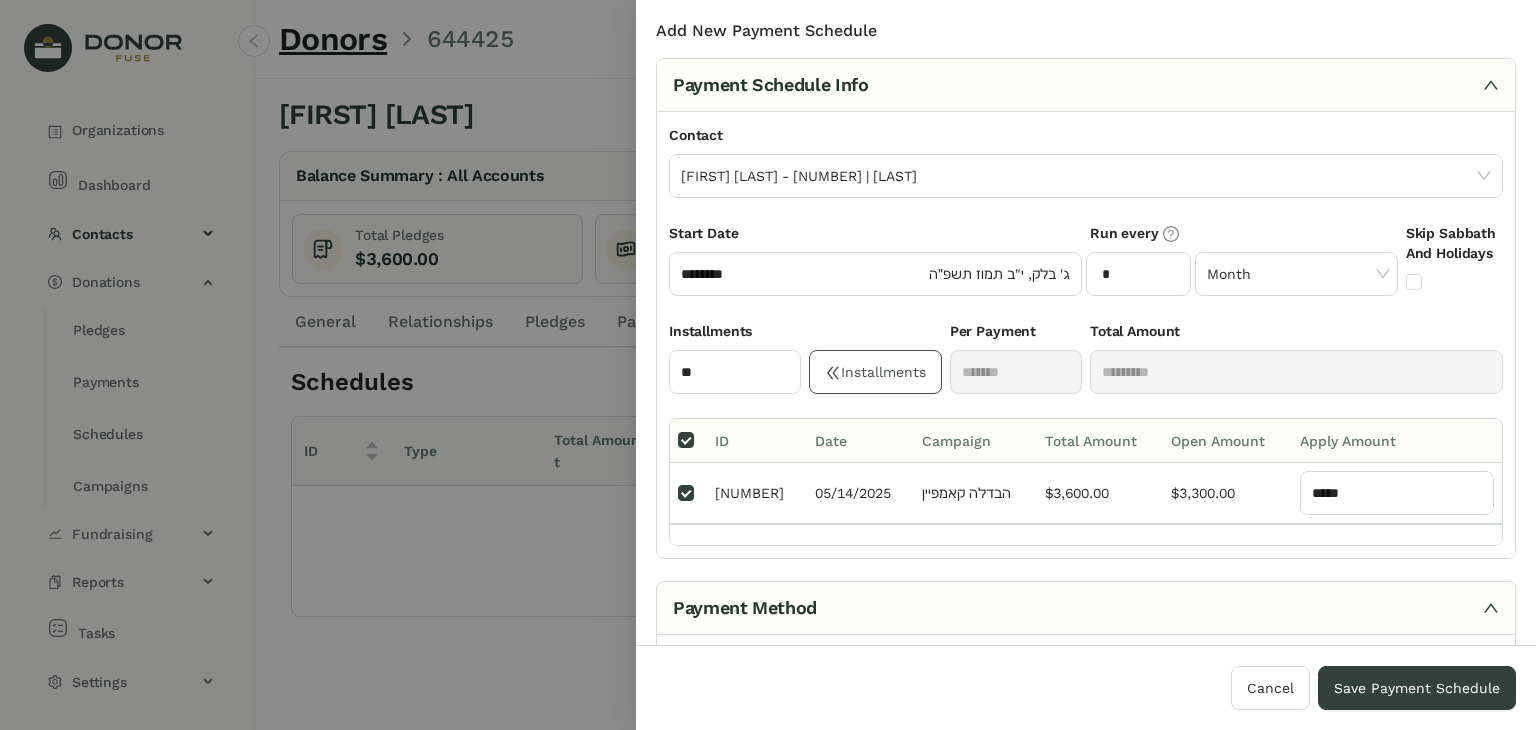 click on "Installments" at bounding box center [875, 372] 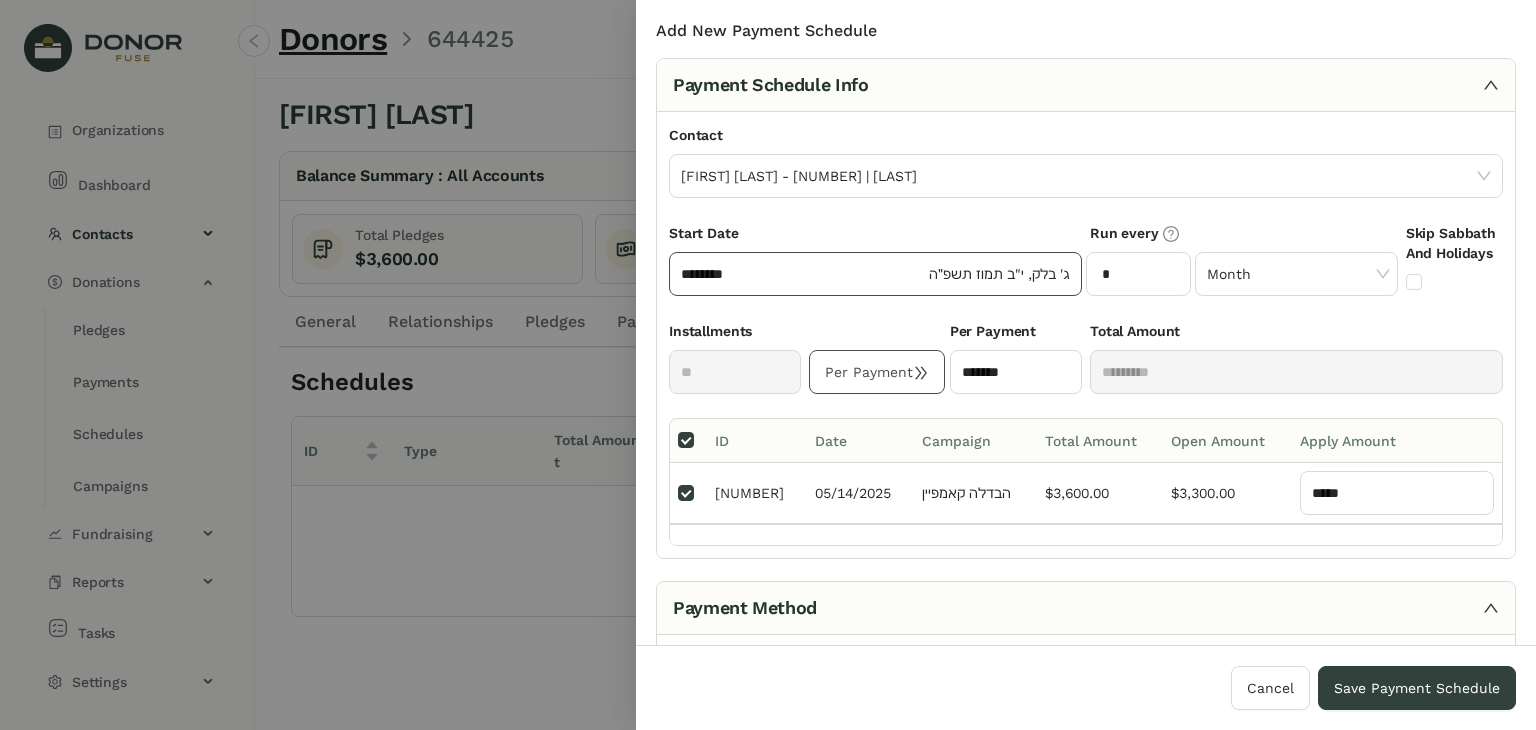 click on "ג' בלק, י"ב תמוז תשפ״ה" at bounding box center [999, 274] 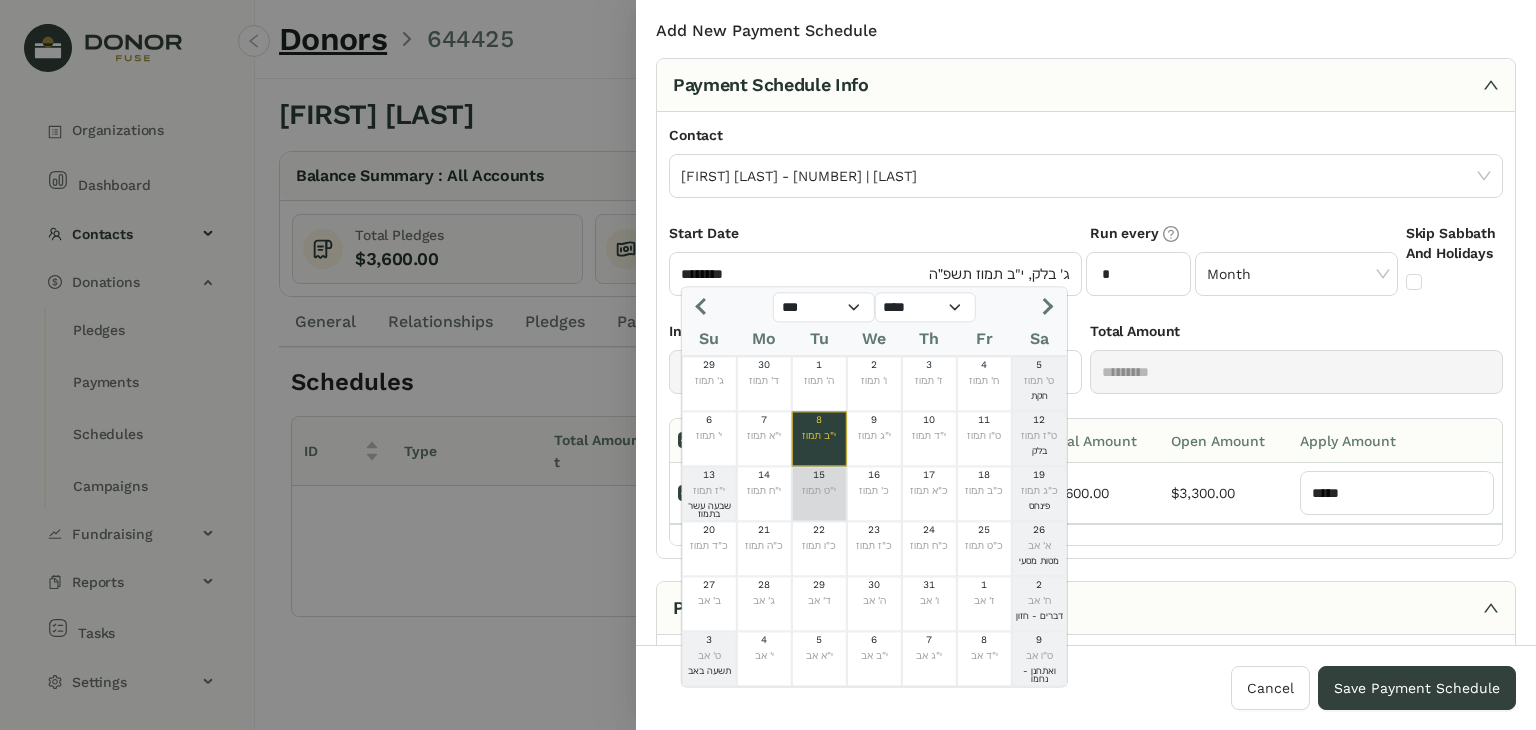 click on "15  י"ט תמוז" at bounding box center (819, 493) 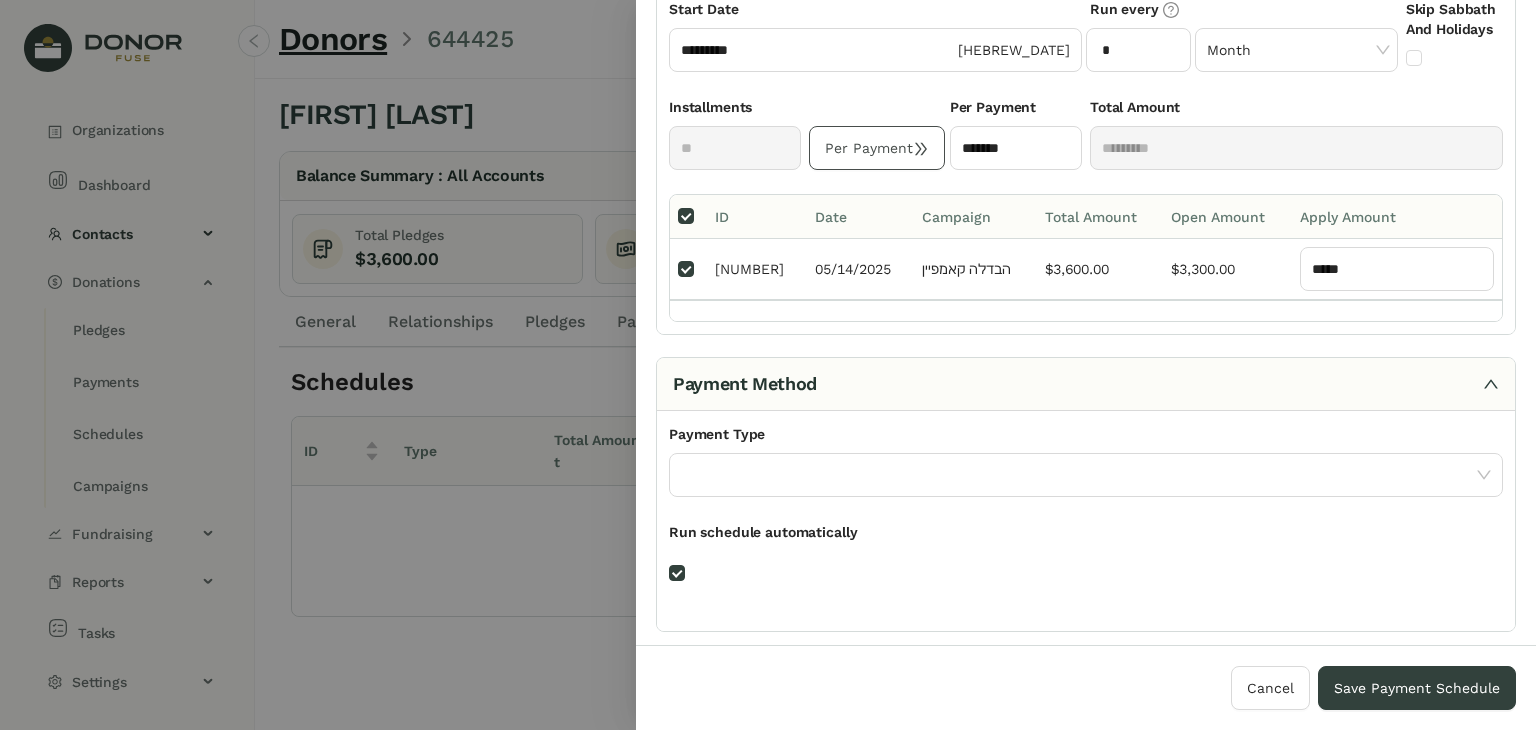 scroll, scrollTop: 300, scrollLeft: 0, axis: vertical 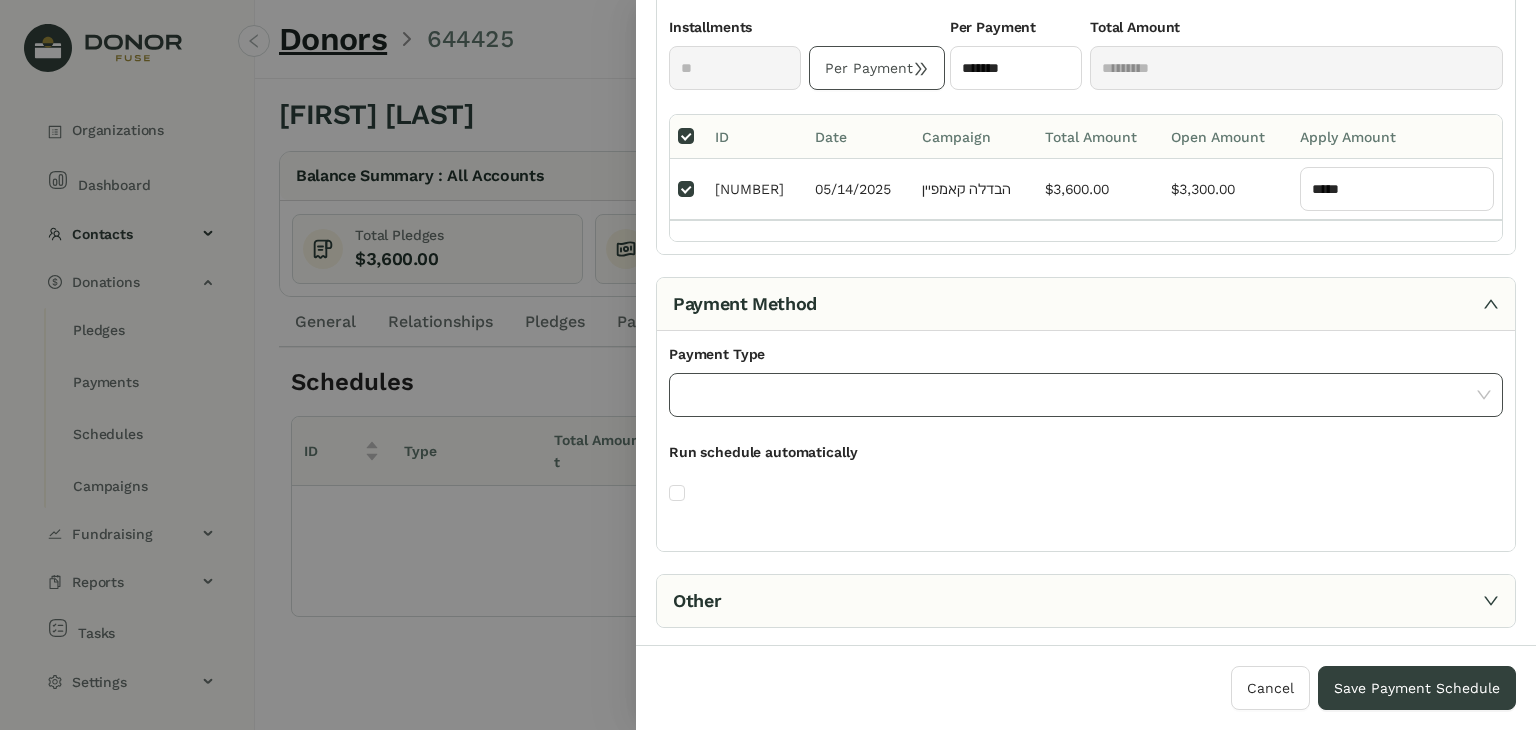click at bounding box center [1079, 395] 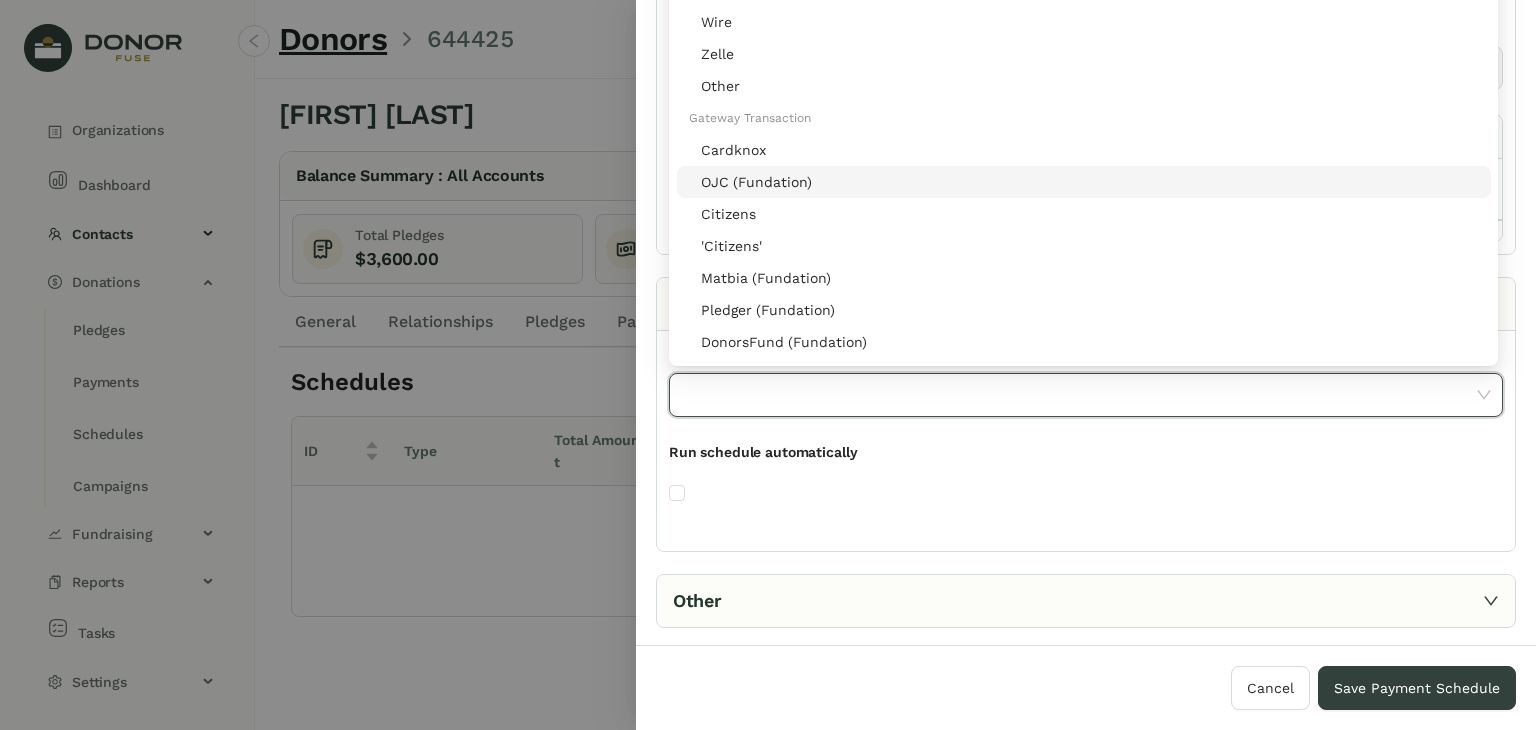 click on "OJC (Fundation)" at bounding box center [1090, 182] 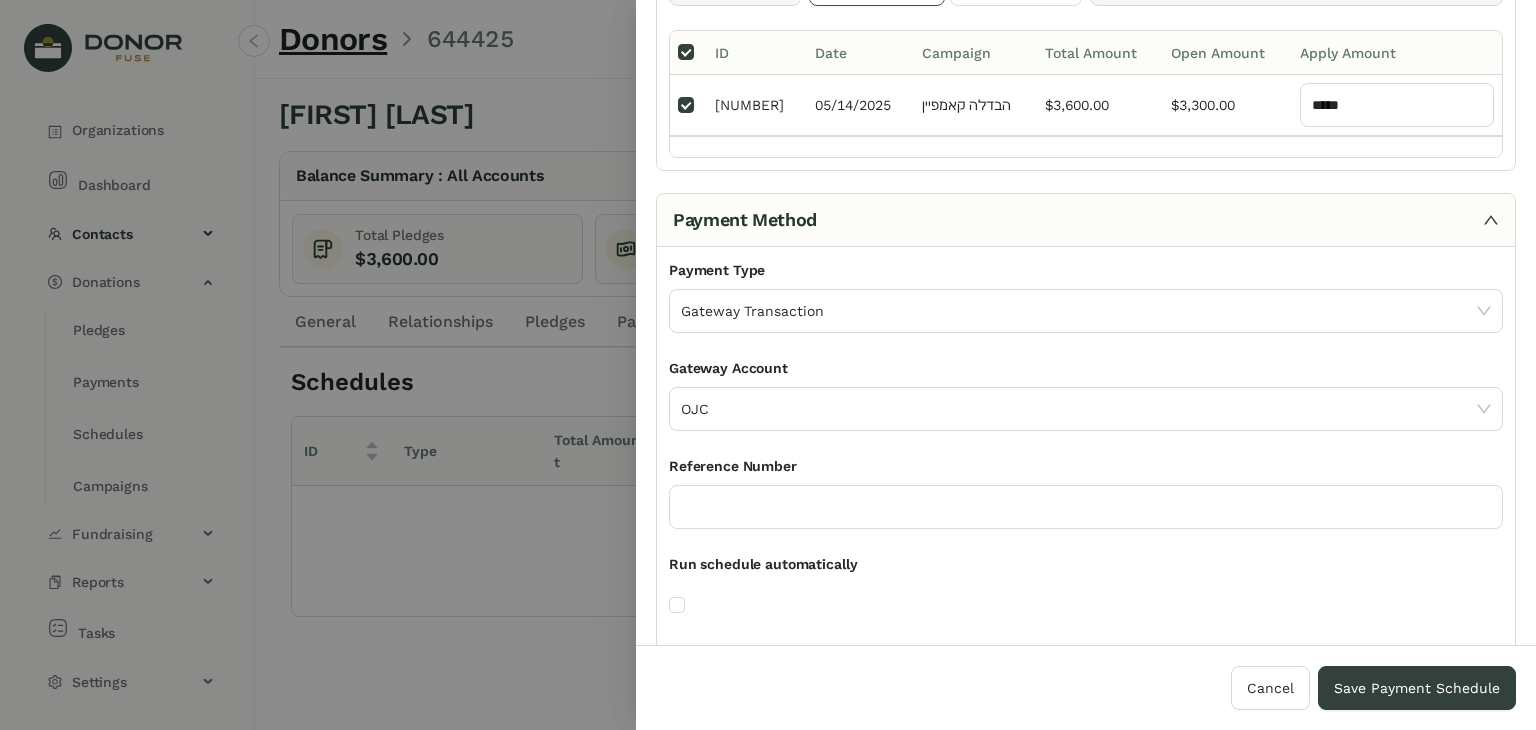scroll, scrollTop: 500, scrollLeft: 0, axis: vertical 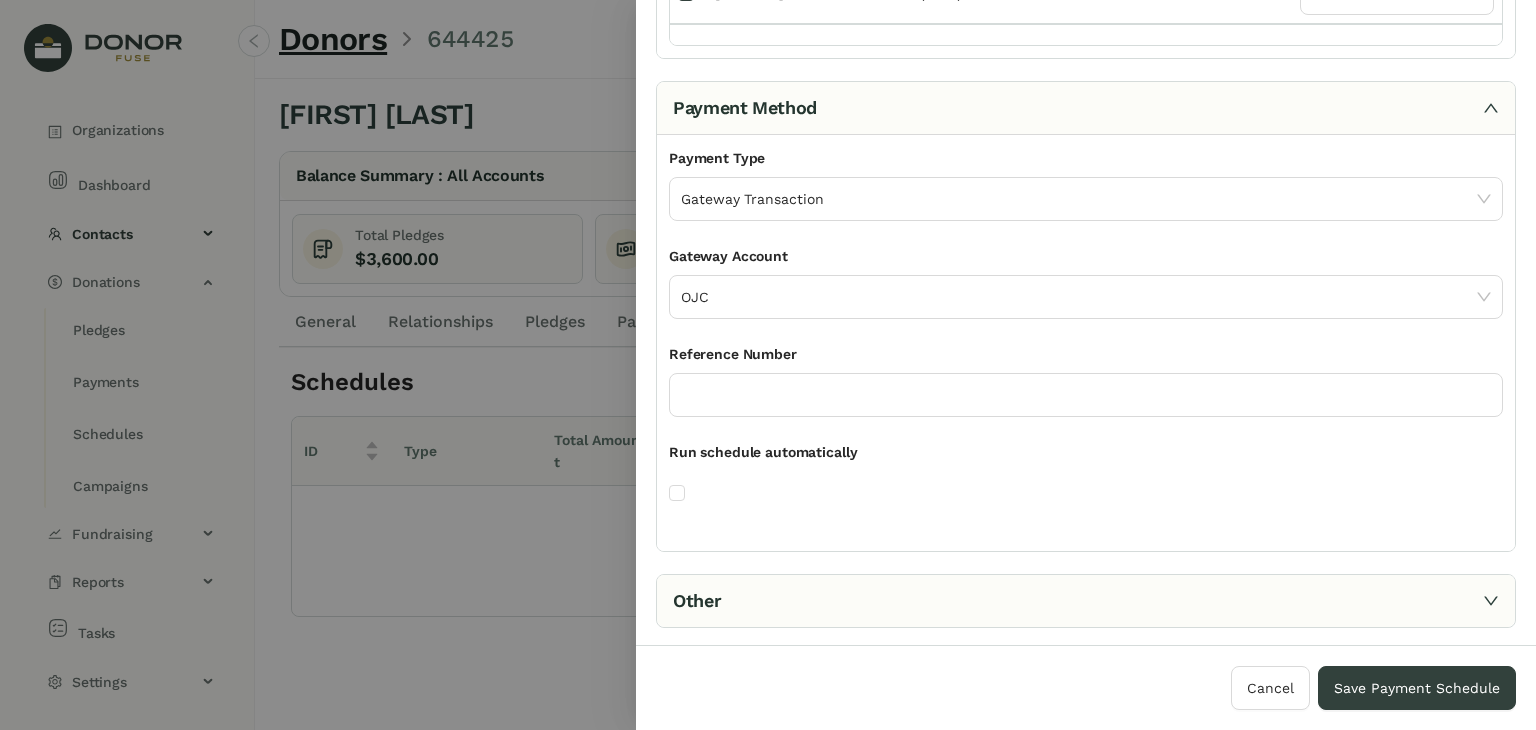 click on "Other" at bounding box center [1086, 601] 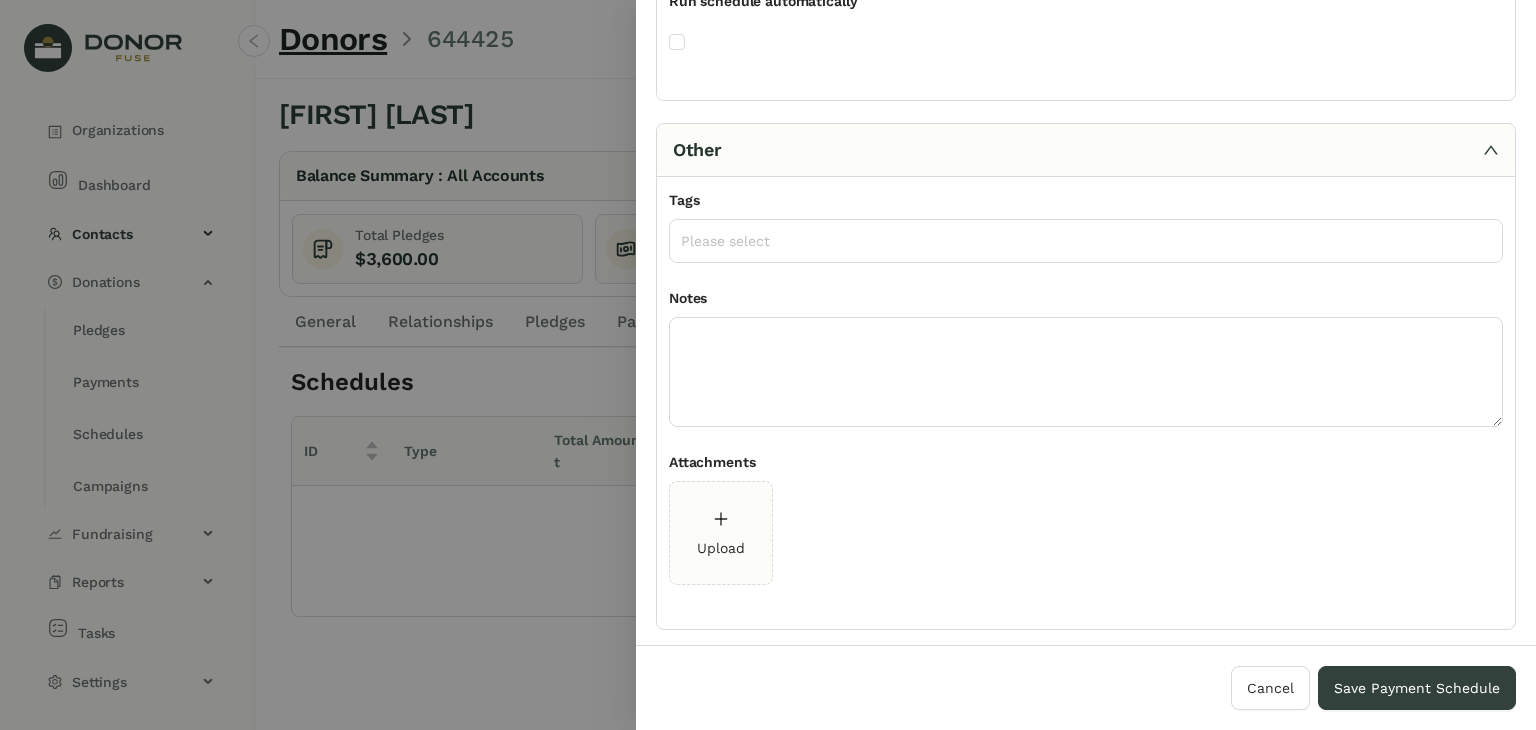 scroll, scrollTop: 952, scrollLeft: 0, axis: vertical 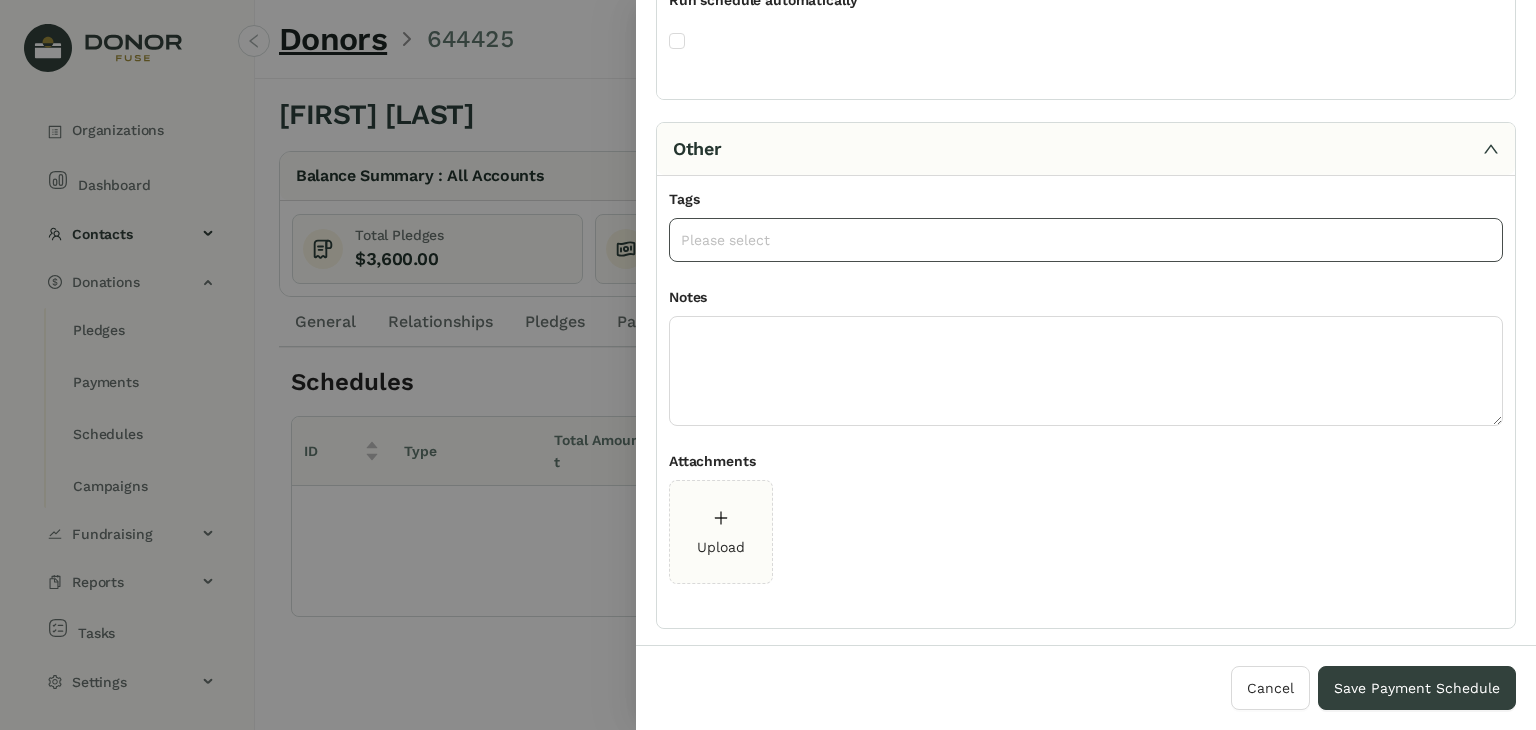 click on "Please select" at bounding box center (1086, 240) 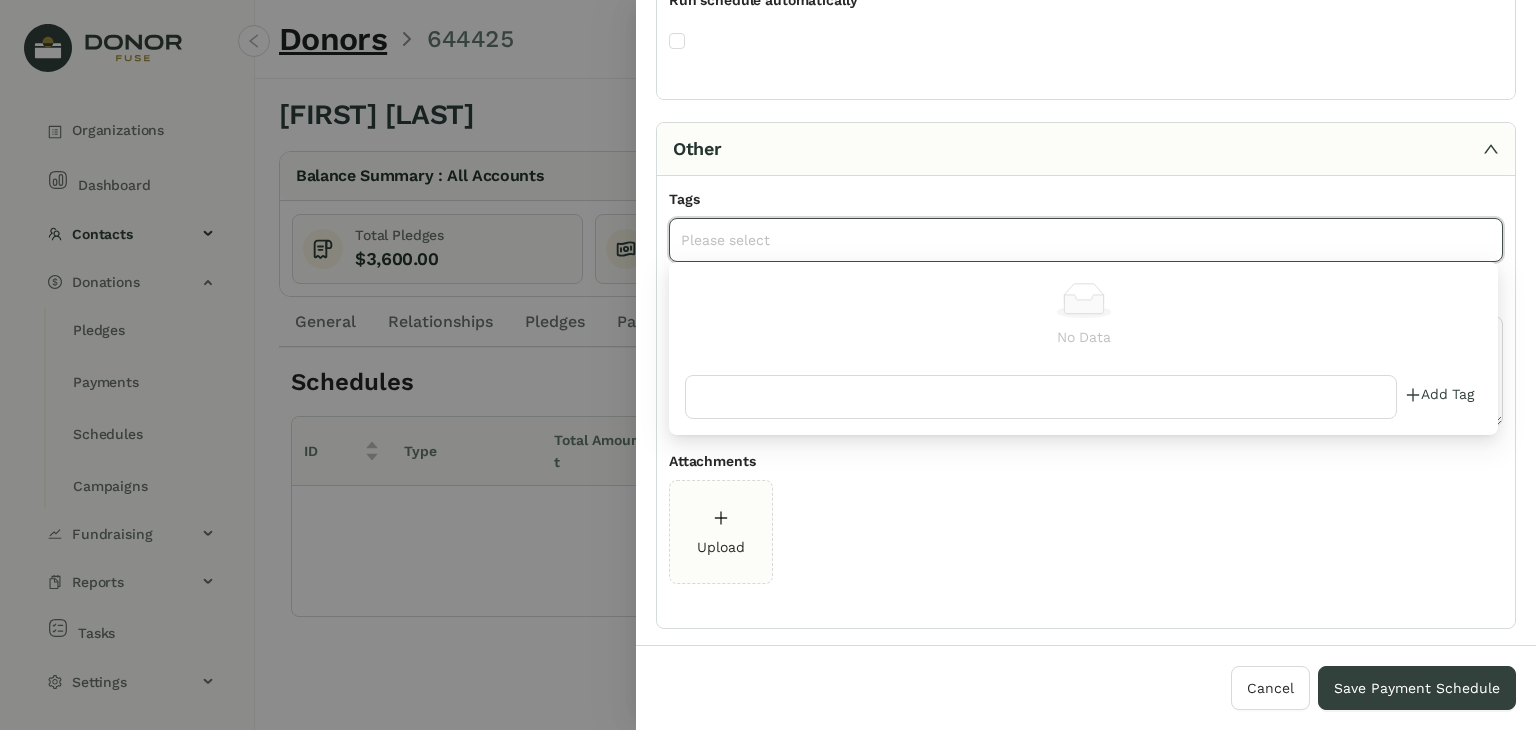 click on "Upload" at bounding box center (1086, 536) 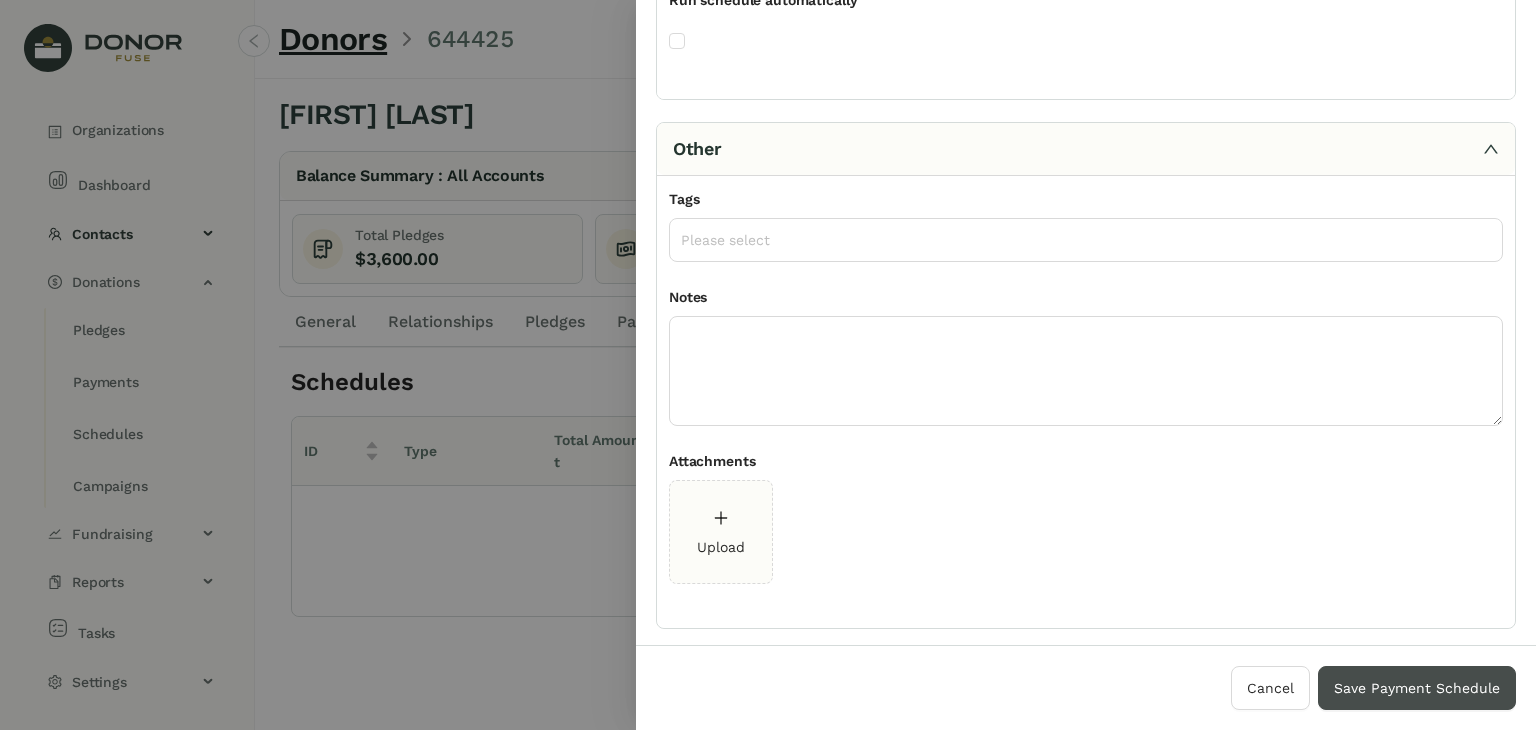 click on "Save Payment Schedule" at bounding box center (1417, 688) 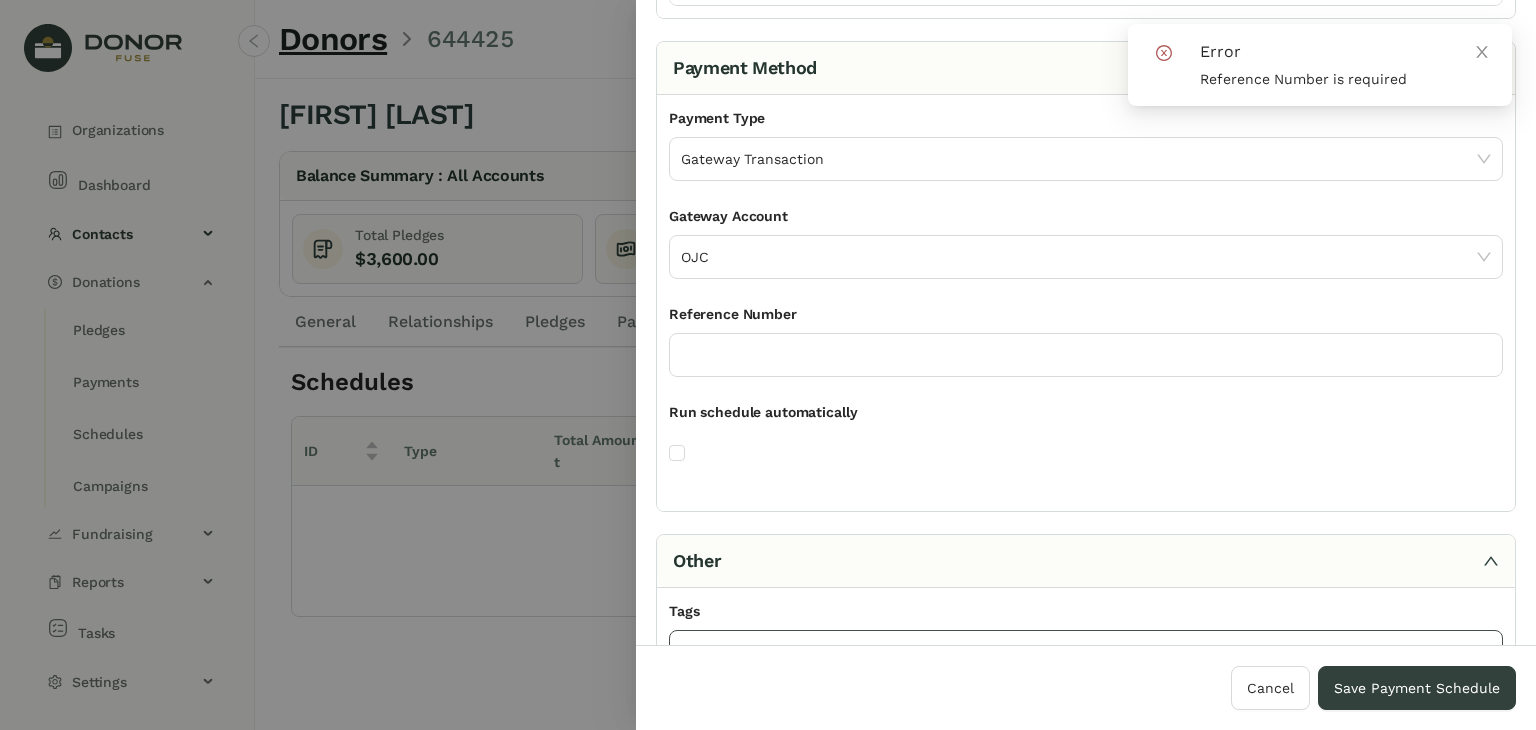 scroll, scrollTop: 452, scrollLeft: 0, axis: vertical 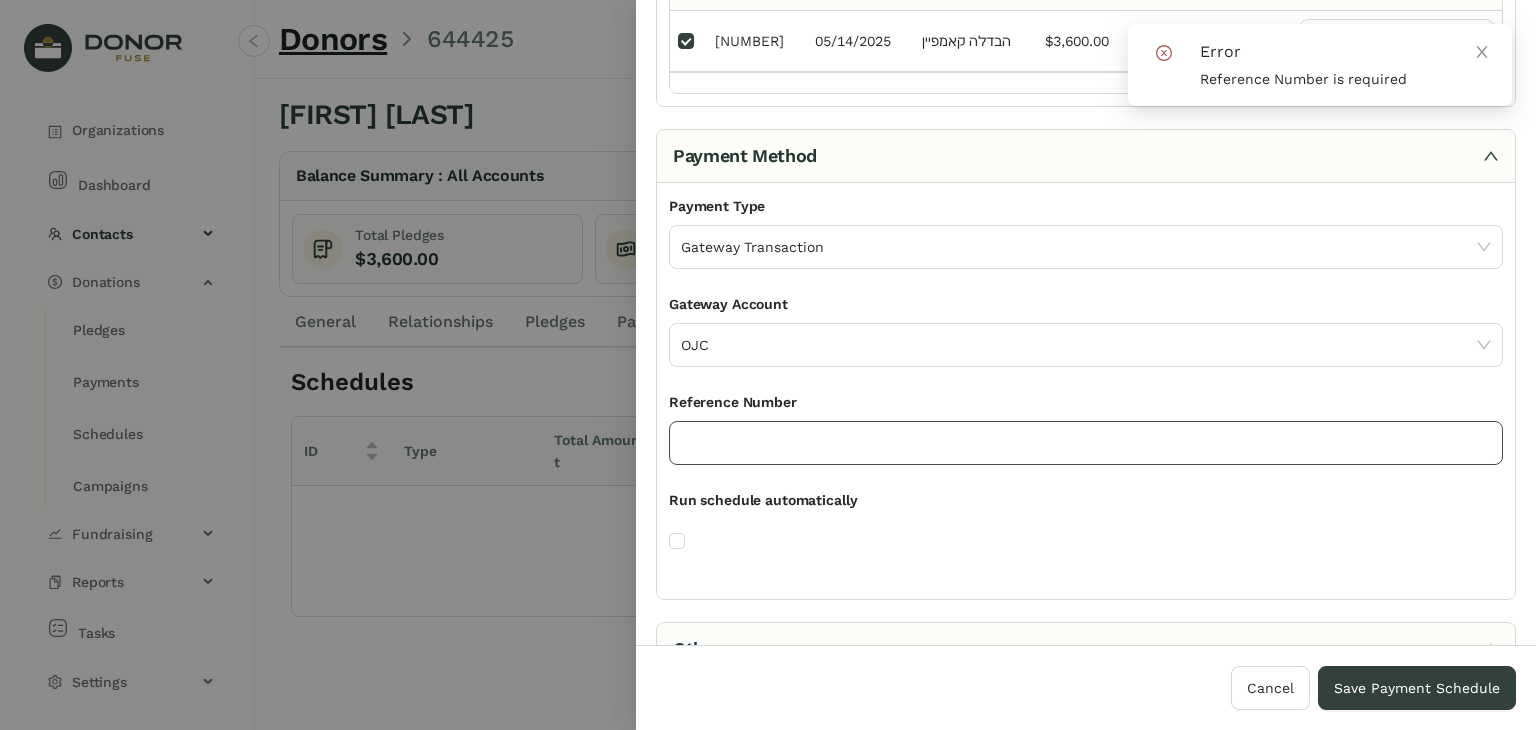 click at bounding box center (1086, 443) 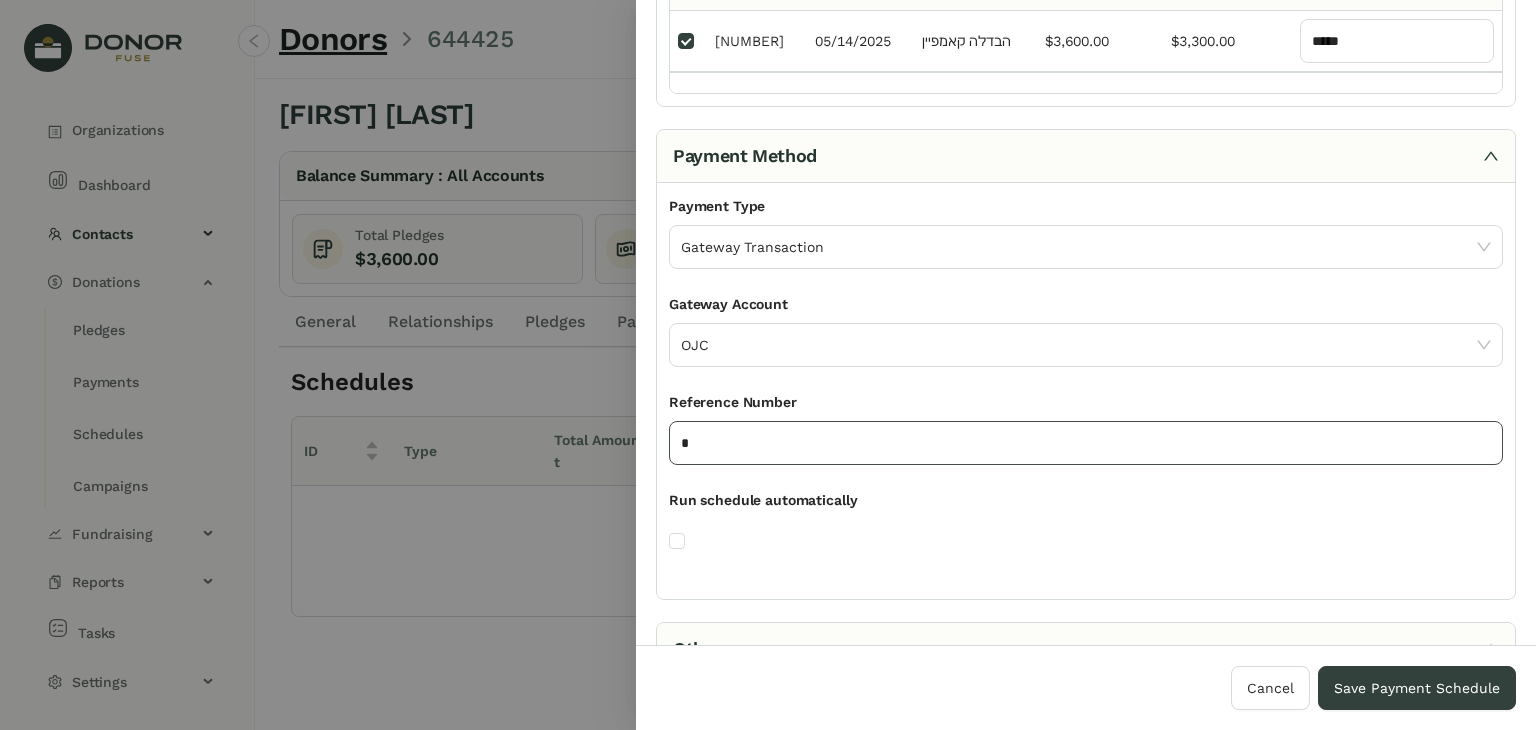 type on "*" 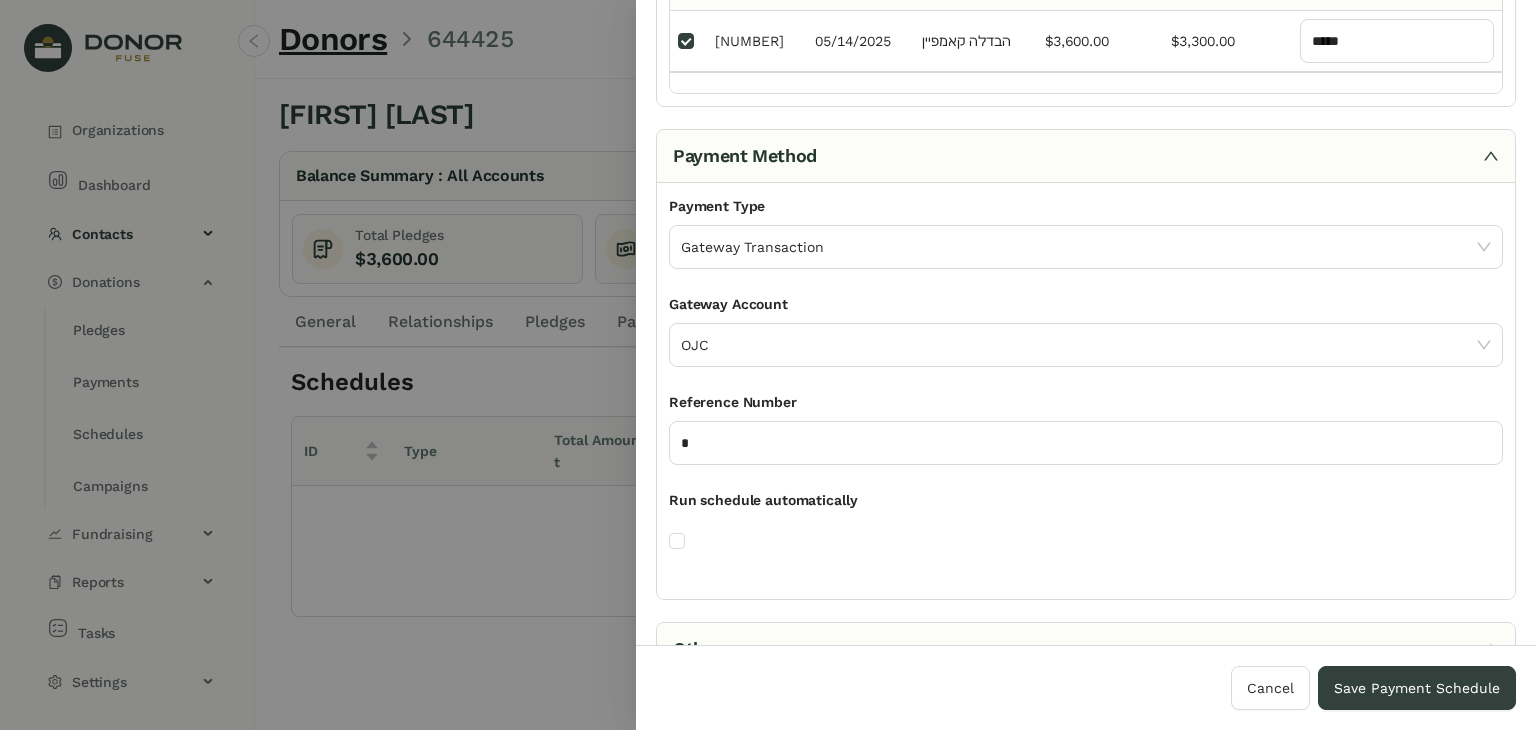 click on "Payment Type Gateway Transaction Gateway Account OJC Reference Number * Run schedule automatically" at bounding box center [1086, 391] 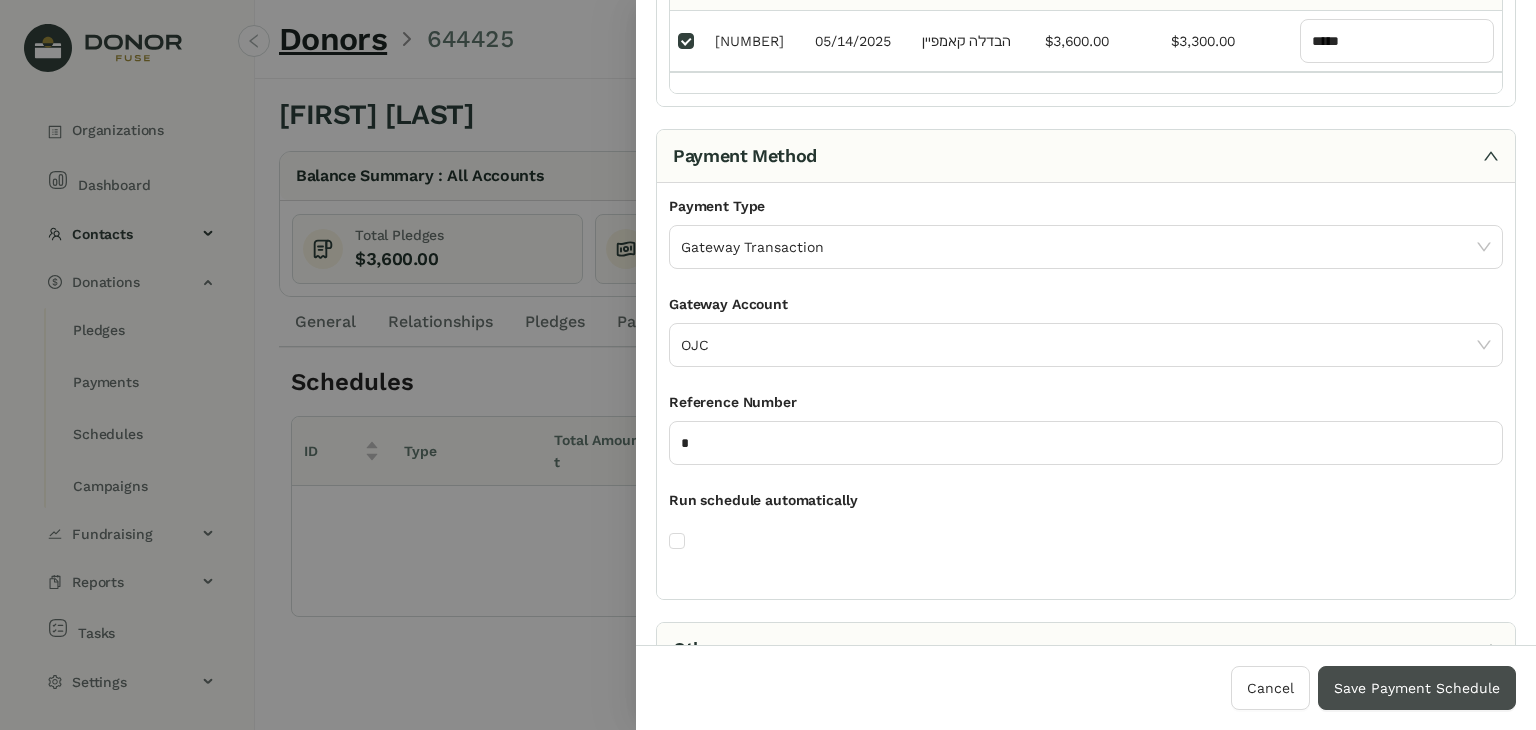 click on "Save Payment Schedule" at bounding box center (1417, 688) 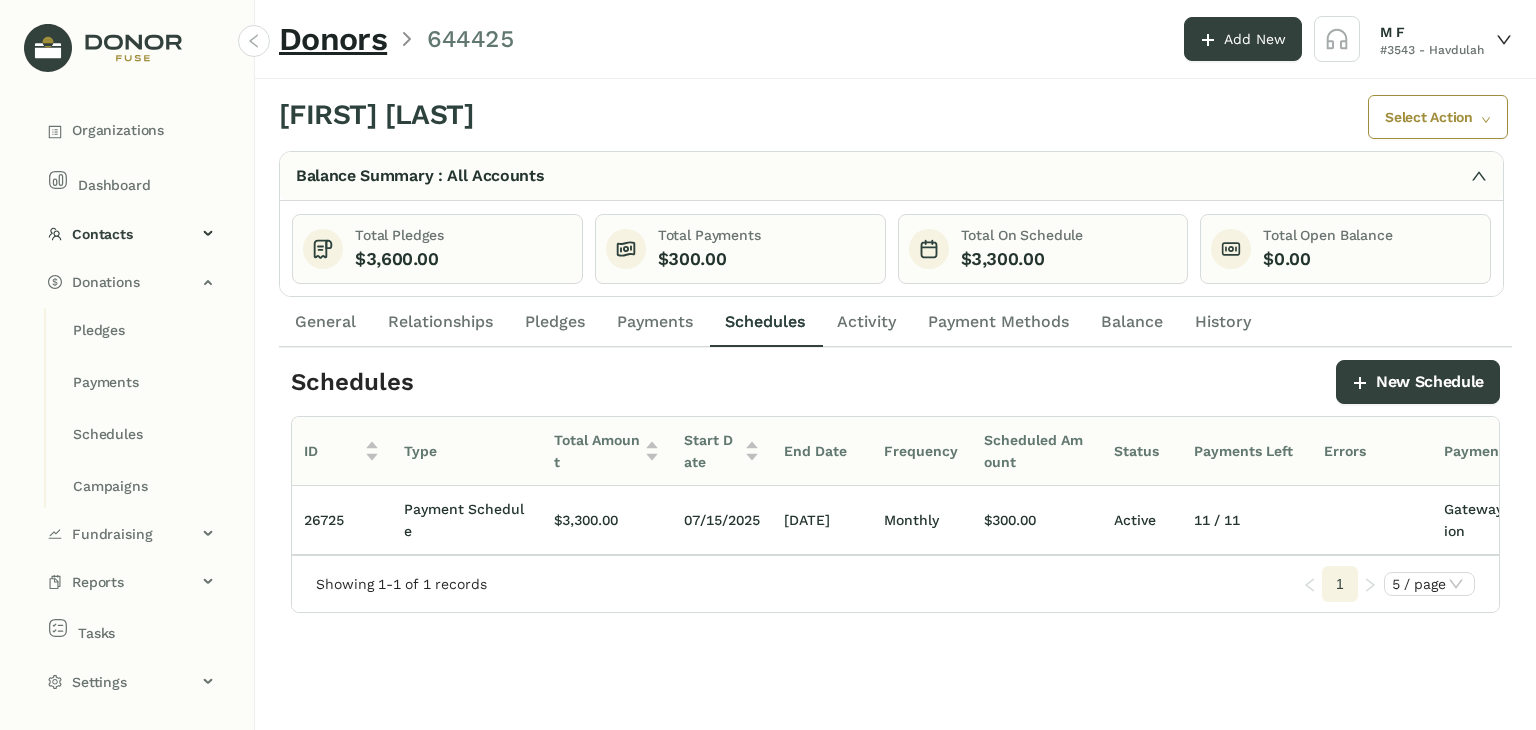 click on "Payments" at bounding box center (325, 322) 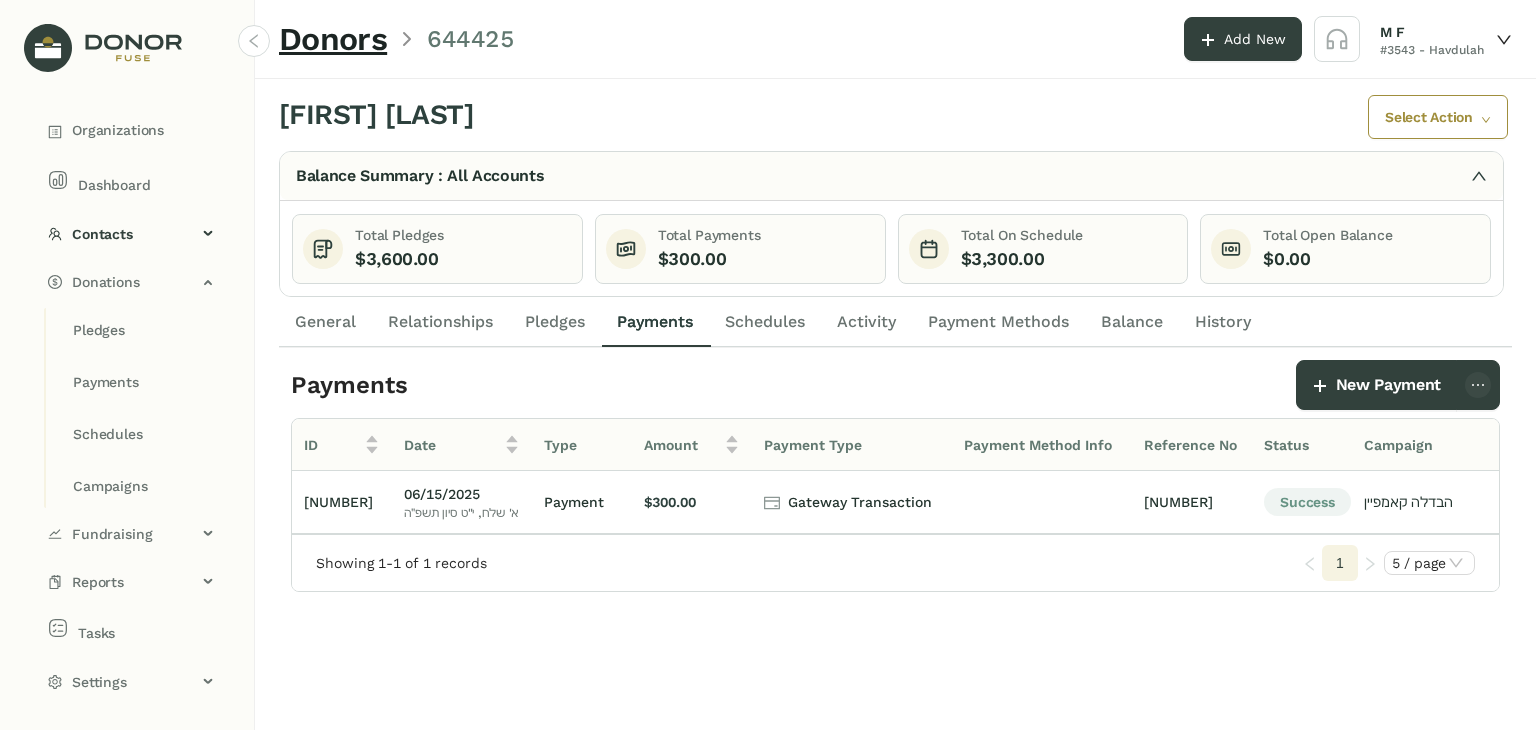 click on "Pledges" at bounding box center [325, 322] 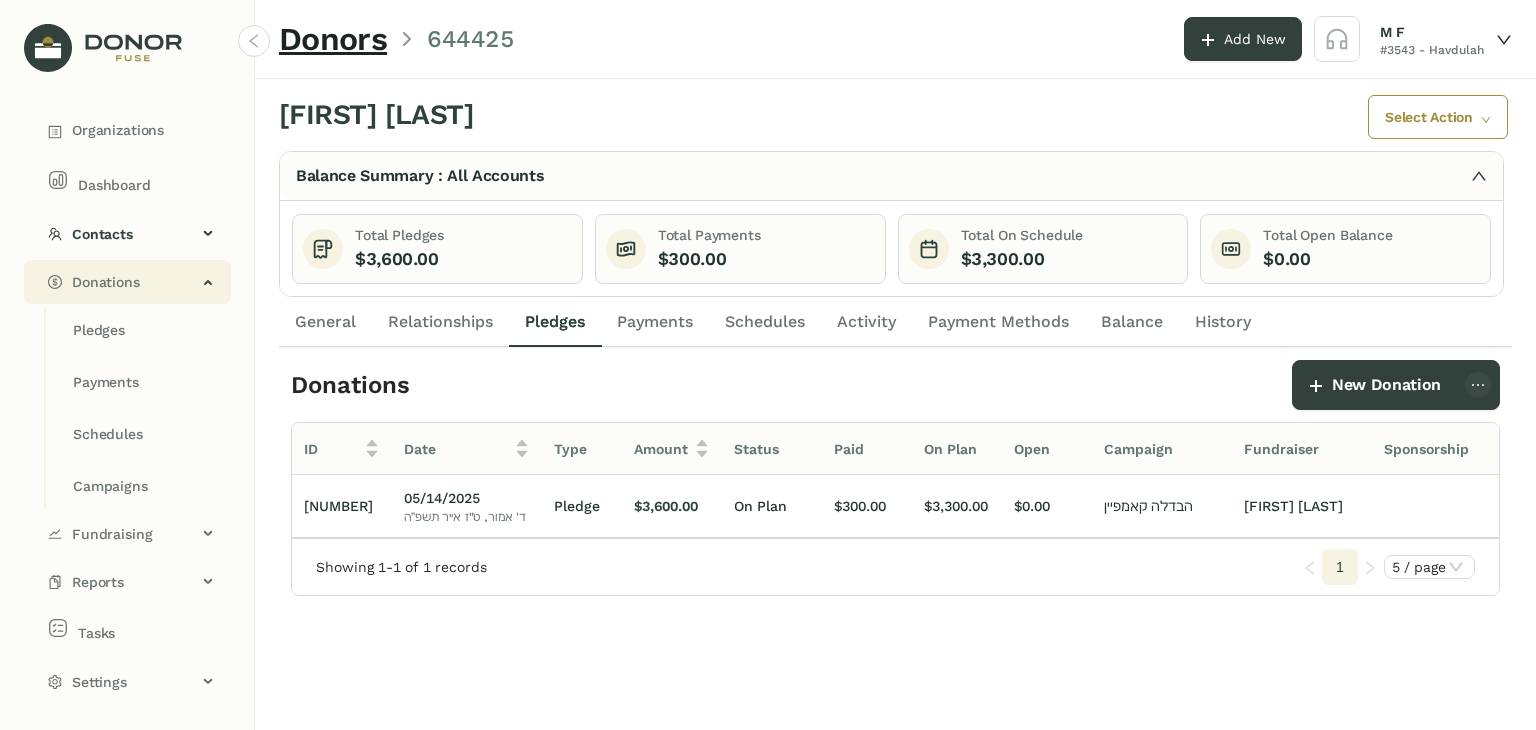 click on "Donations" at bounding box center [127, 282] 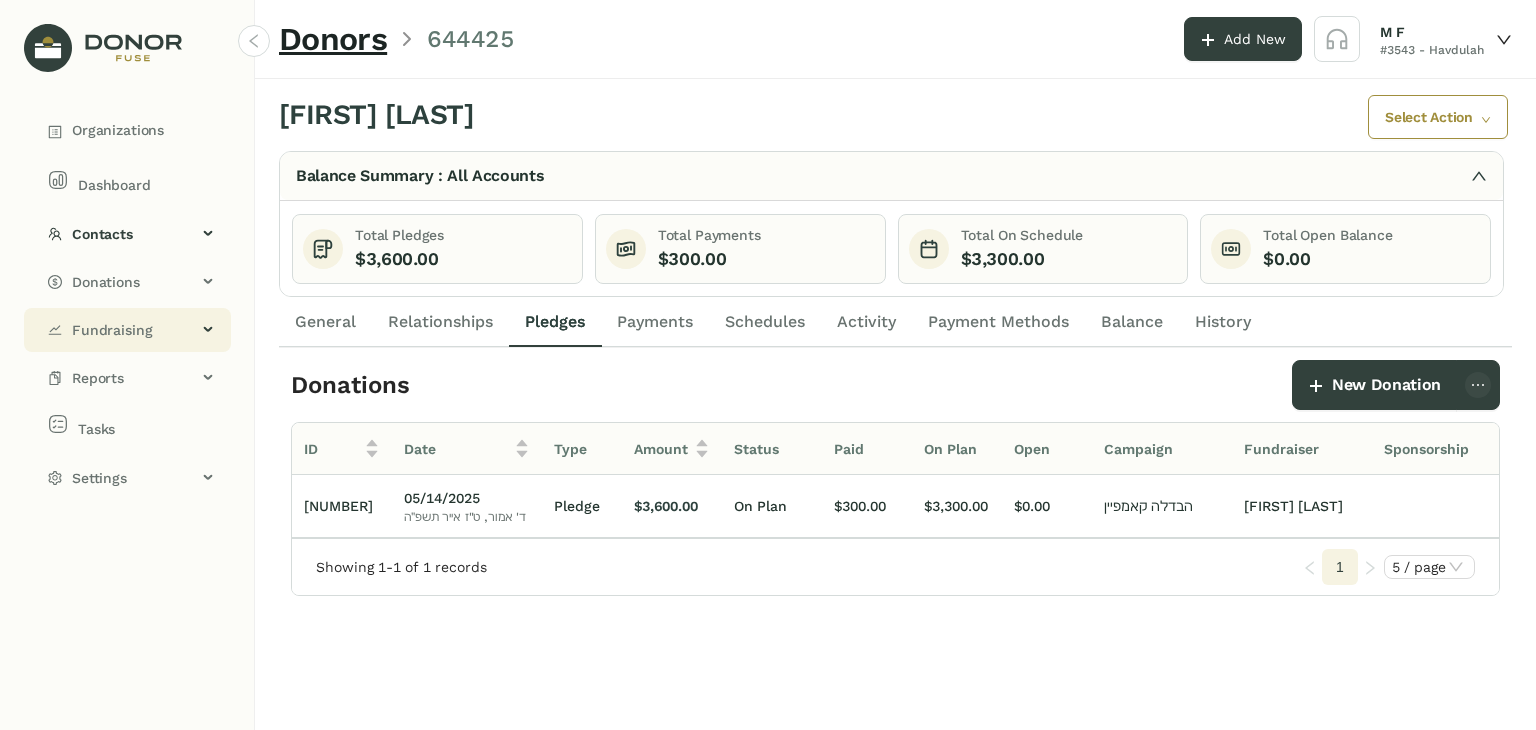 click on "Fundraising" at bounding box center [127, 330] 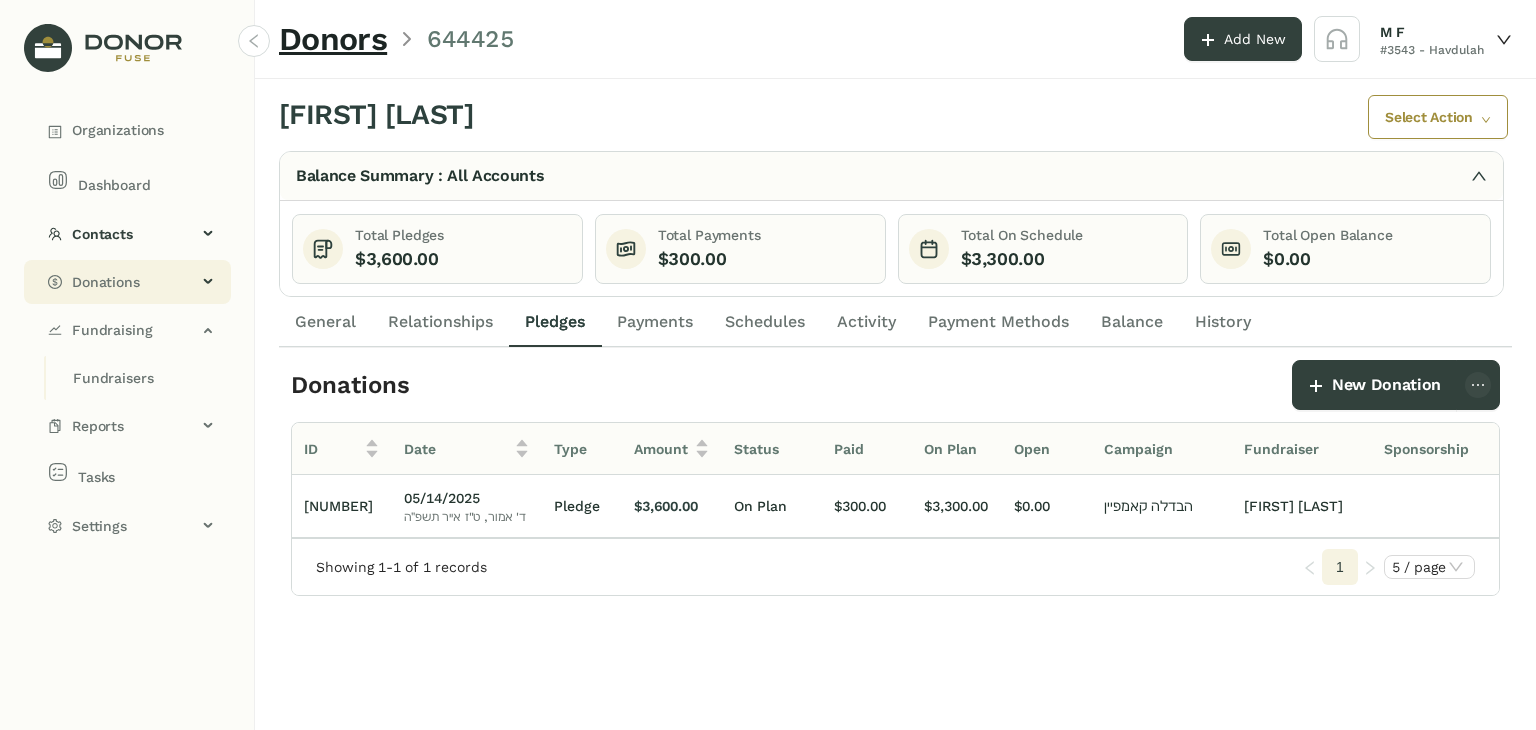 click on "Donations" at bounding box center [134, 282] 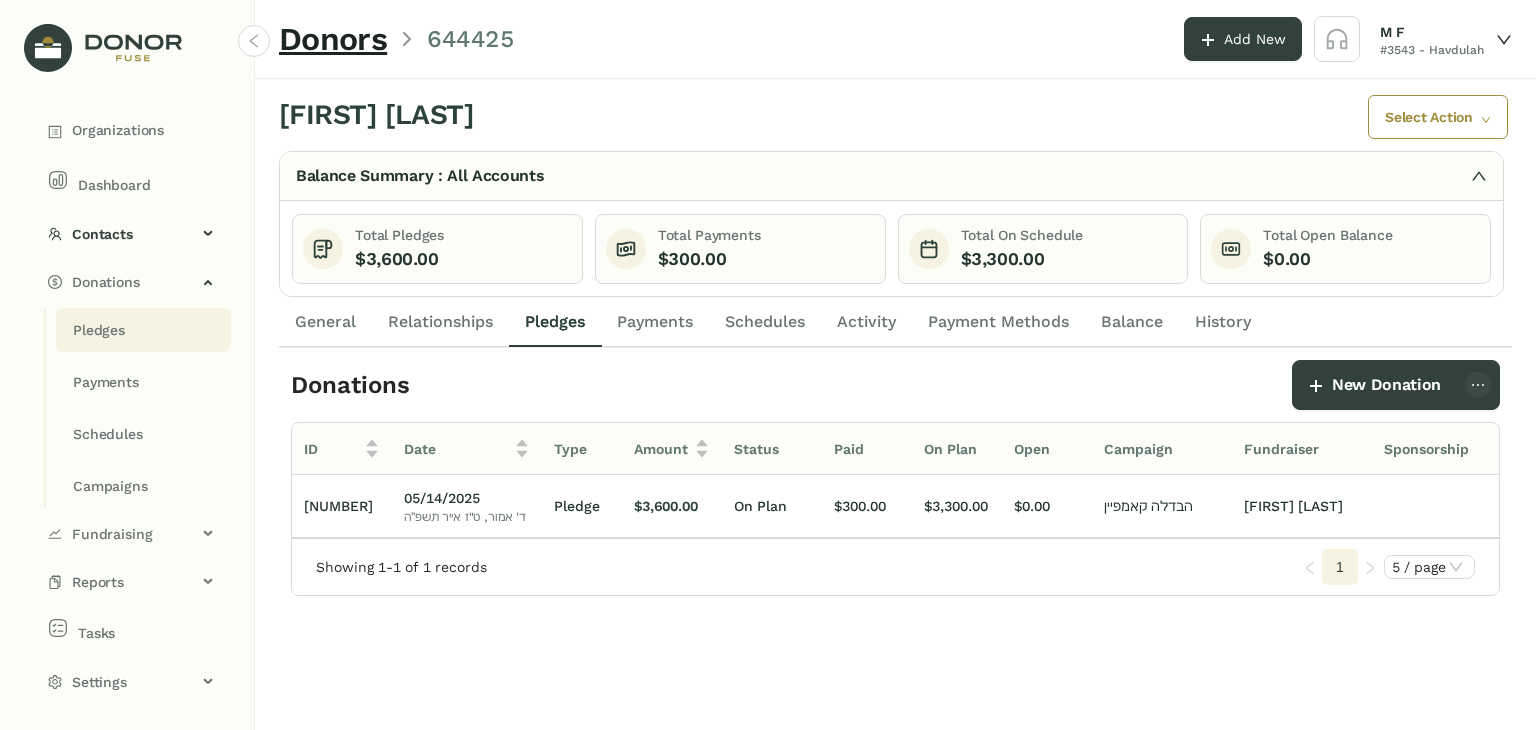 click on "Pledges" at bounding box center (99, 330) 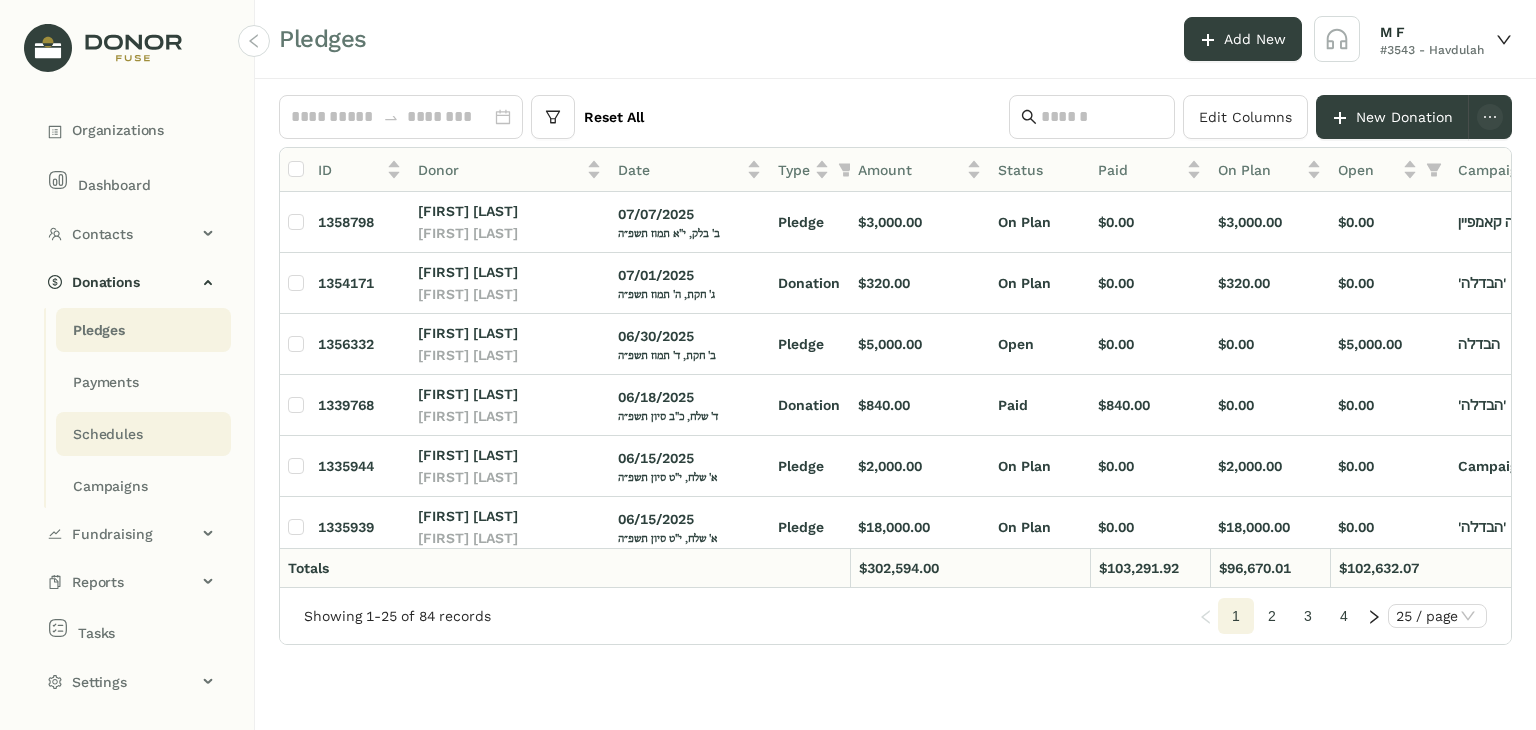 click on "Schedules" at bounding box center [99, 330] 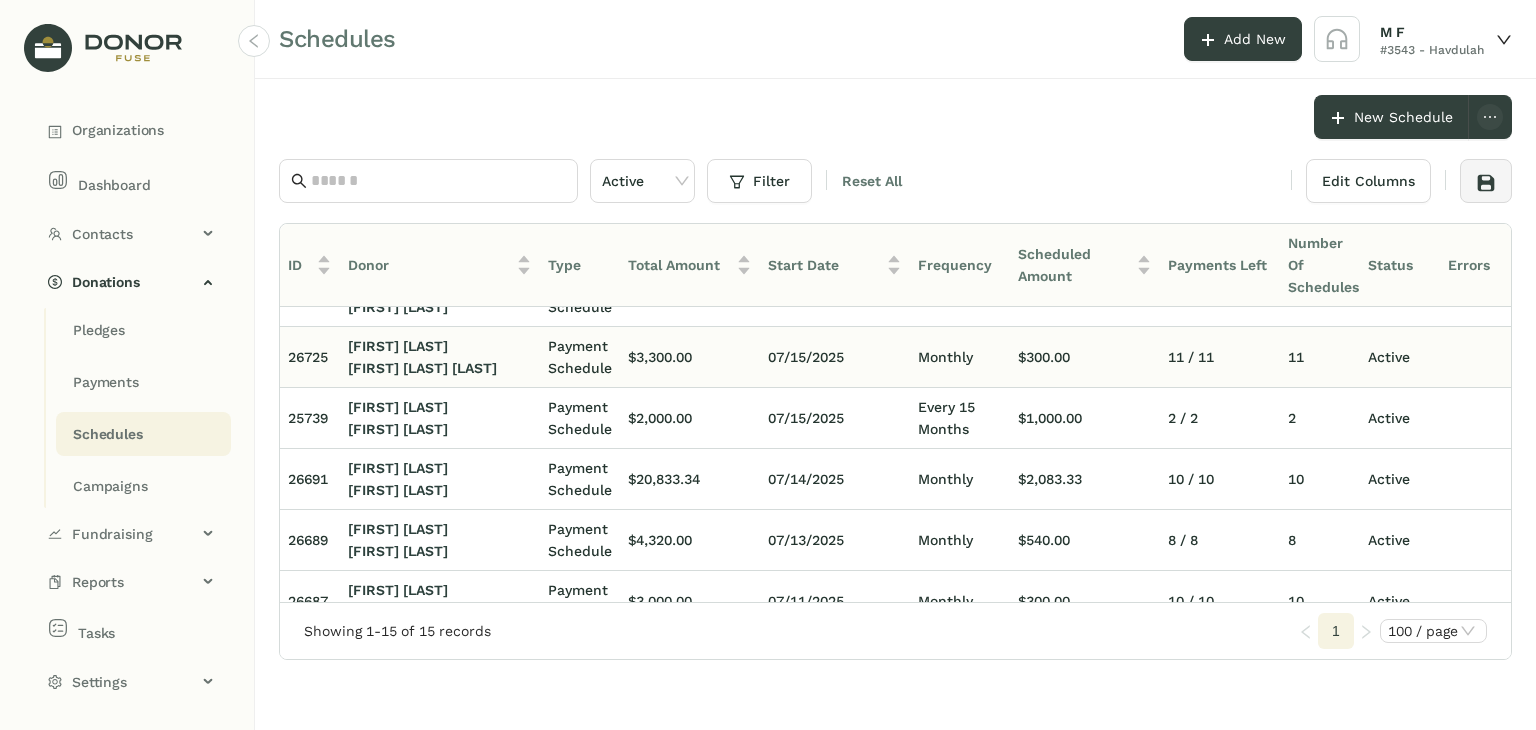 scroll, scrollTop: 100, scrollLeft: 0, axis: vertical 